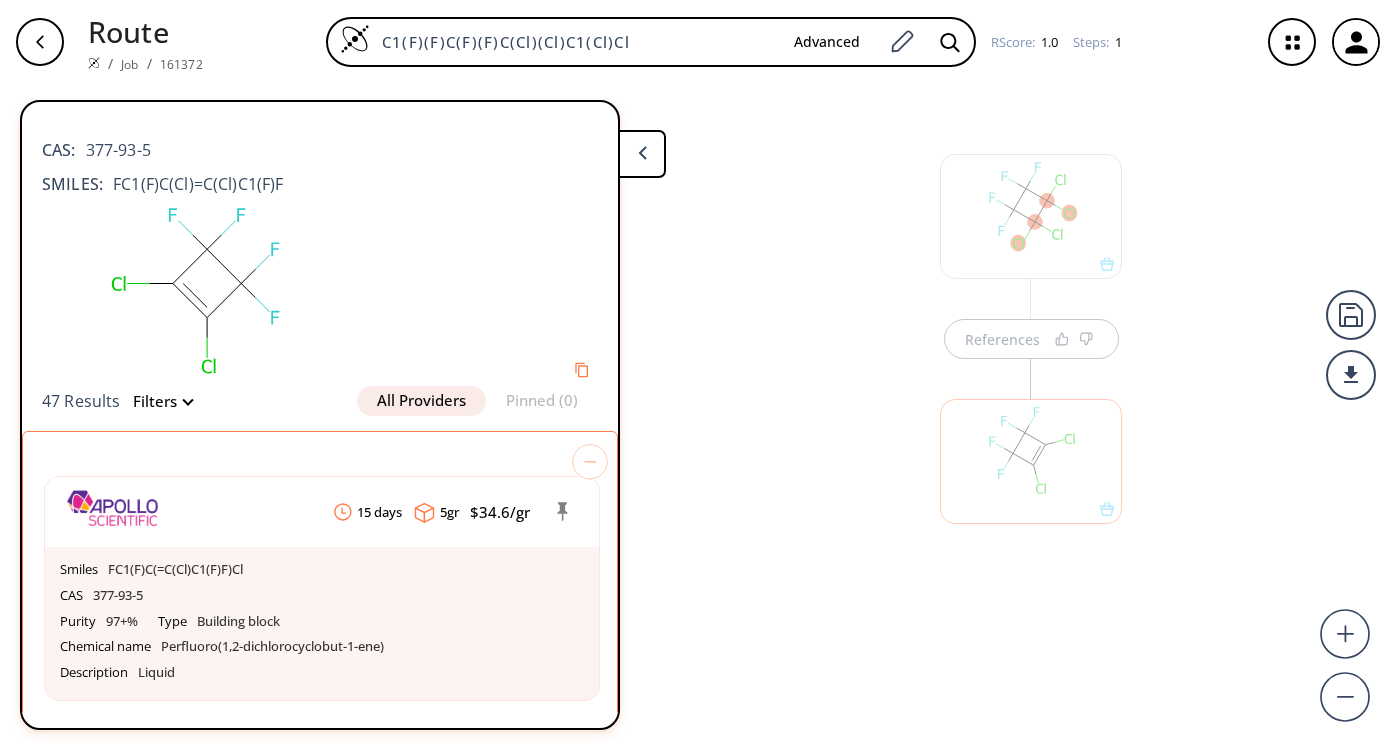 scroll, scrollTop: 0, scrollLeft: 0, axis: both 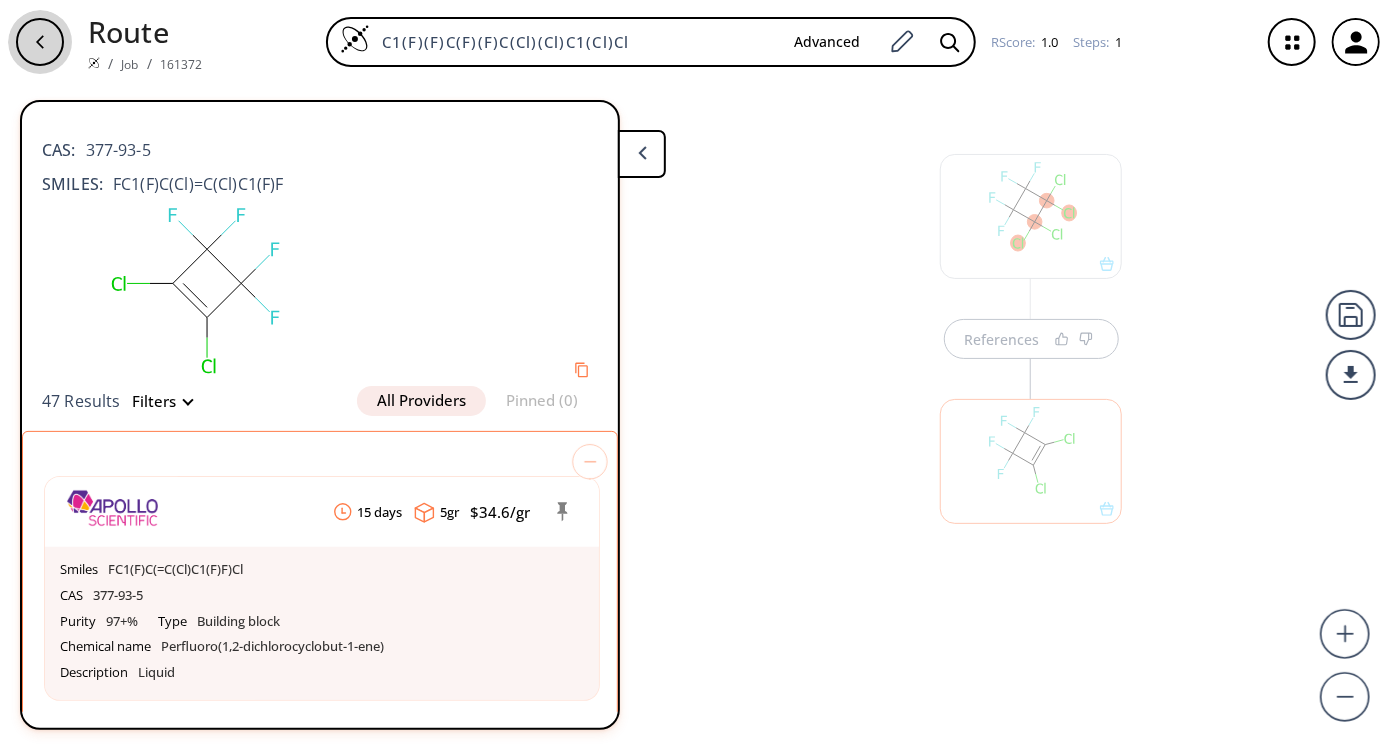 click 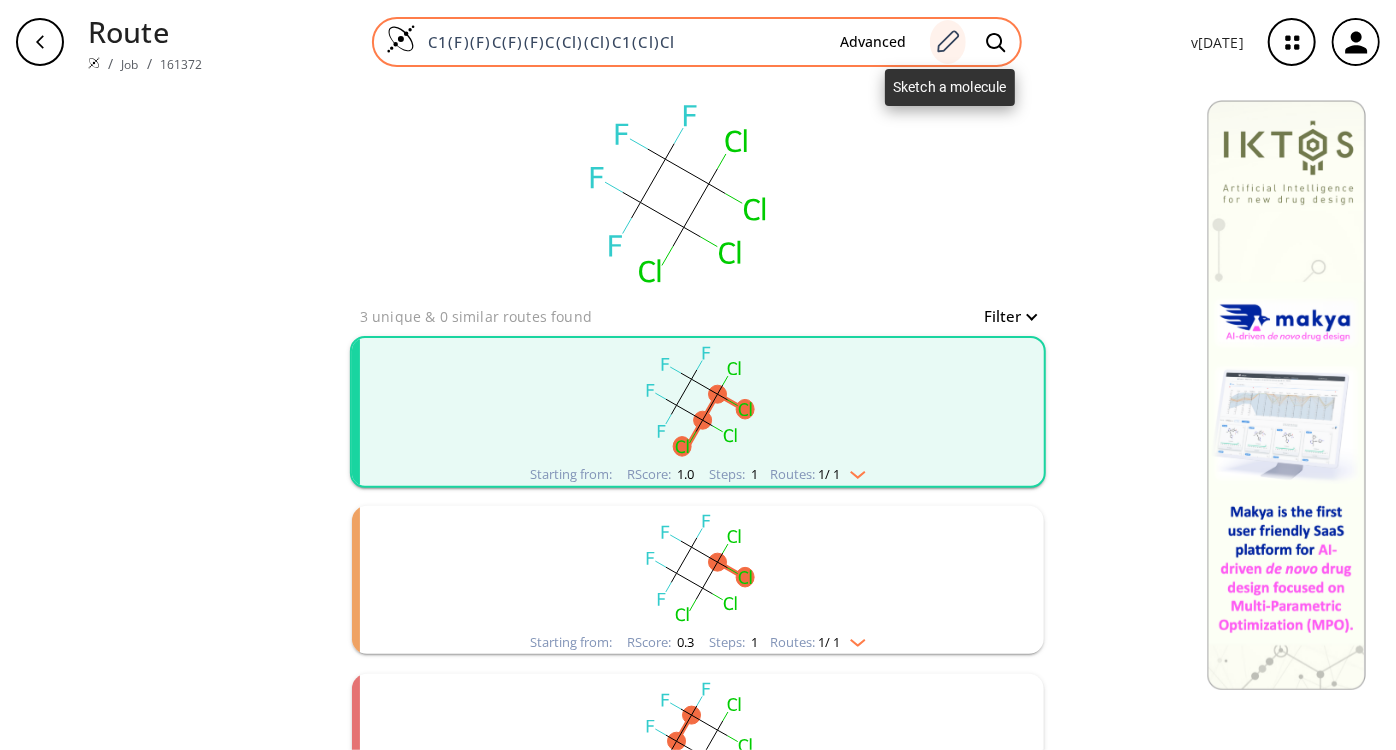 click 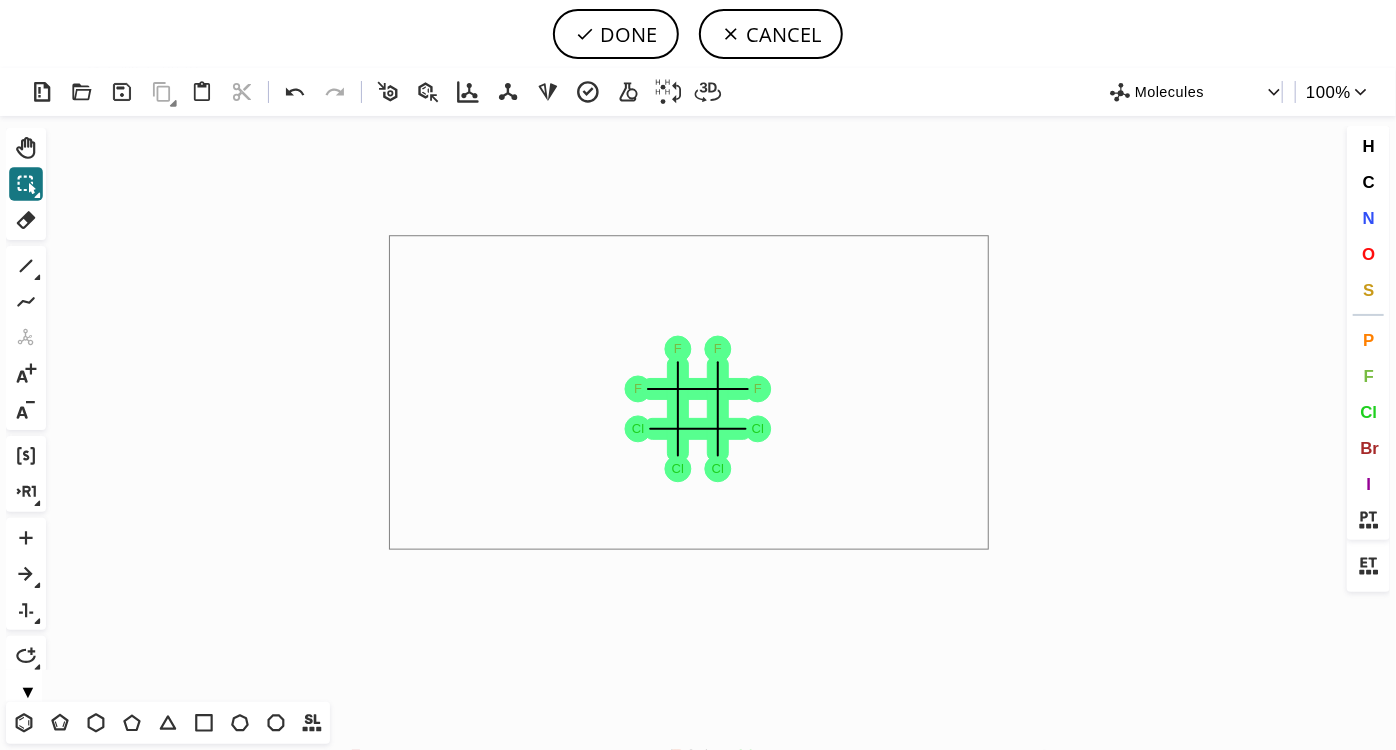 drag, startPoint x: 419, startPoint y: 262, endPoint x: 989, endPoint y: 550, distance: 638.62665 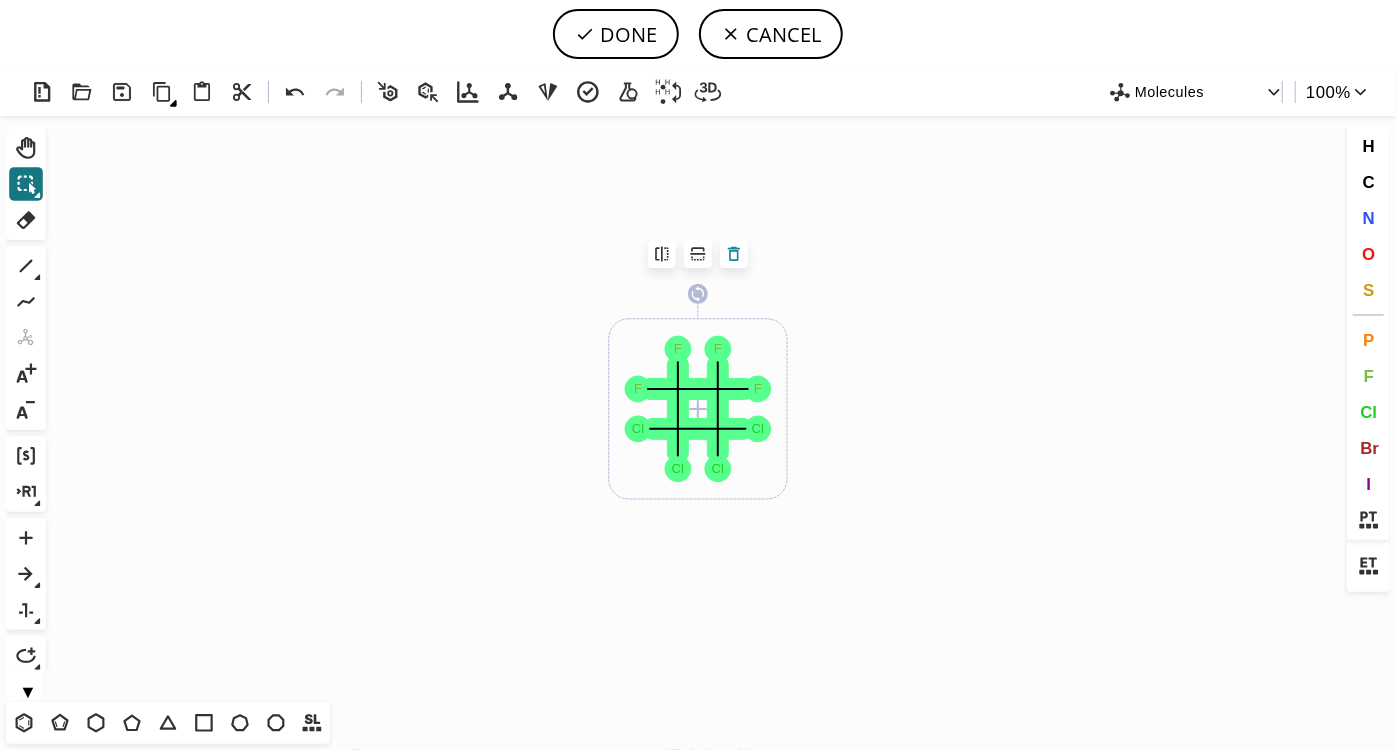 click 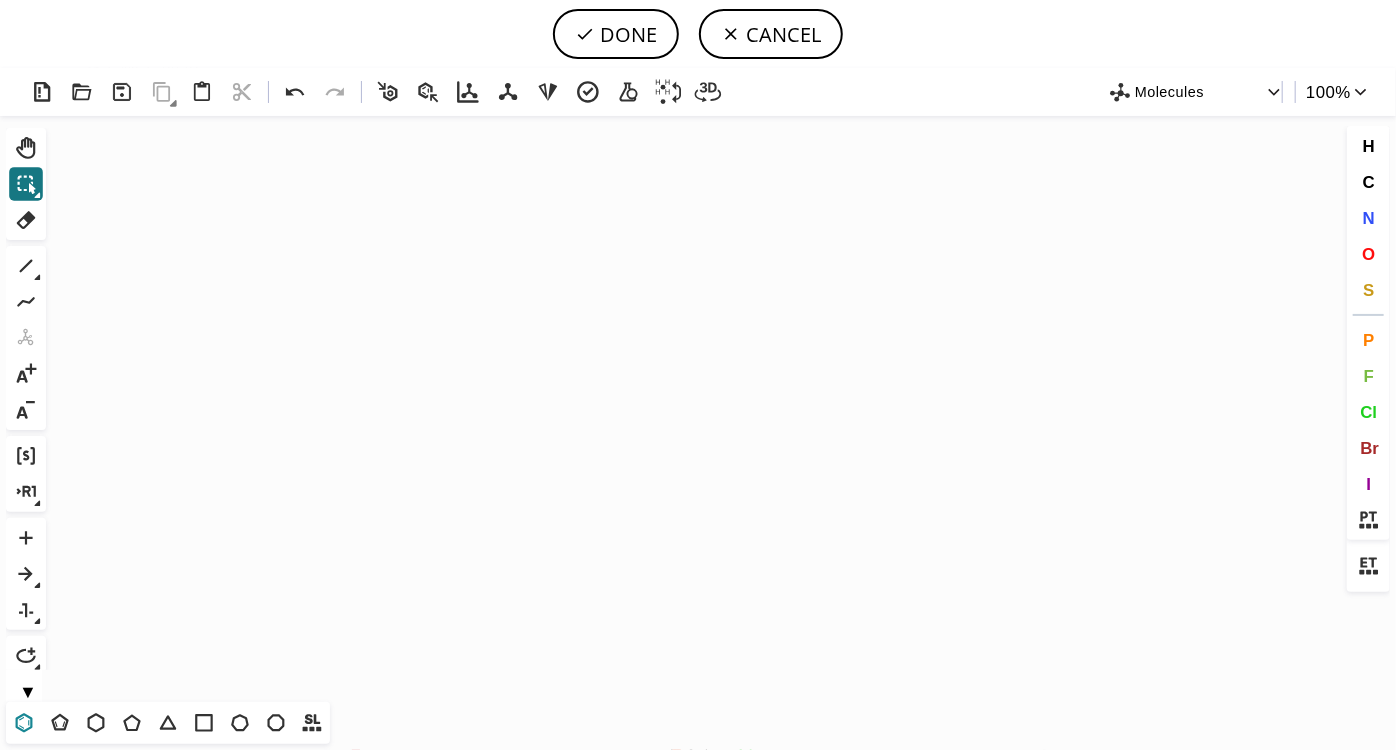 drag, startPoint x: 24, startPoint y: 725, endPoint x: 37, endPoint y: 718, distance: 14.764823 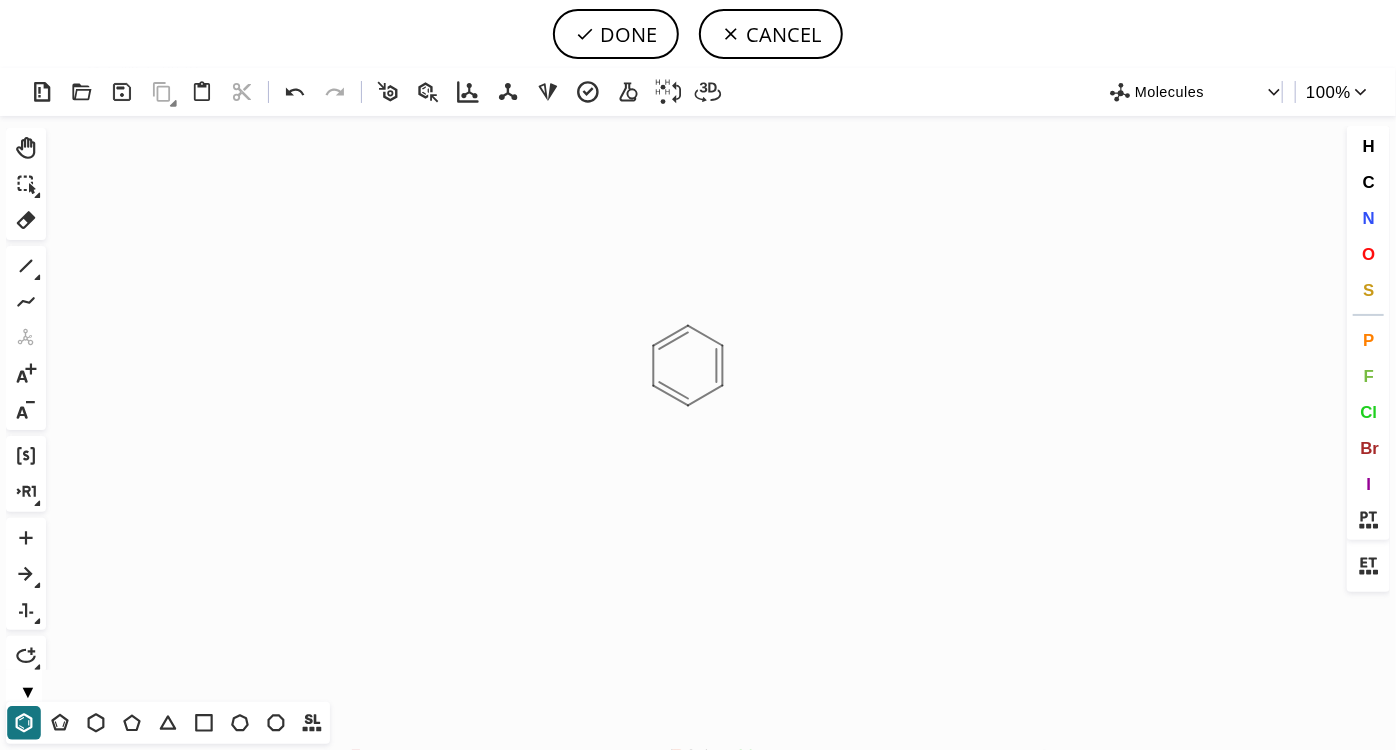 click on "Created with [PERSON_NAME] 2.3.0" 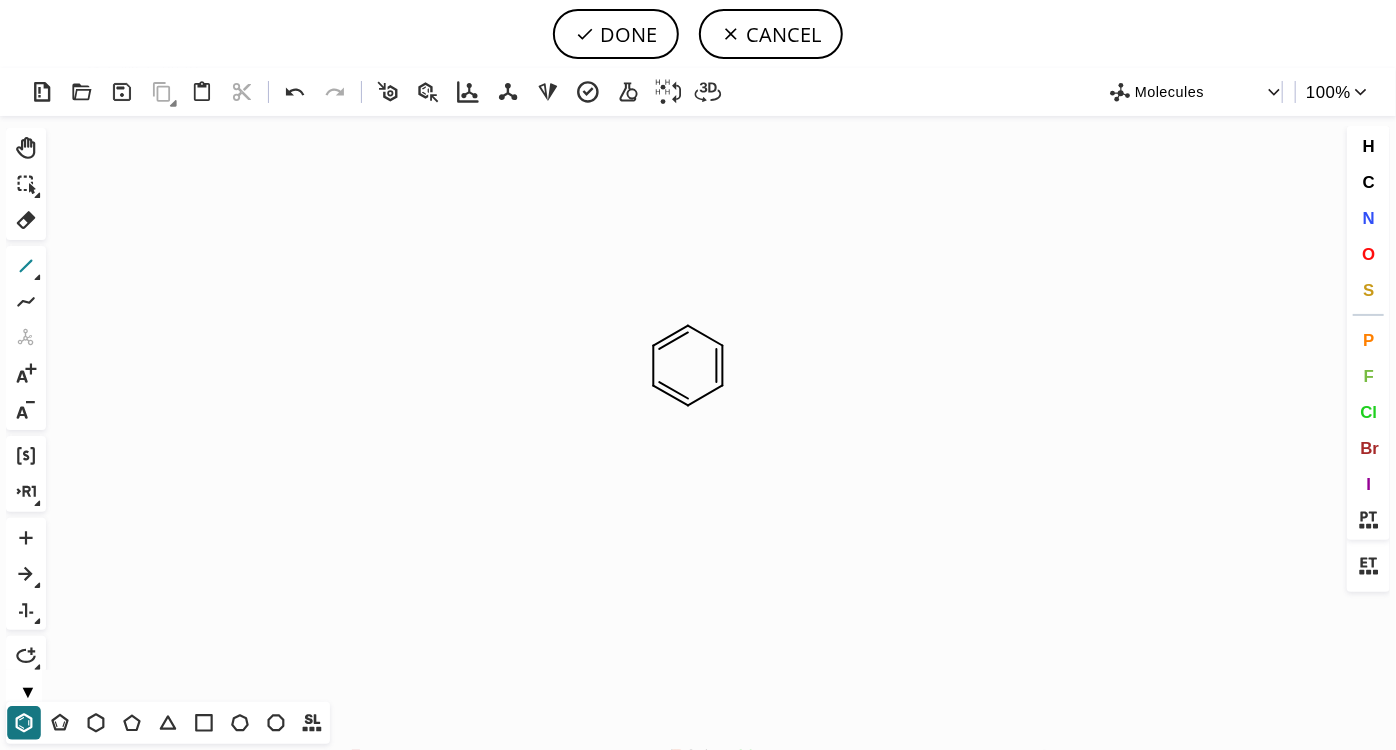 click 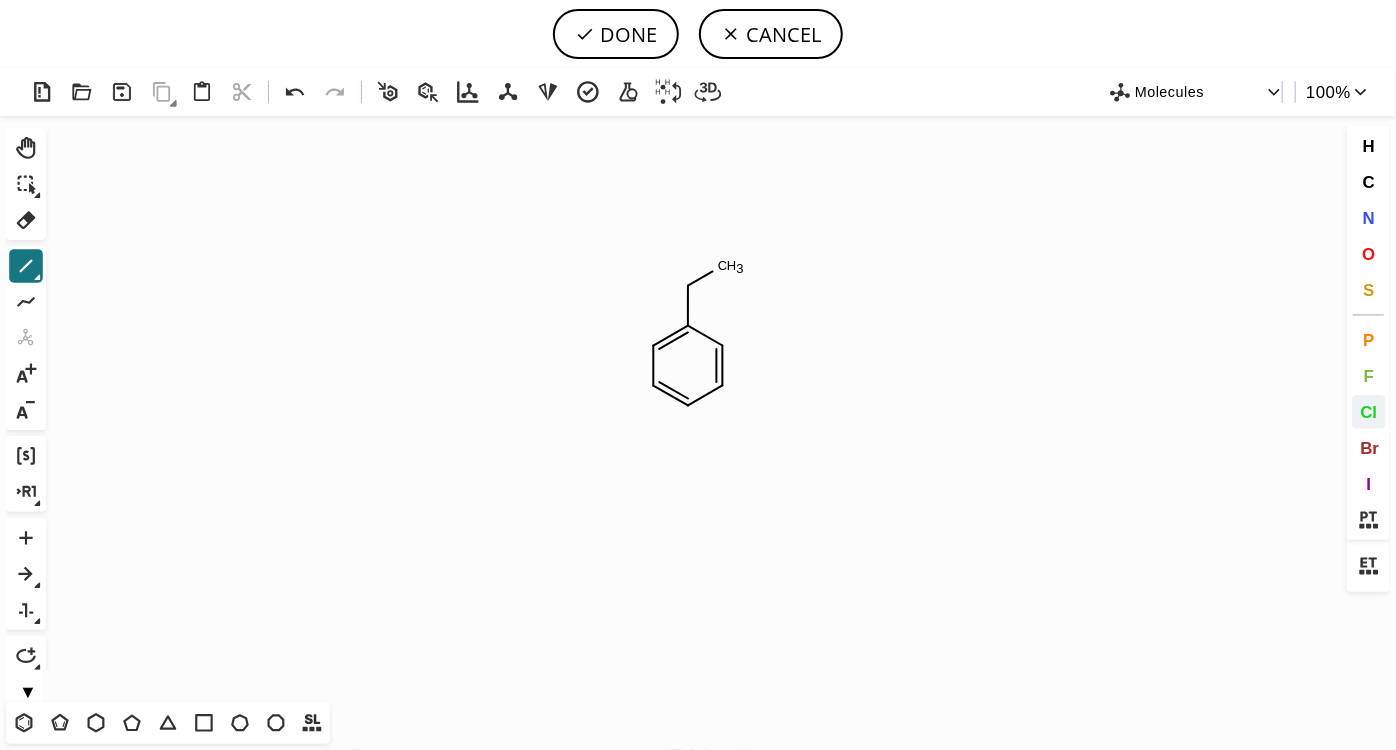 click on "Cl" at bounding box center (1368, 411) 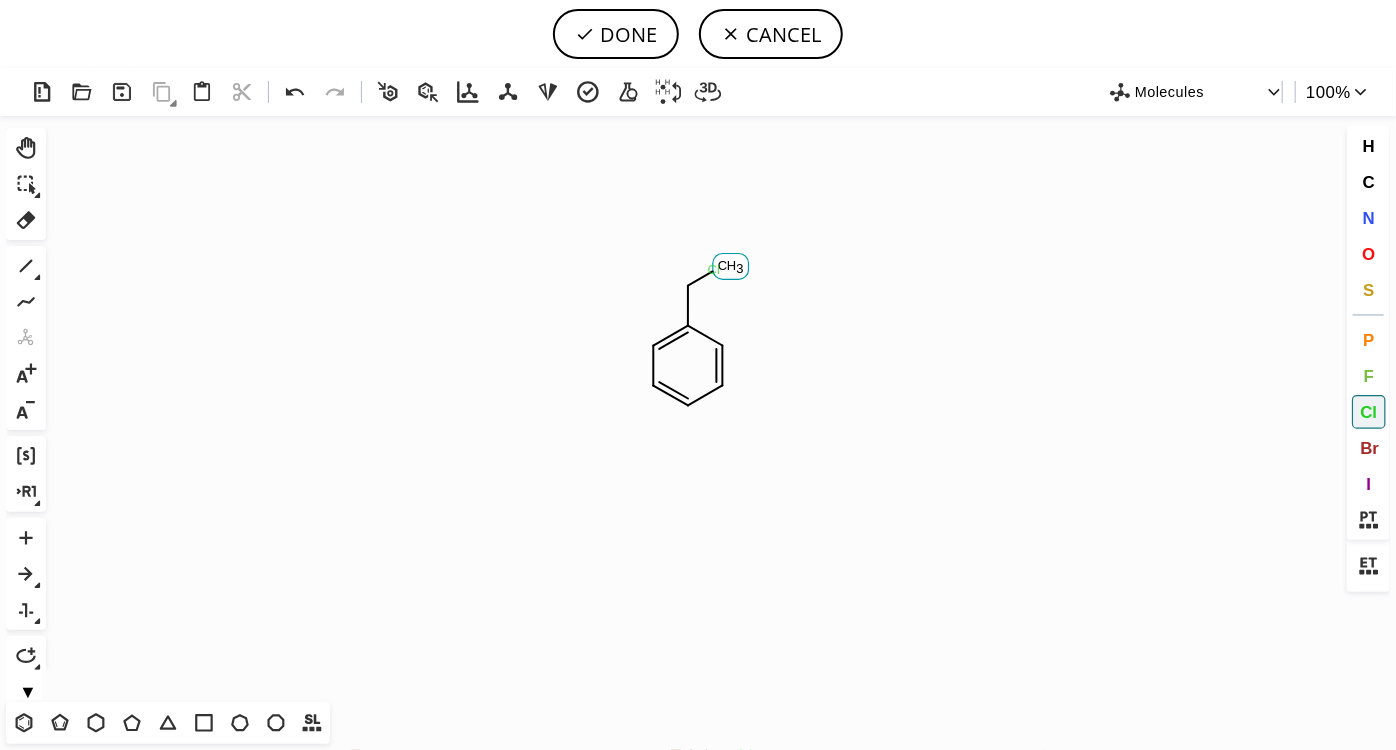 click on "Cl" 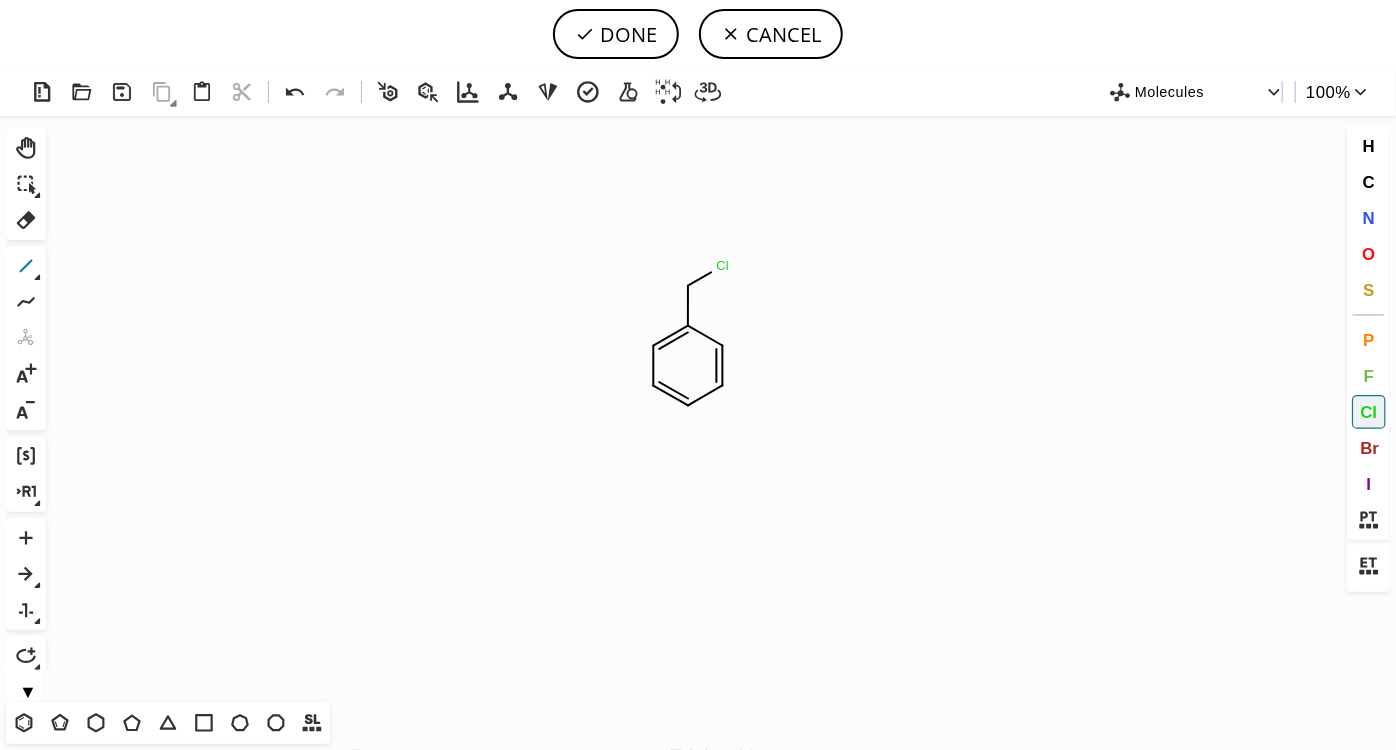 click 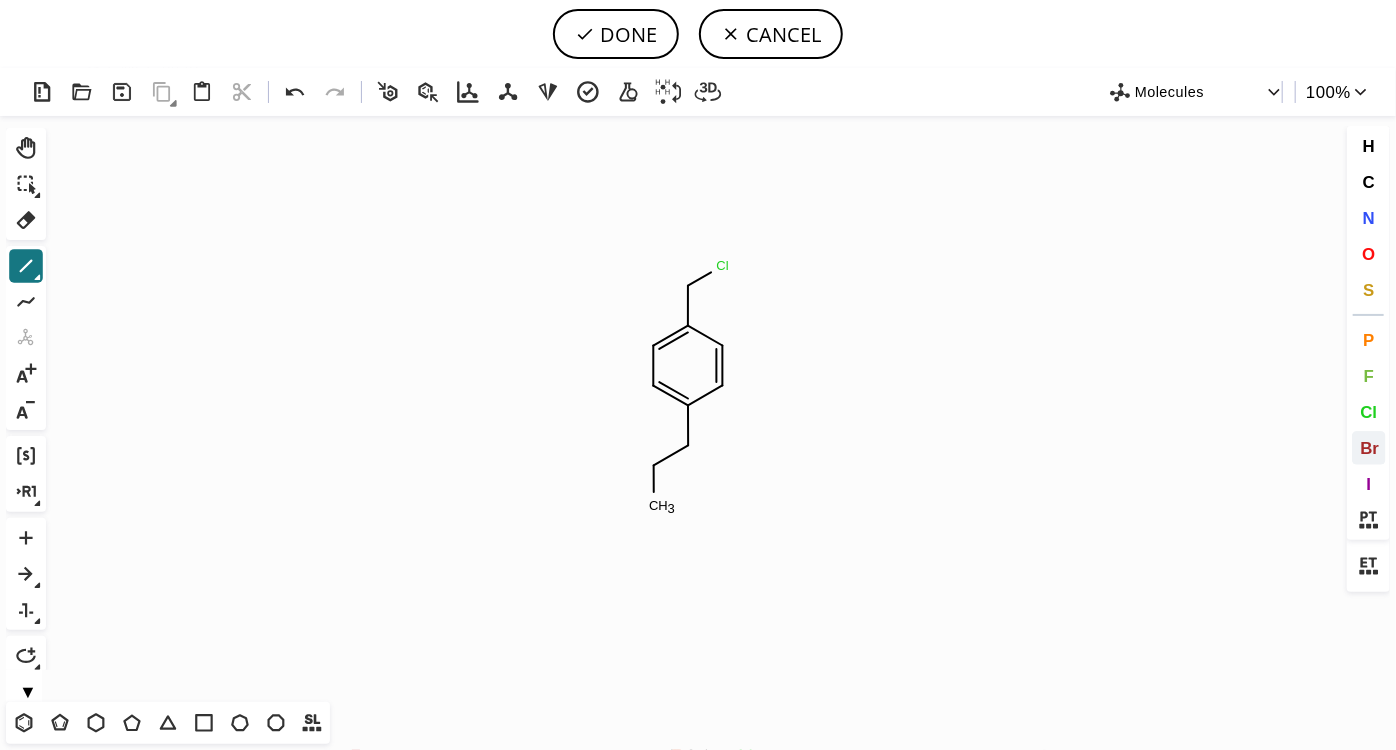 click on "Br" at bounding box center [1369, 447] 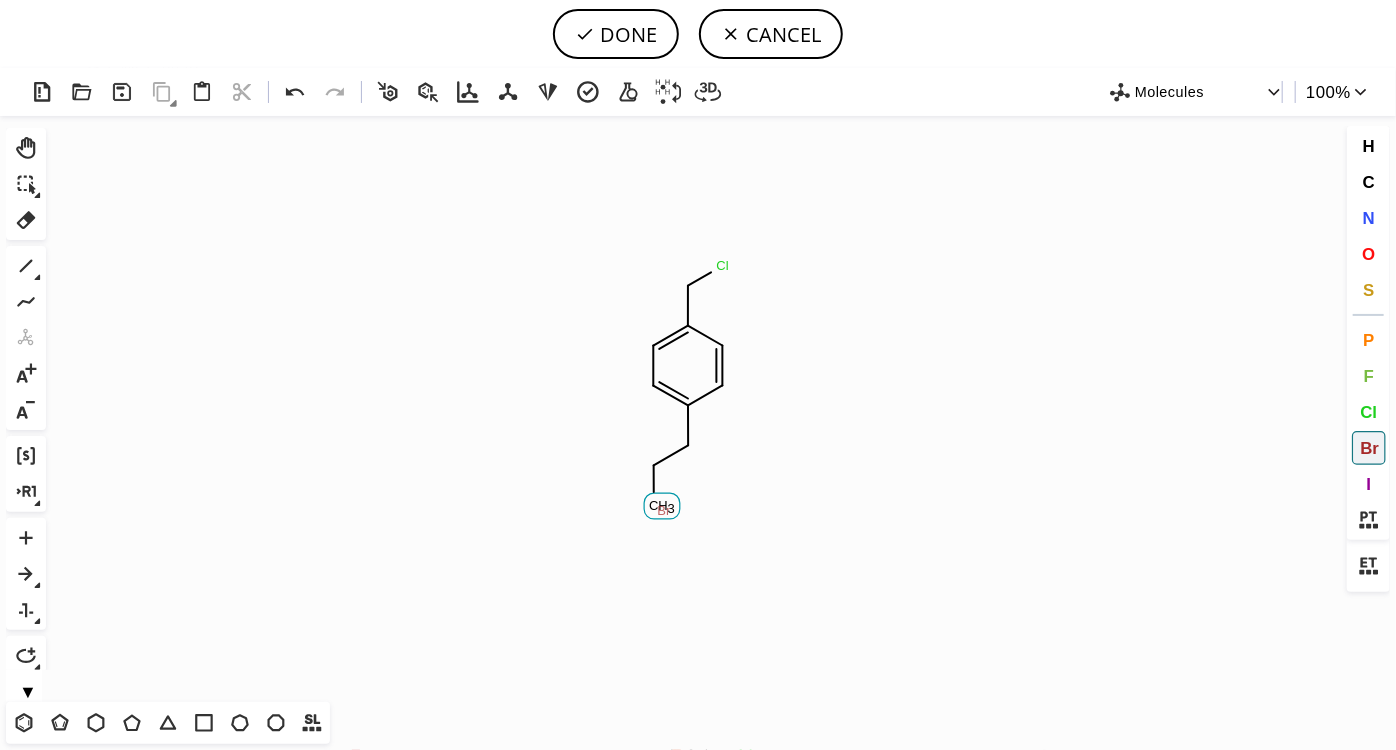 click on "Br" 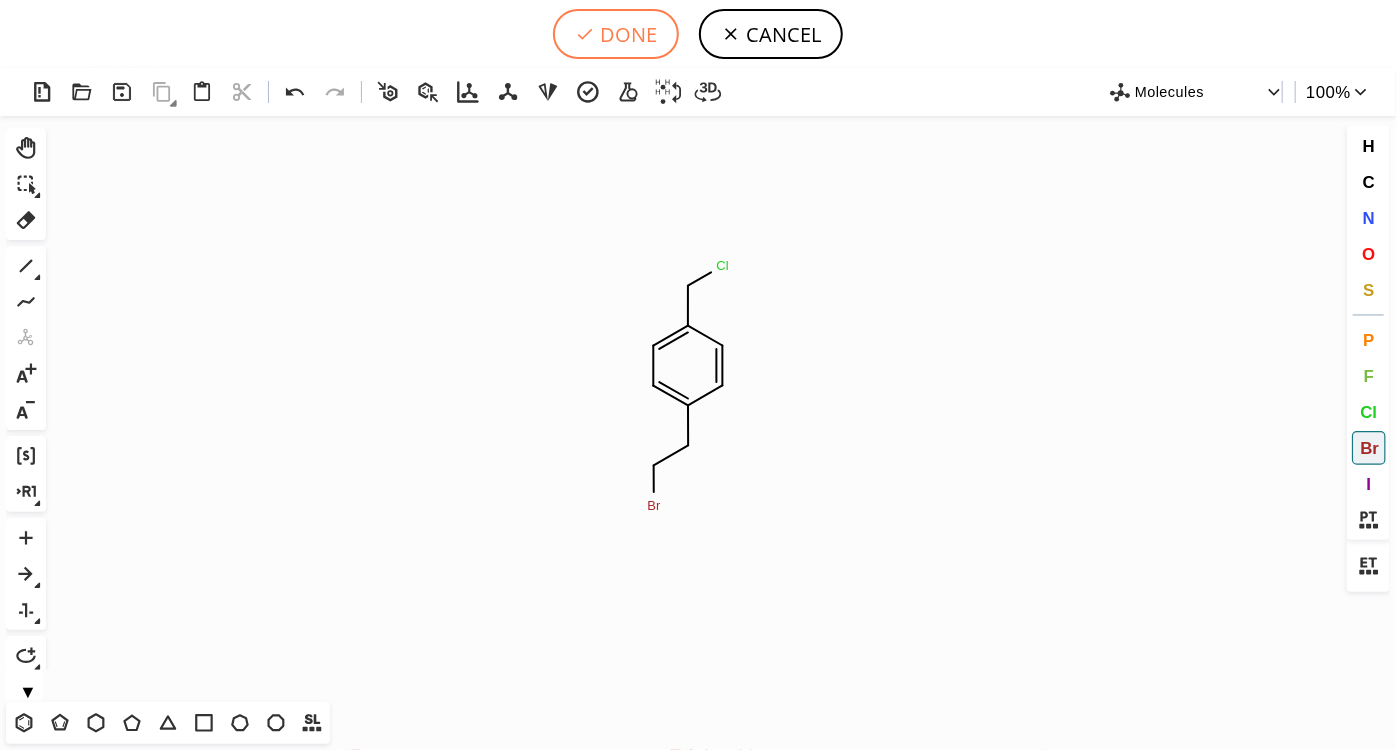 click on "DONE" at bounding box center (616, 34) 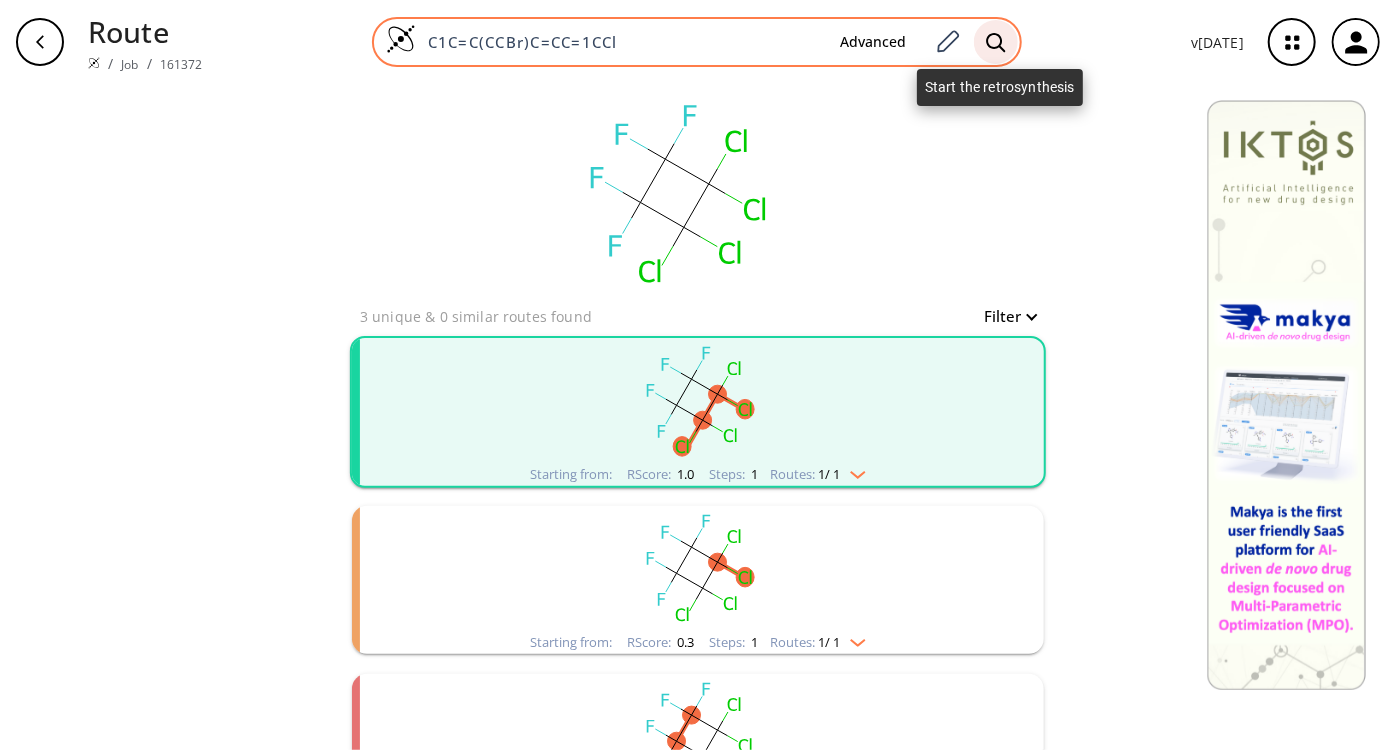 click at bounding box center [996, 42] 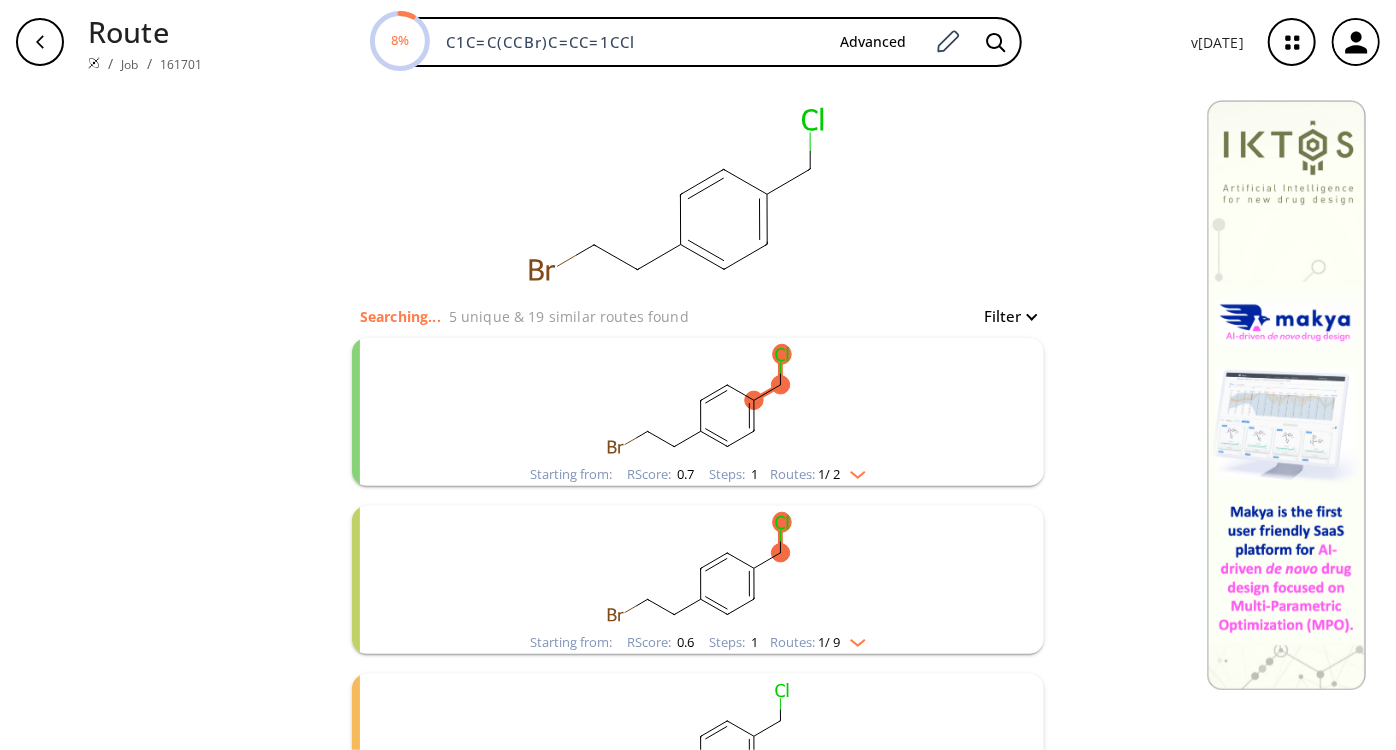 click 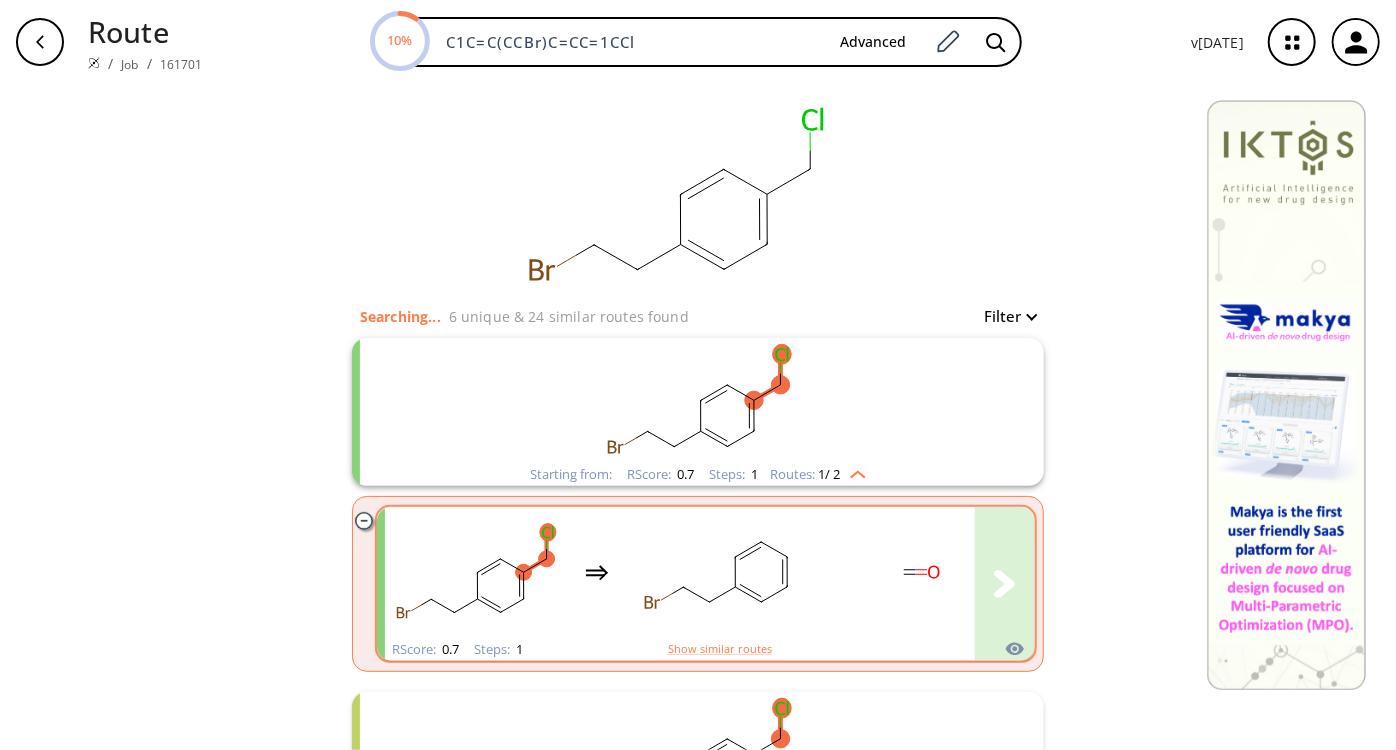 click 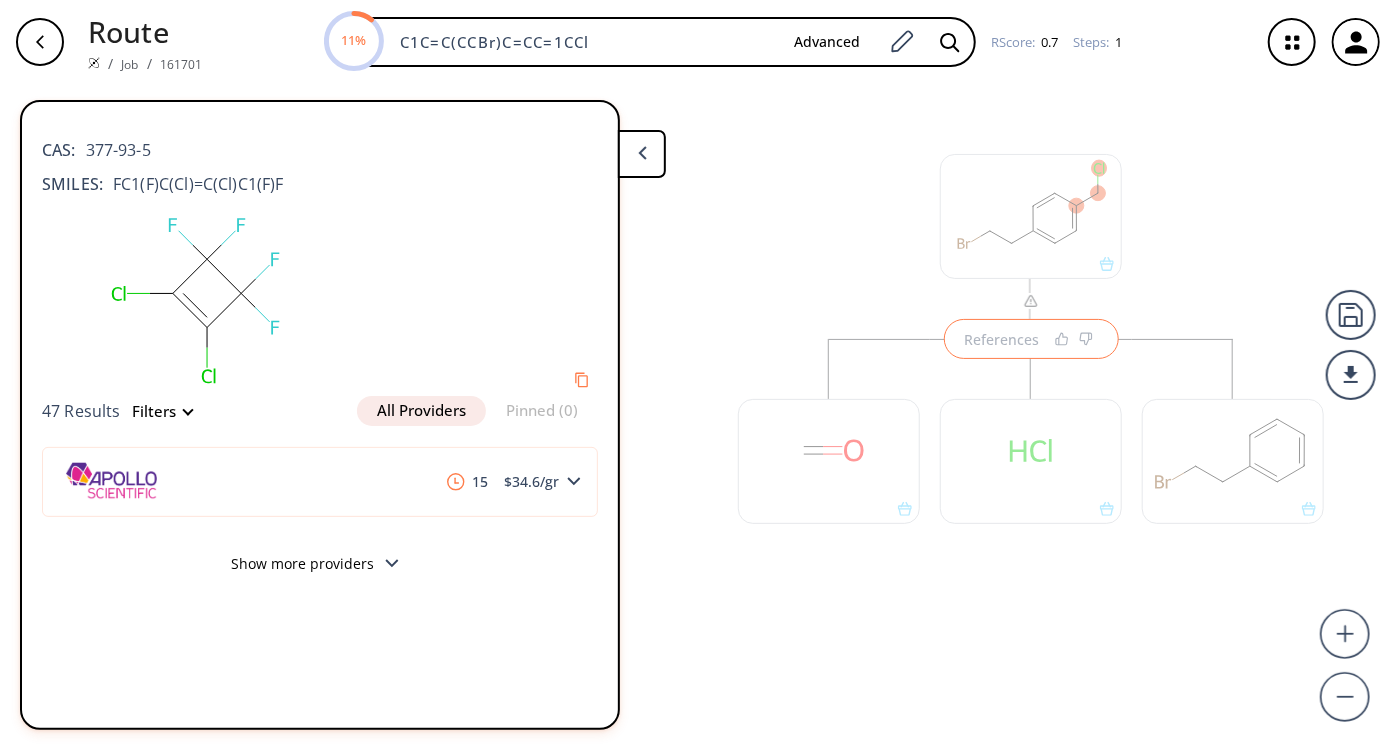 click at bounding box center (1031, 451) 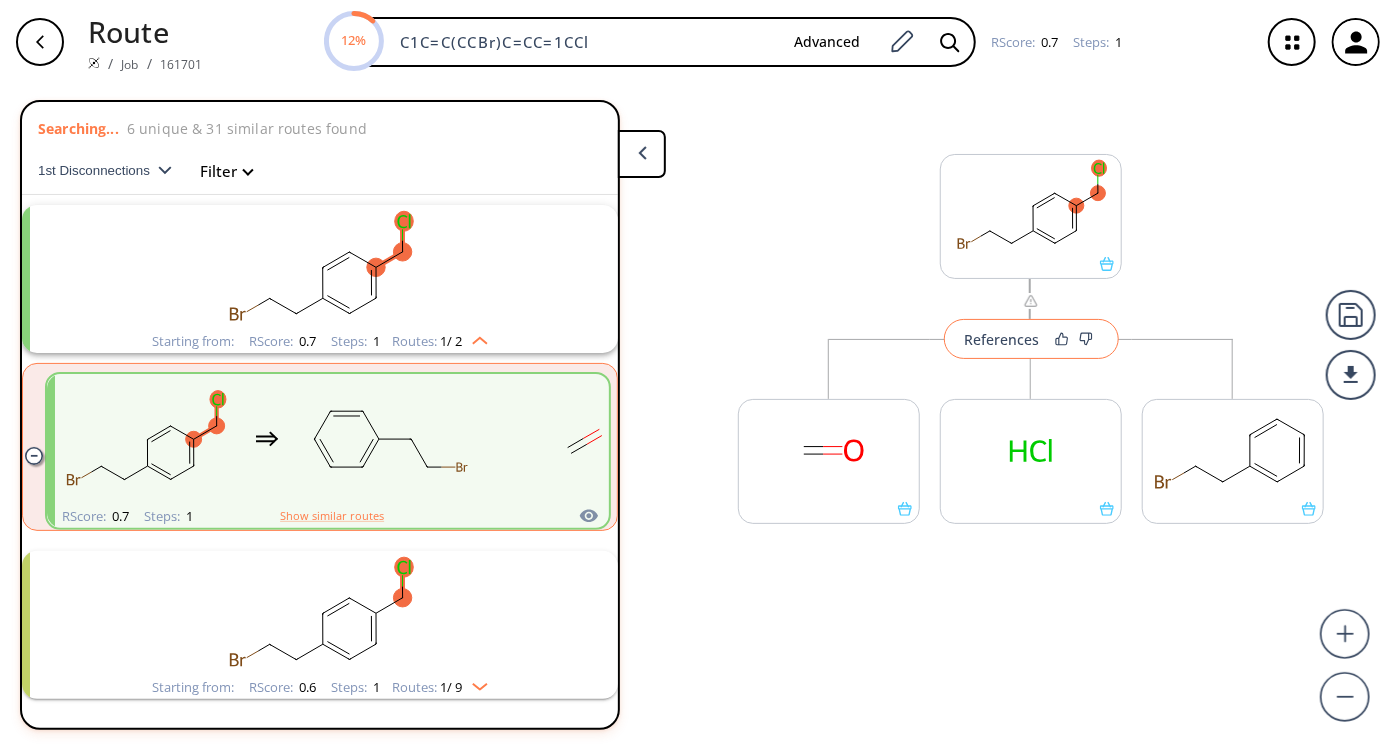 scroll, scrollTop: 43, scrollLeft: 0, axis: vertical 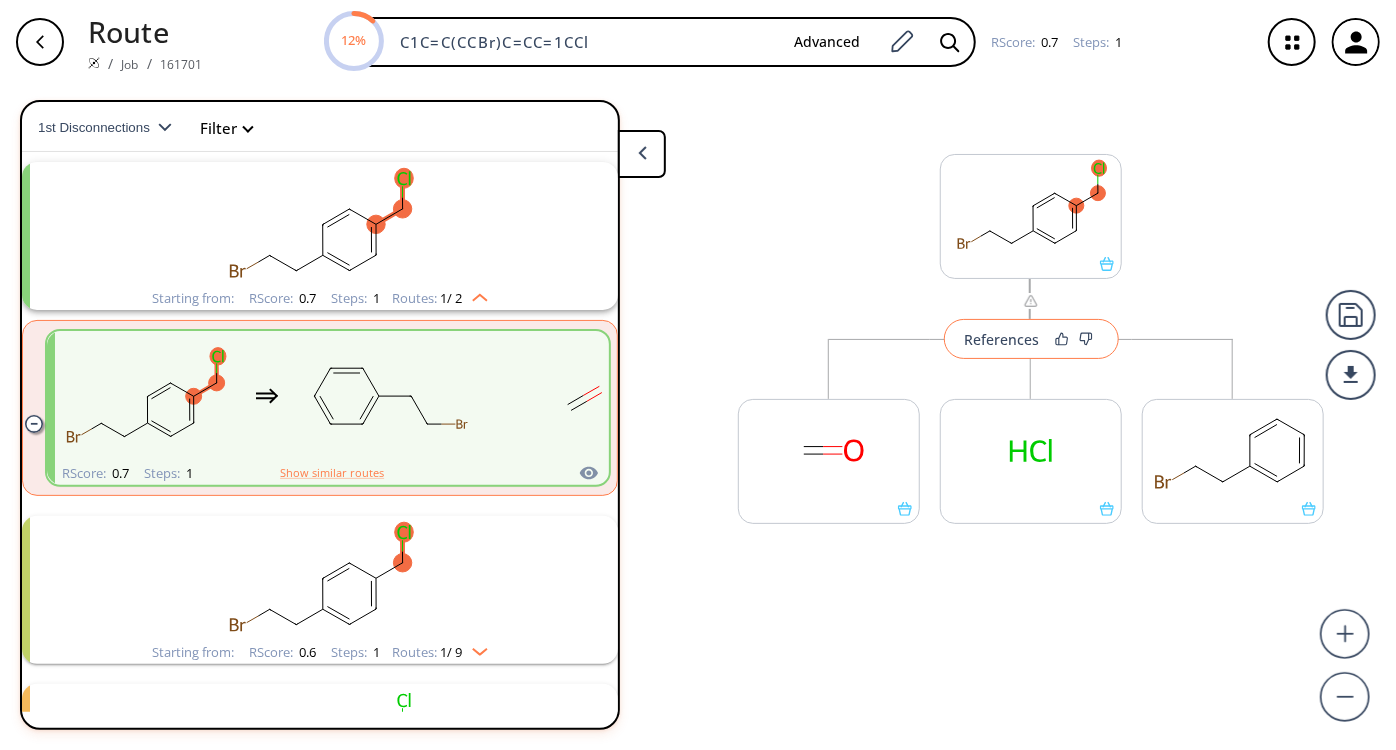 click on "References" at bounding box center (1002, 339) 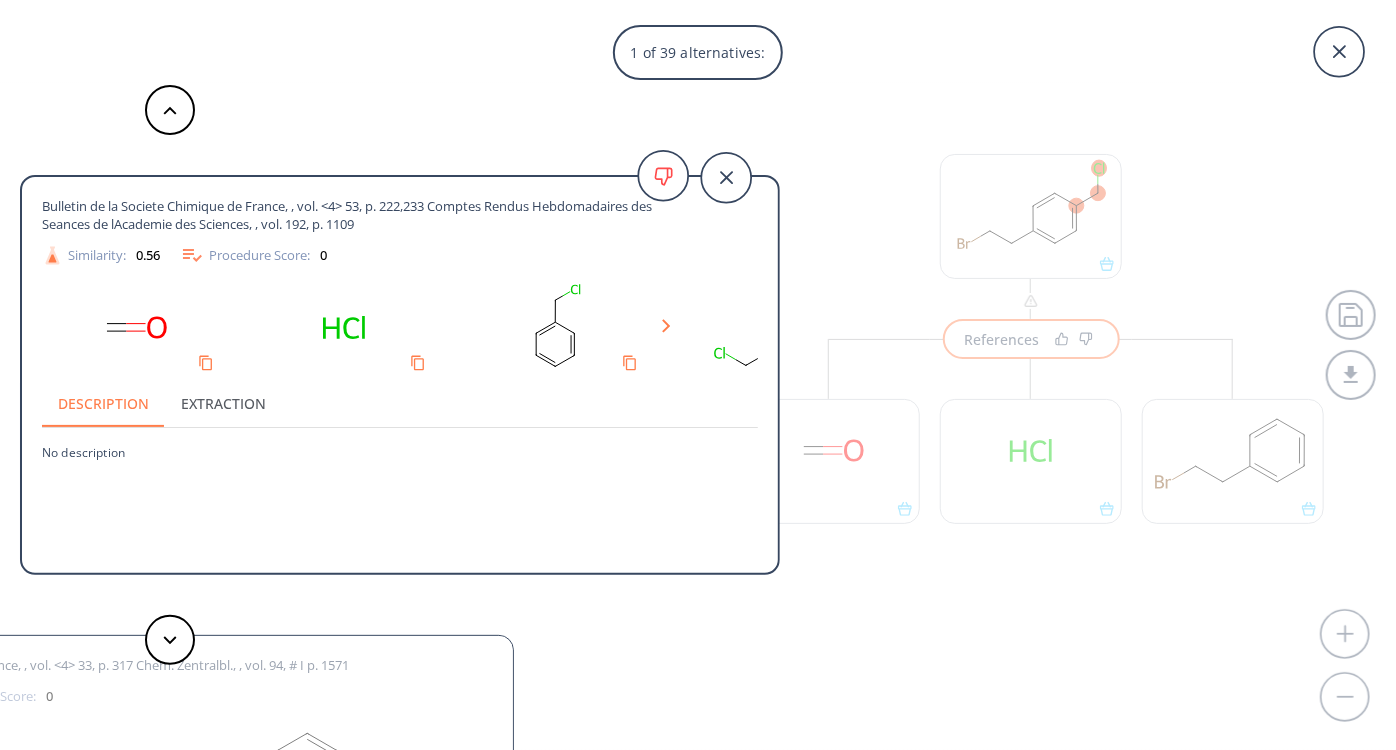 click on "1 of 39 alternatives: Bulletin de la Societe Chimique de France, , vol. <4> 53, p. 222,233          Comptes Rendus Hebdomadaires des Seances de lAcademie des Sciences, , vol. 192, p. 1109 Similarity: 0.56 Procedure Score: 0 Description Extraction No description Bulletin de la Societe Chimique de France, , vol. <4> 33, p. 317 Chem. Zentralbl., , vol. 94, # I p. 1571 Similarity: 0.4 Procedure Score: 0 Description Extraction No description Blanc chloromethylation Reference: US04381313A Phenylalkanoic compounds and therapeutic use thereof Similarity: 0.38 Procedure Score: 1  Time: 7 hours  Description Extraction Comptes Rendus Hebdomadaires des Seances de lAcademie des Sciences, , vol. 208, p. 818 Similarity: 0.35 Procedure Score: 0 Description Extraction No description Similarity: 0.35 Procedure Score: 0 Description Extraction No description Blanc chloromethylation Reference: US04186270A Process for making 2-(4-isobutylphenyl)propionic acid and related compounds Similarity: 0.33 Procedure Score: 0.25 Description" at bounding box center [698, 375] 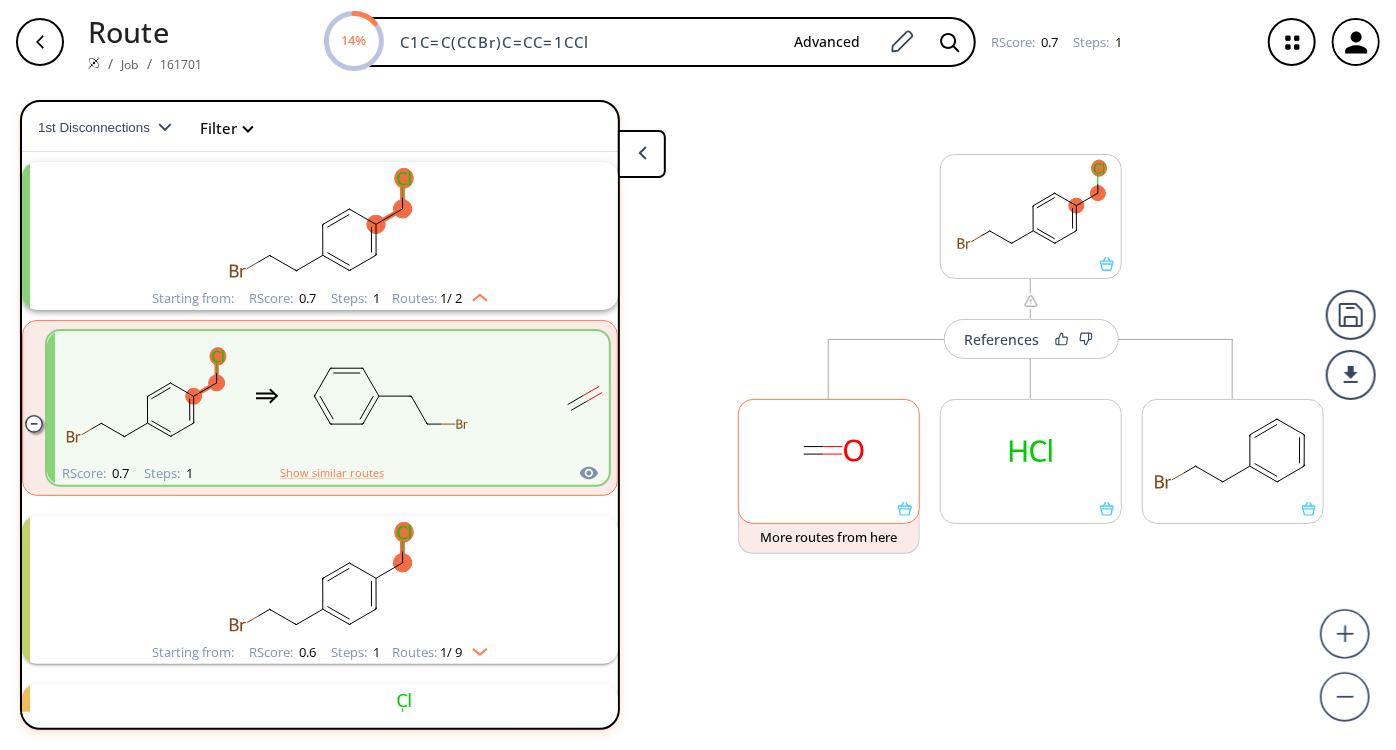 click 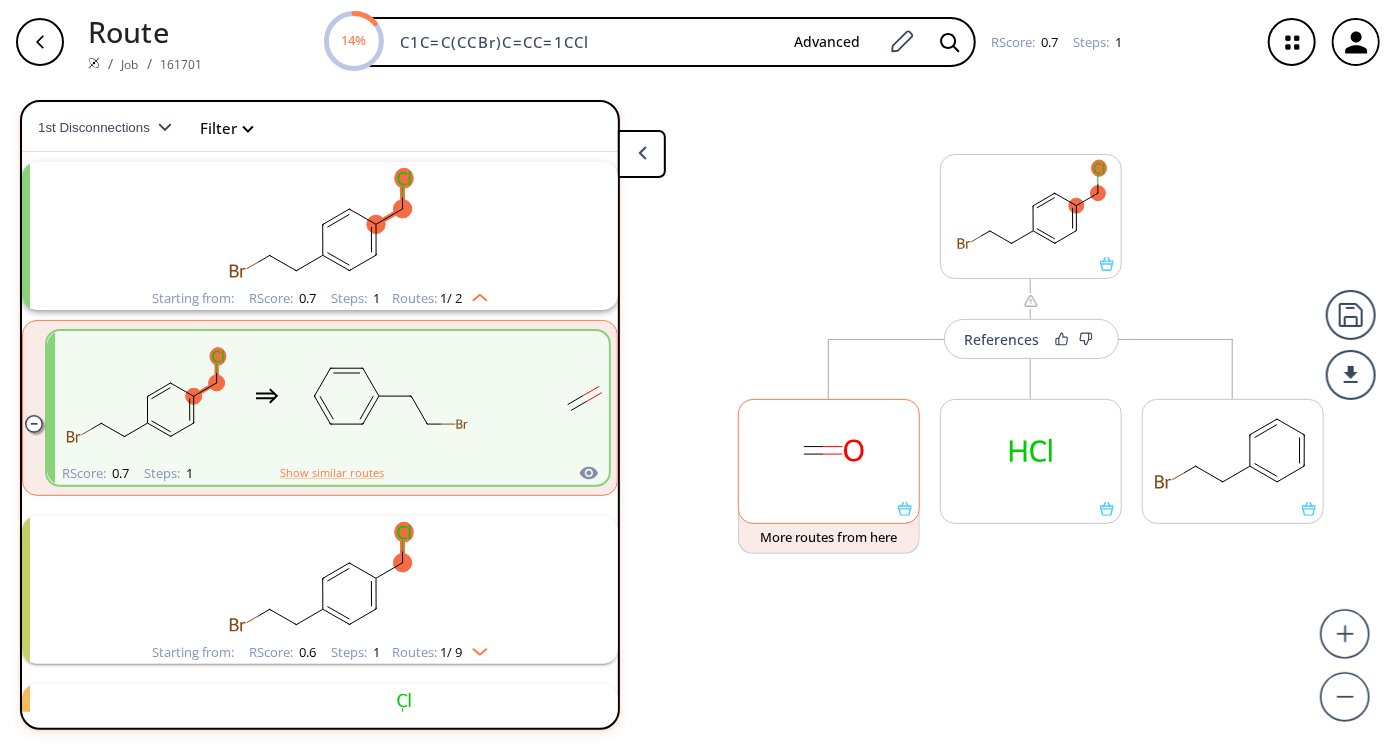 scroll, scrollTop: 0, scrollLeft: 0, axis: both 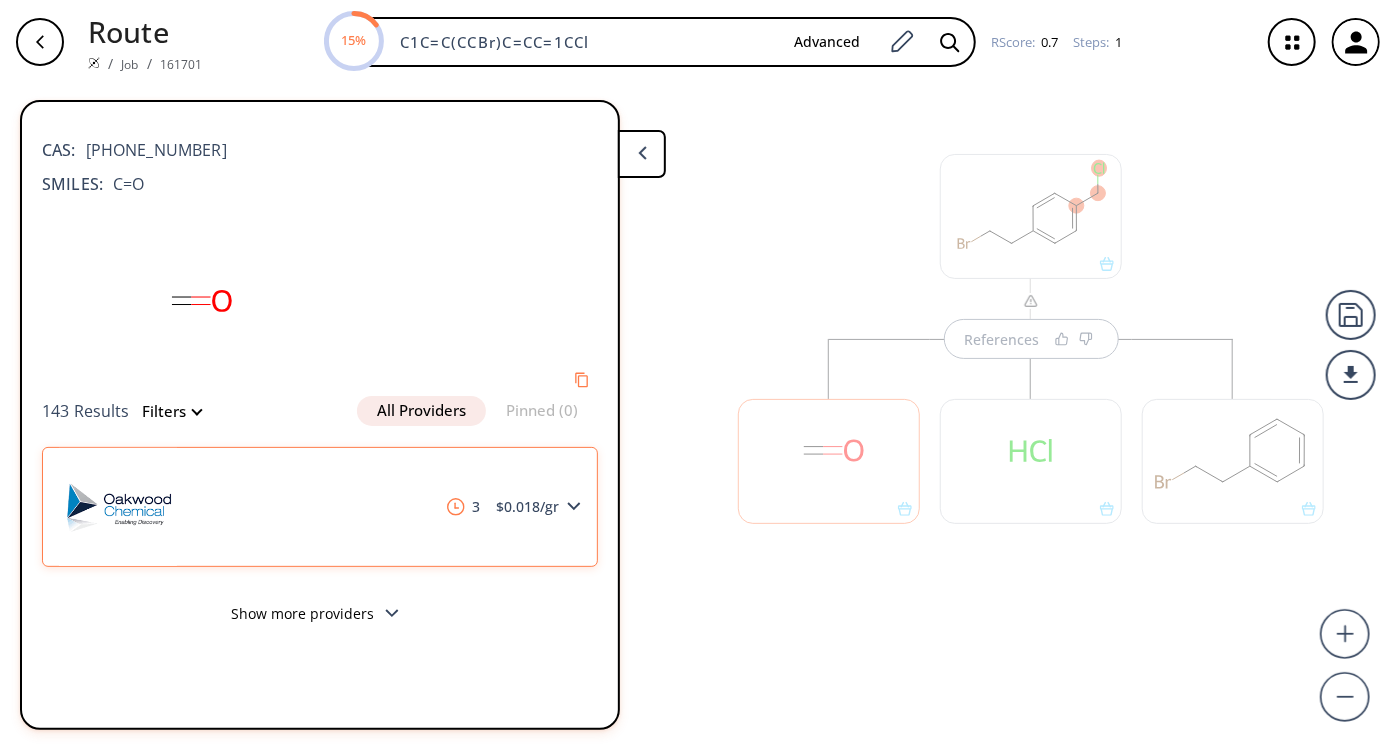 click on "$ 0.018 /gr" at bounding box center (527, 507) 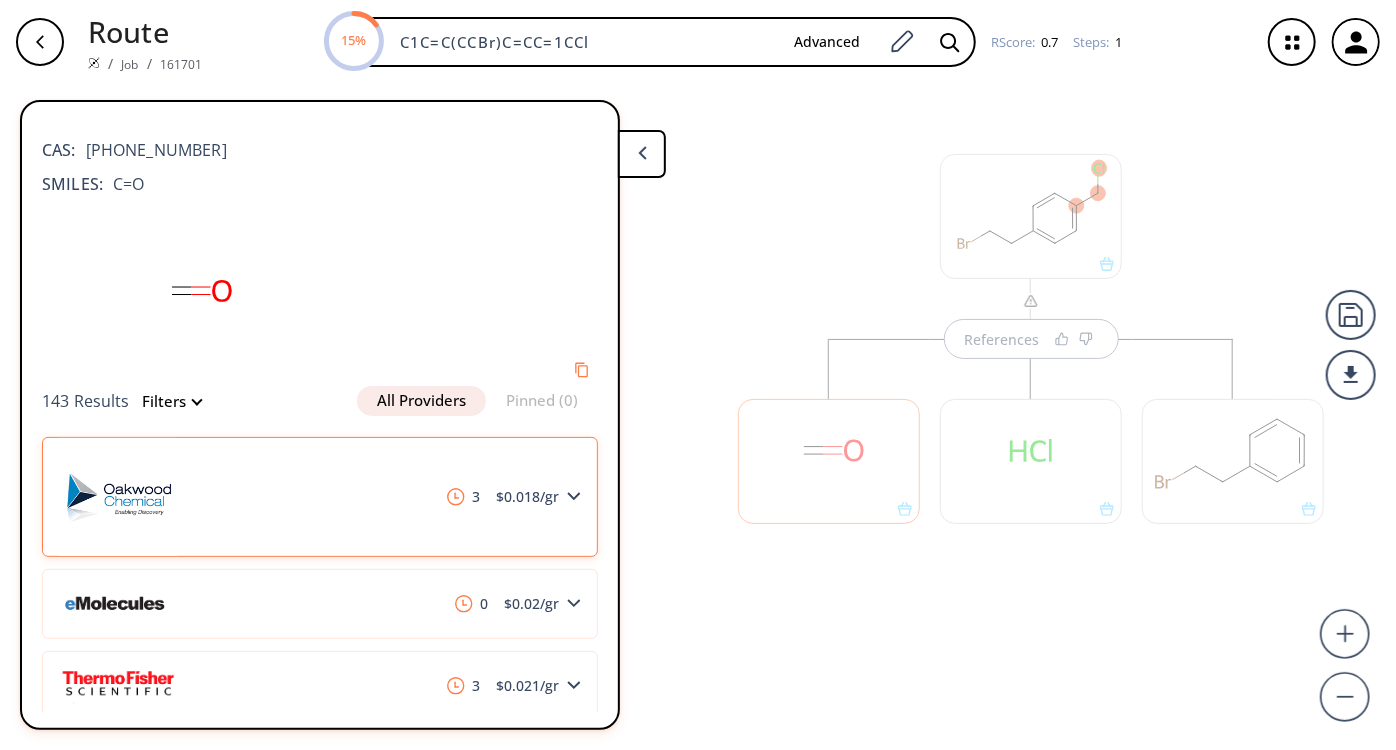 click on "$ 0.018 /gr" at bounding box center [527, 497] 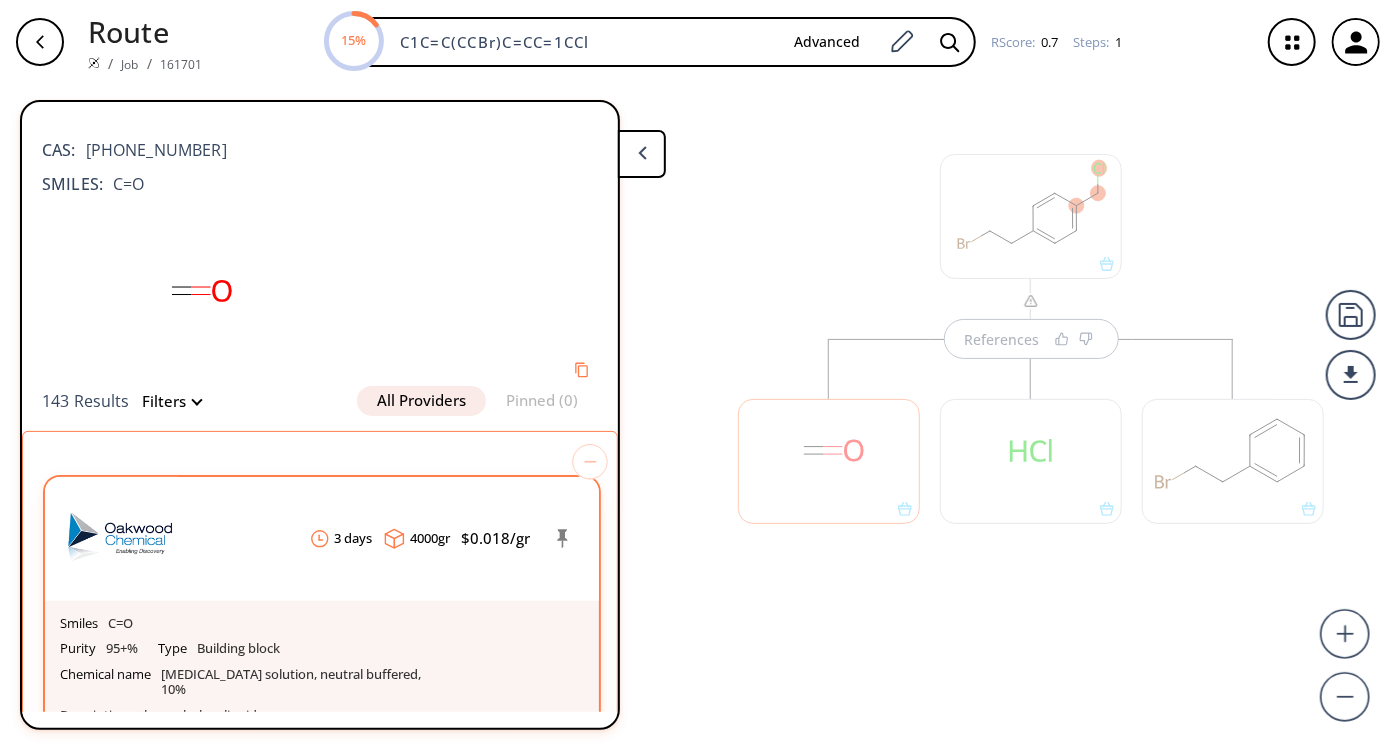 scroll, scrollTop: 90, scrollLeft: 0, axis: vertical 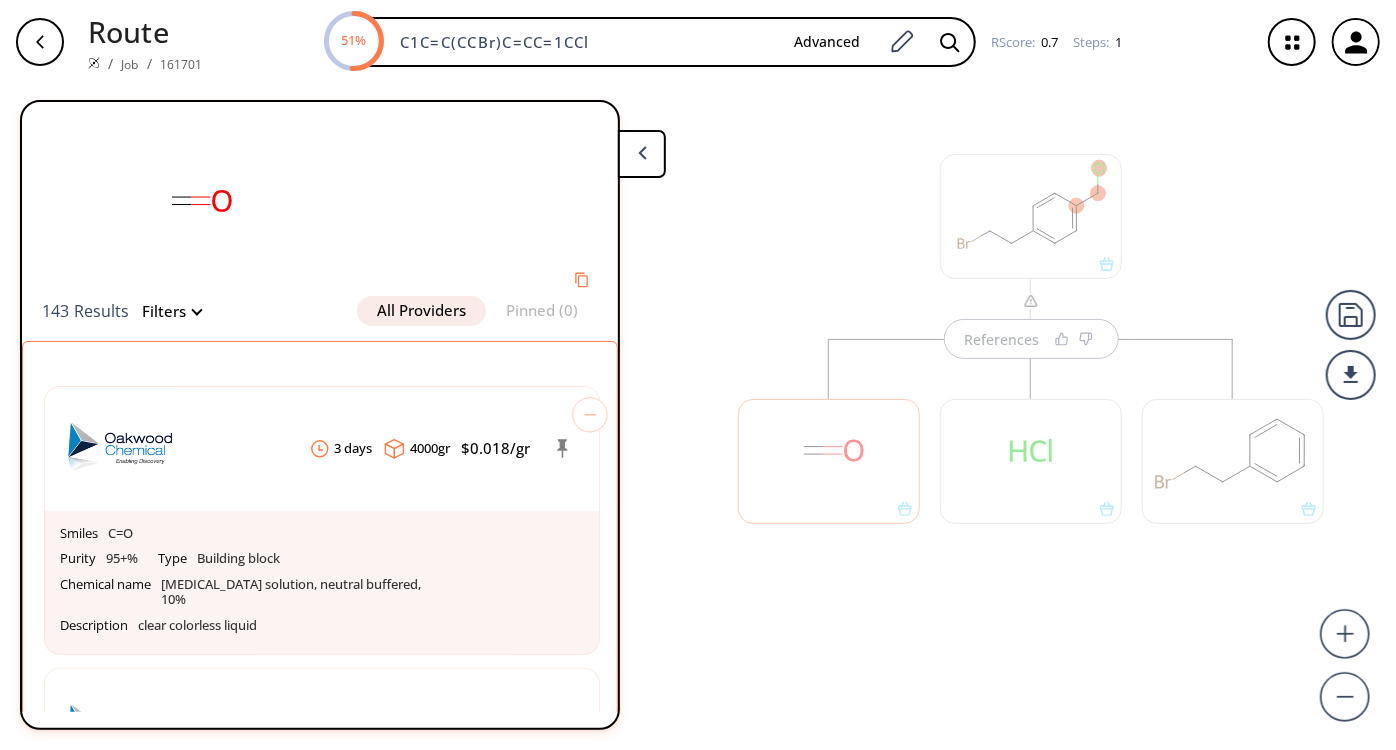 click on "References" at bounding box center [1031, 349] 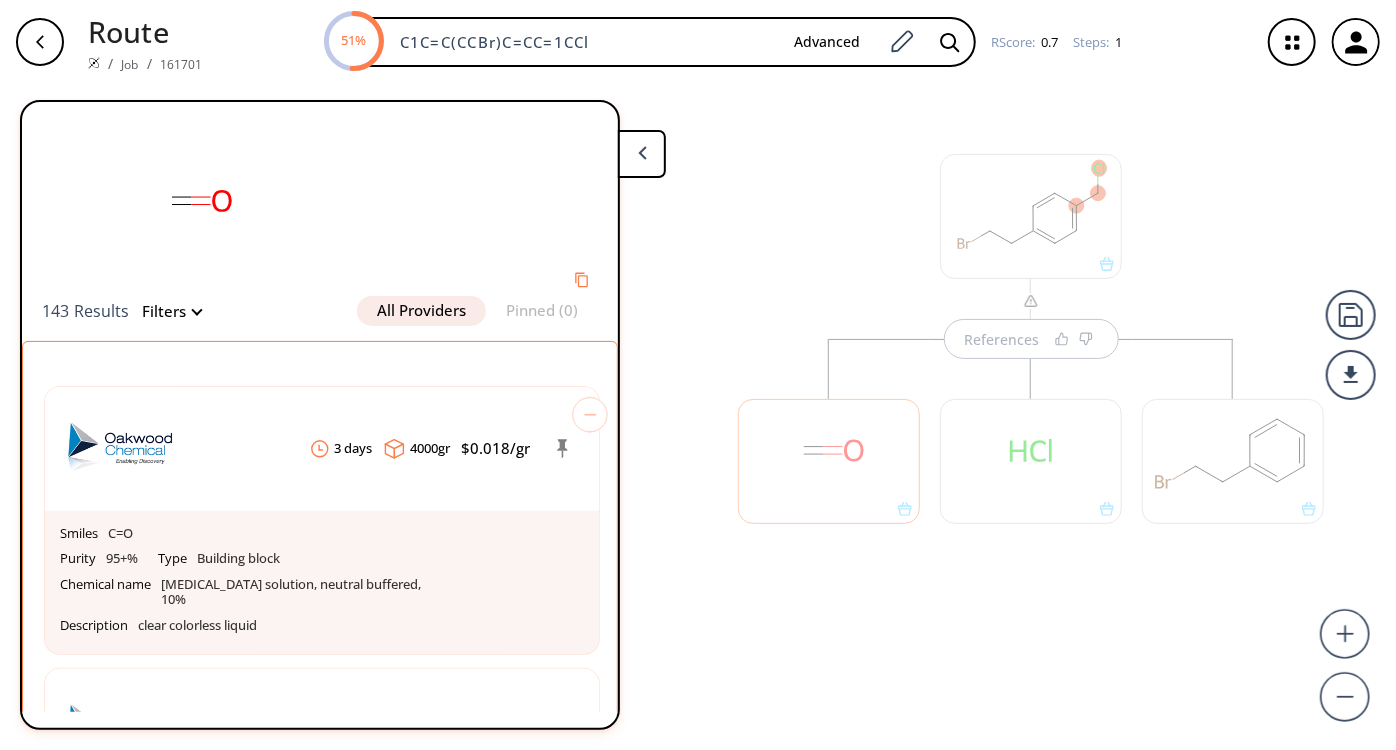 scroll, scrollTop: 43, scrollLeft: 0, axis: vertical 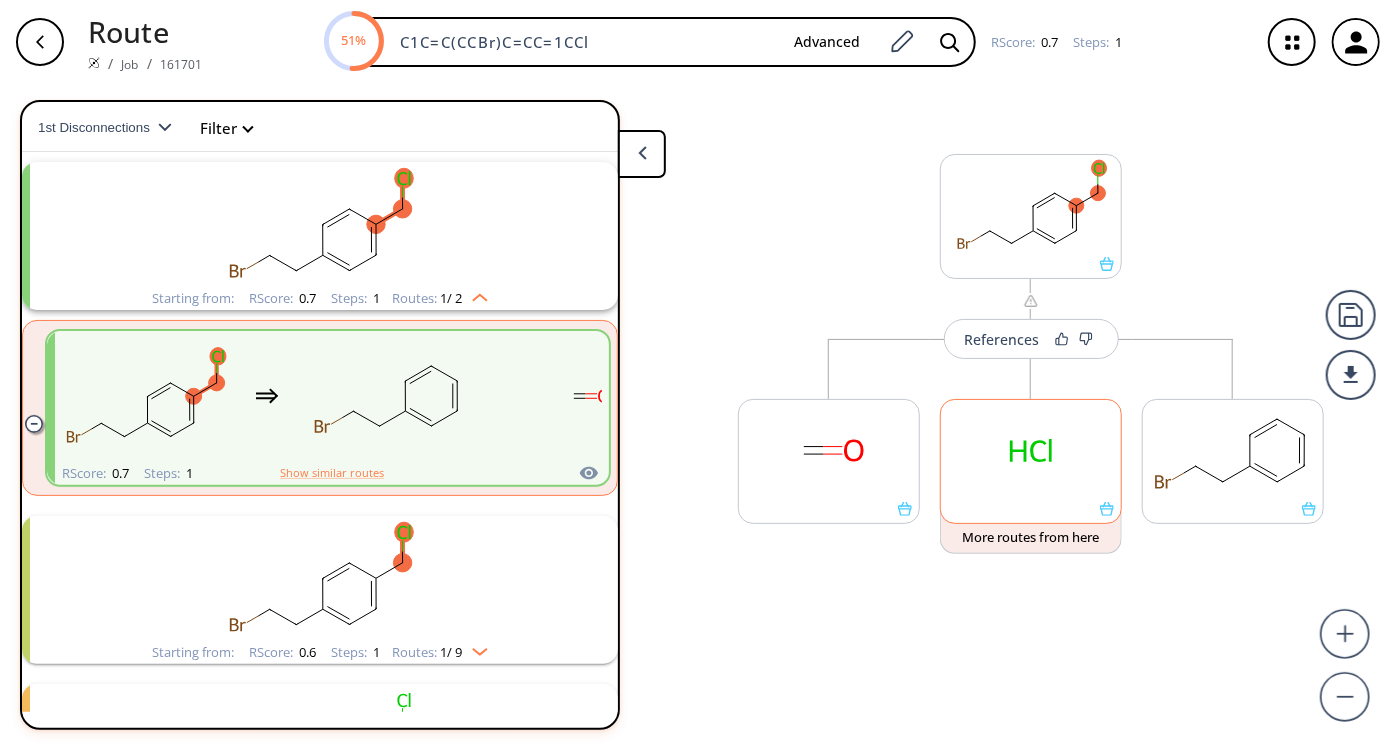 click 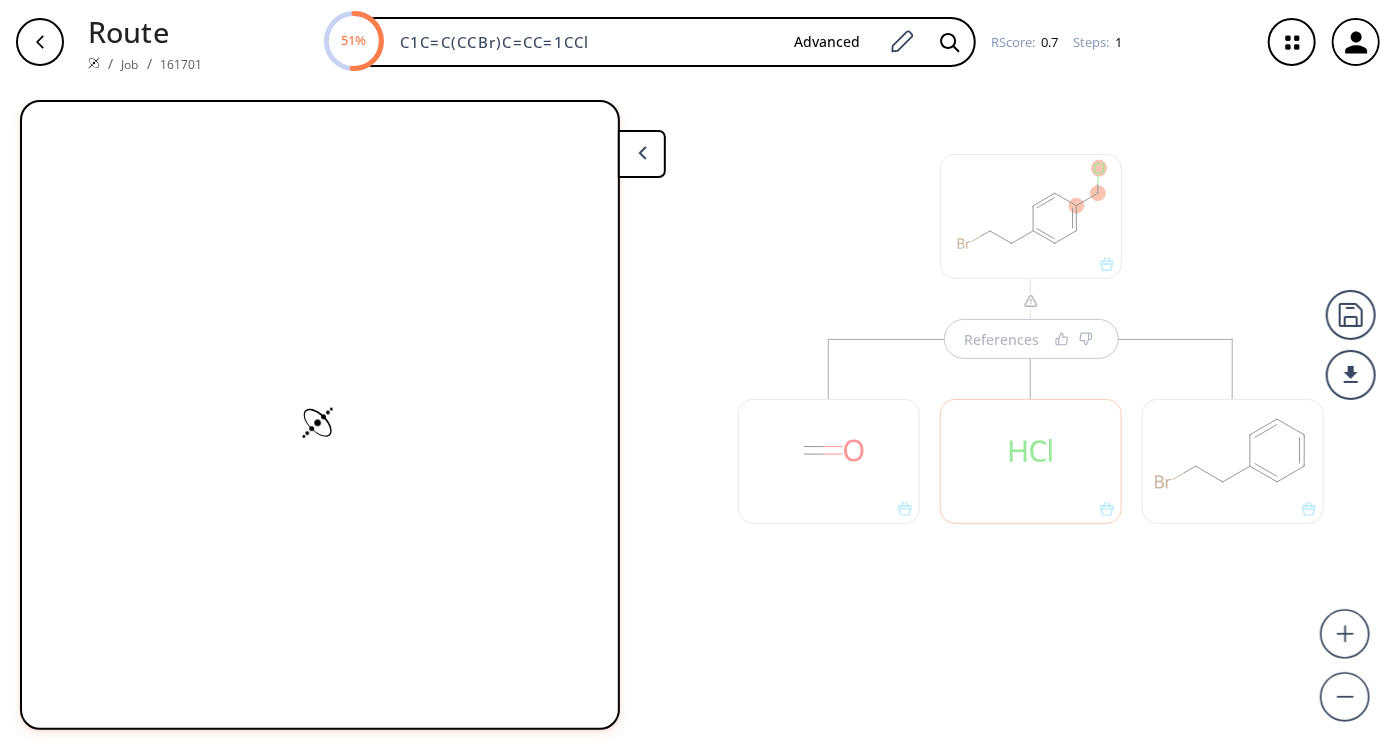 scroll, scrollTop: 0, scrollLeft: 0, axis: both 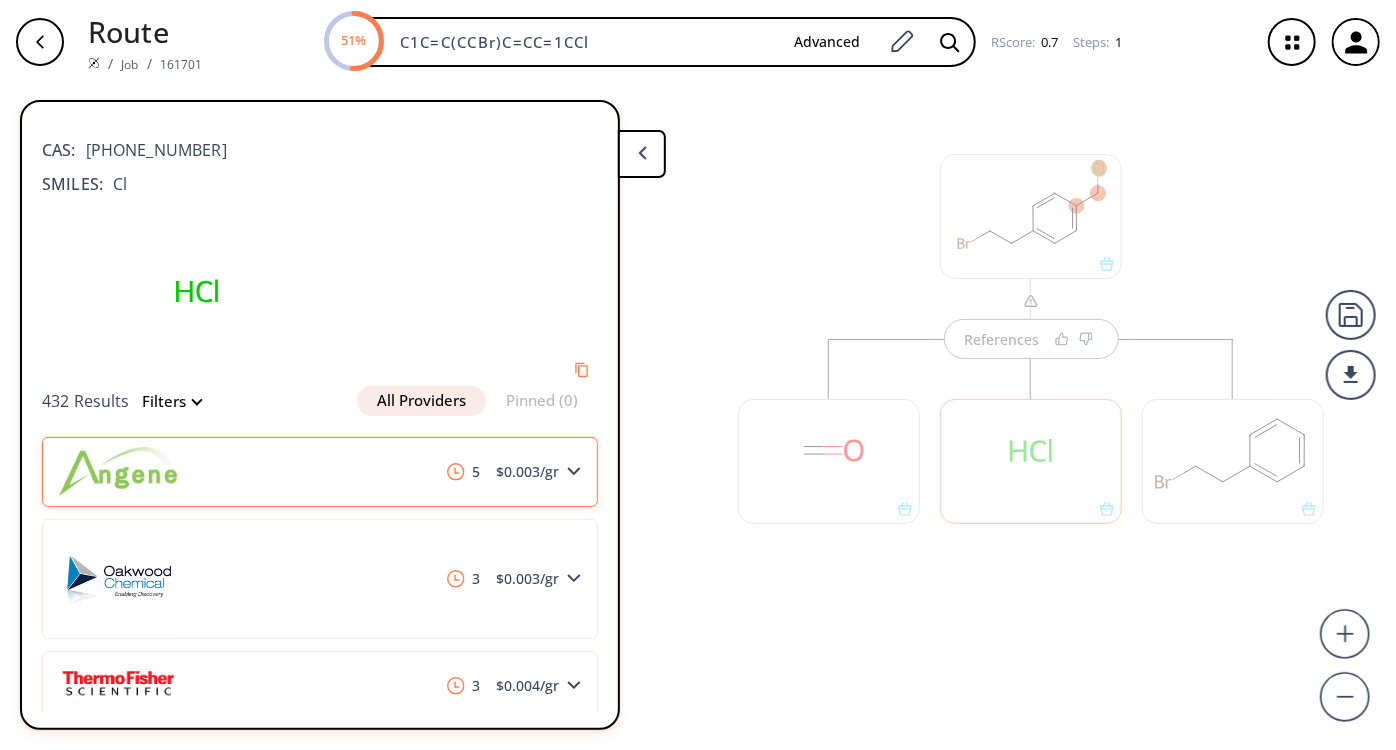 click on "$ 0.003 /gr" at bounding box center (527, 472) 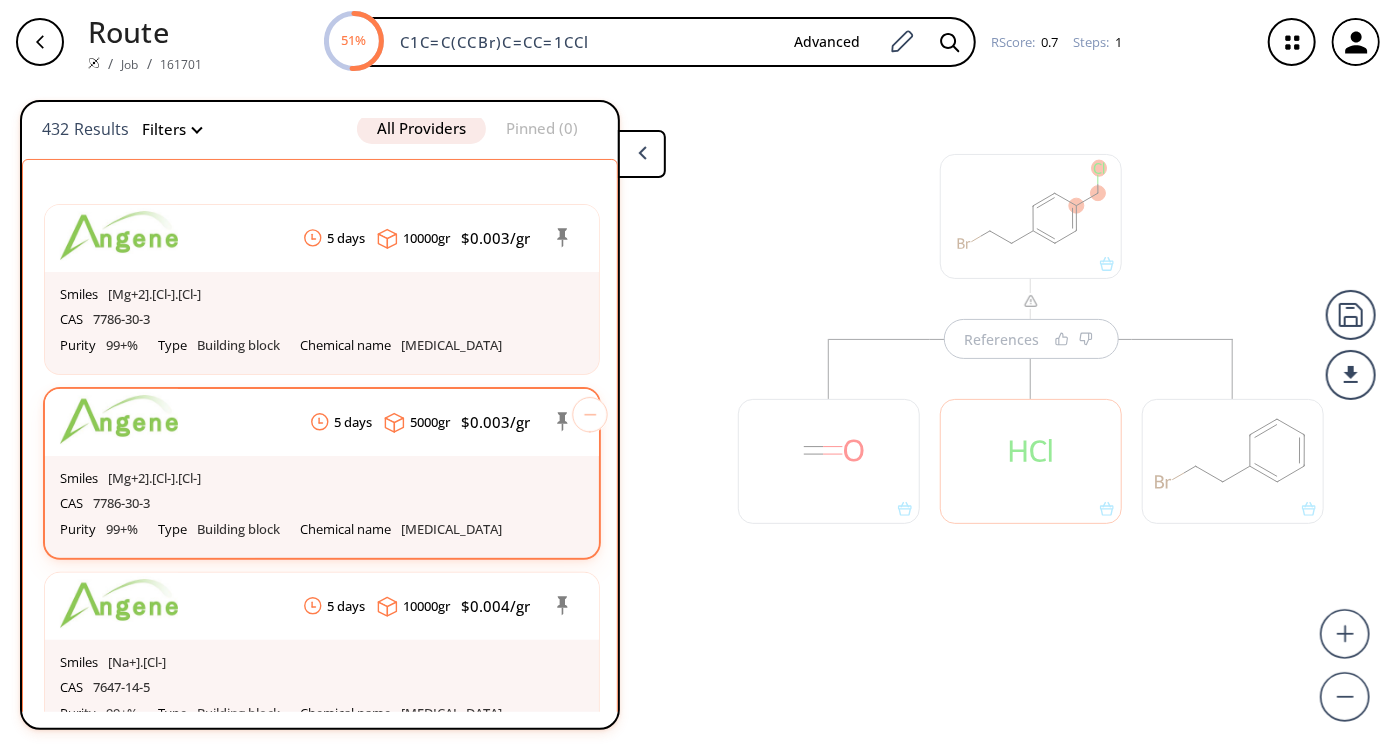scroll, scrollTop: 363, scrollLeft: 0, axis: vertical 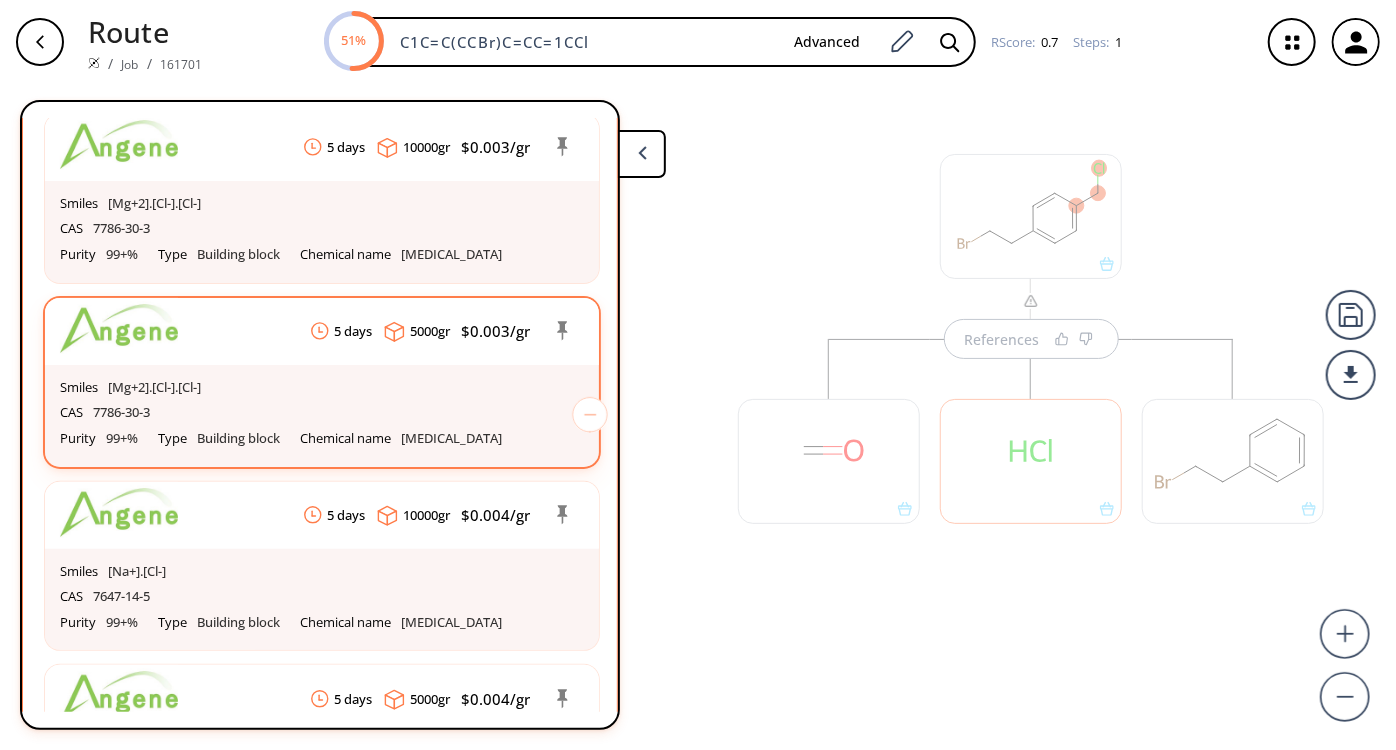 click on "CAS 7786-30-3" at bounding box center [322, 229] 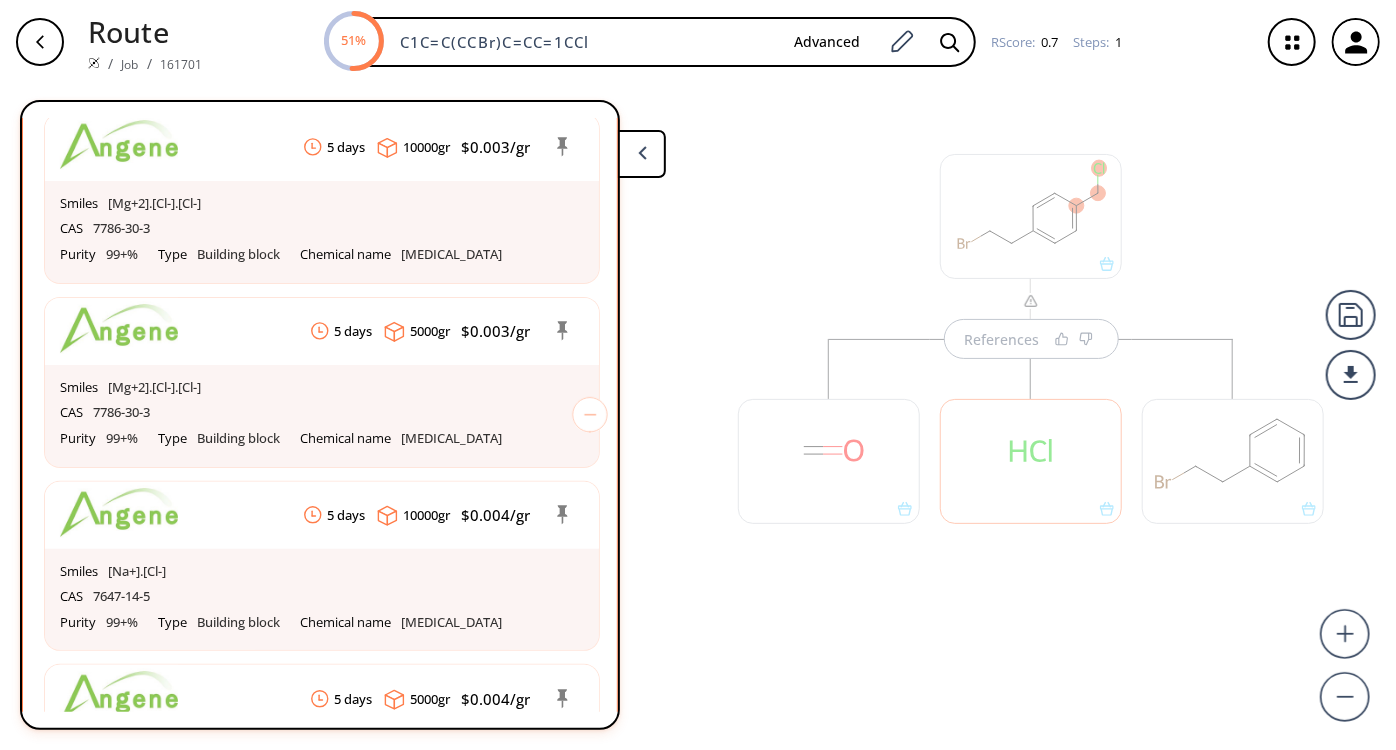 scroll, scrollTop: 0, scrollLeft: 0, axis: both 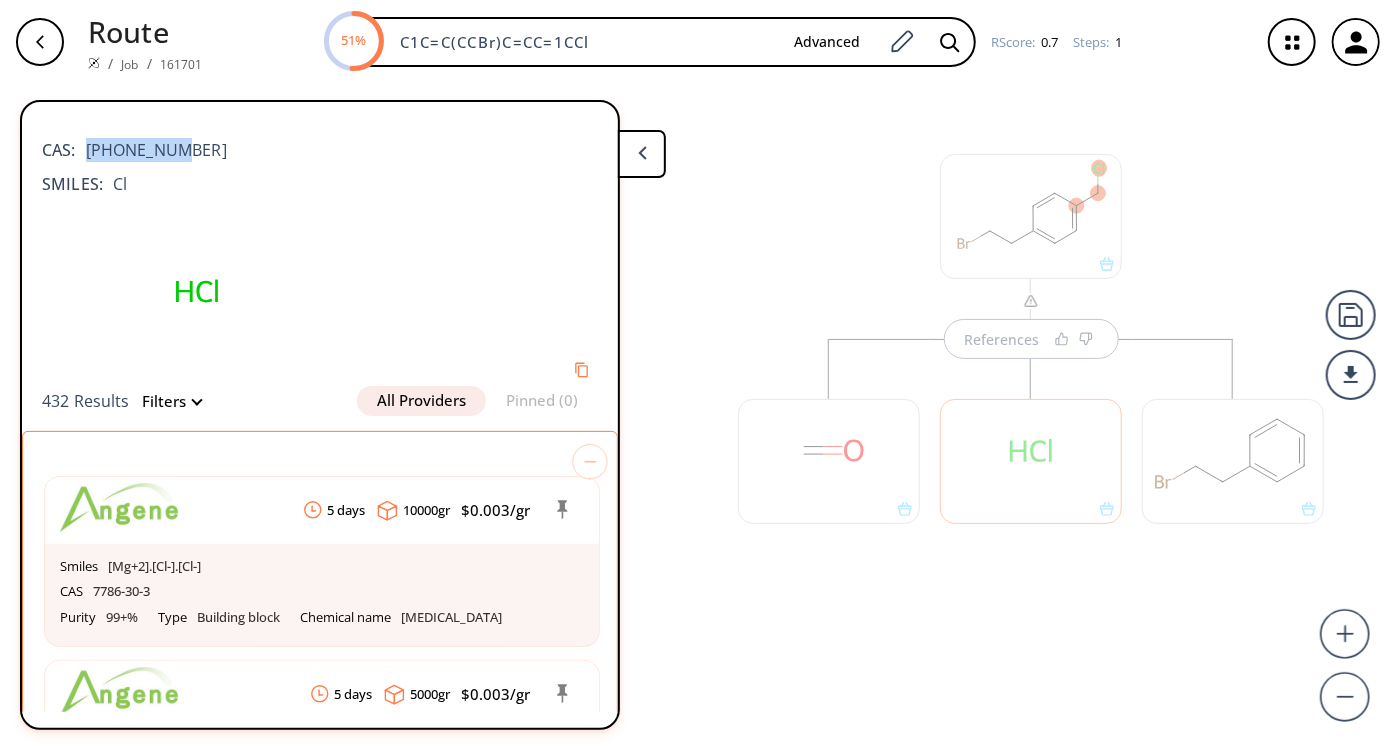 drag, startPoint x: 178, startPoint y: 150, endPoint x: 79, endPoint y: 154, distance: 99.08077 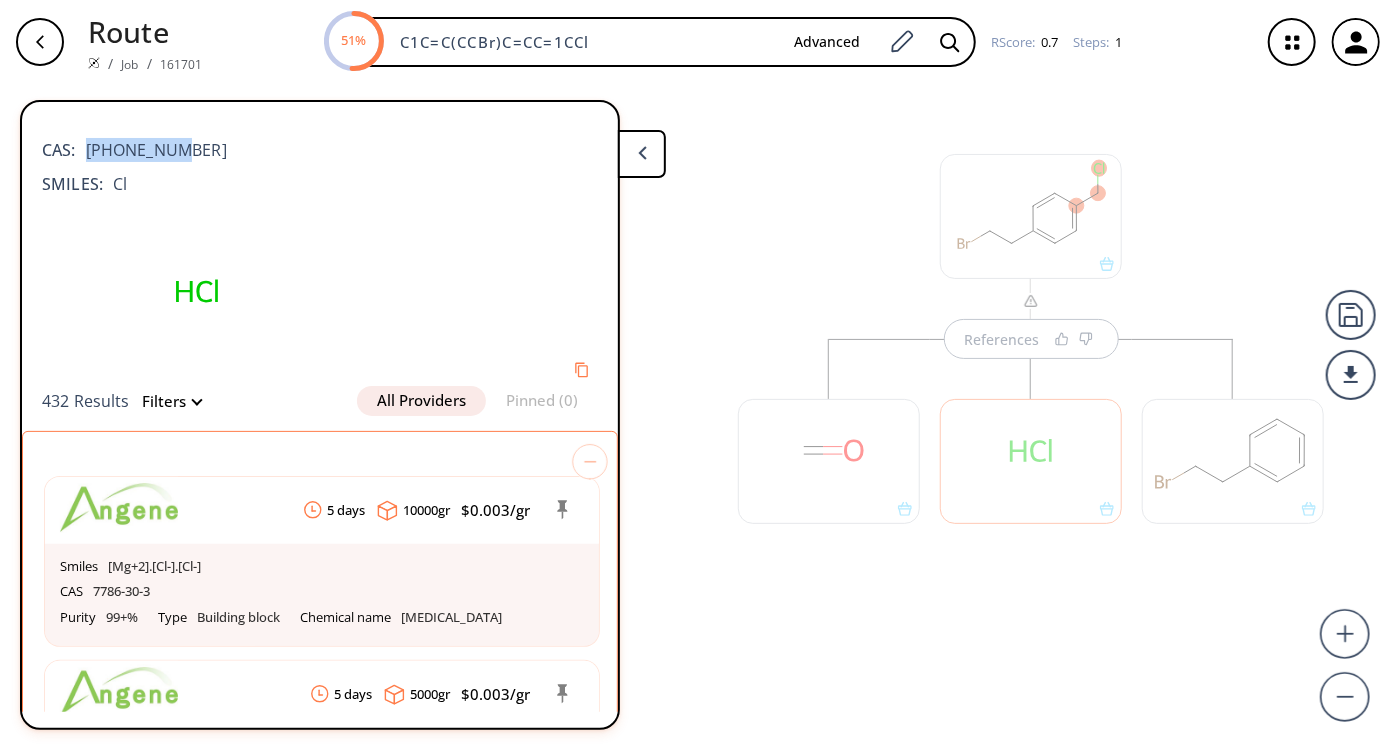 click on "CAS: 10025-69-1" at bounding box center [320, 140] 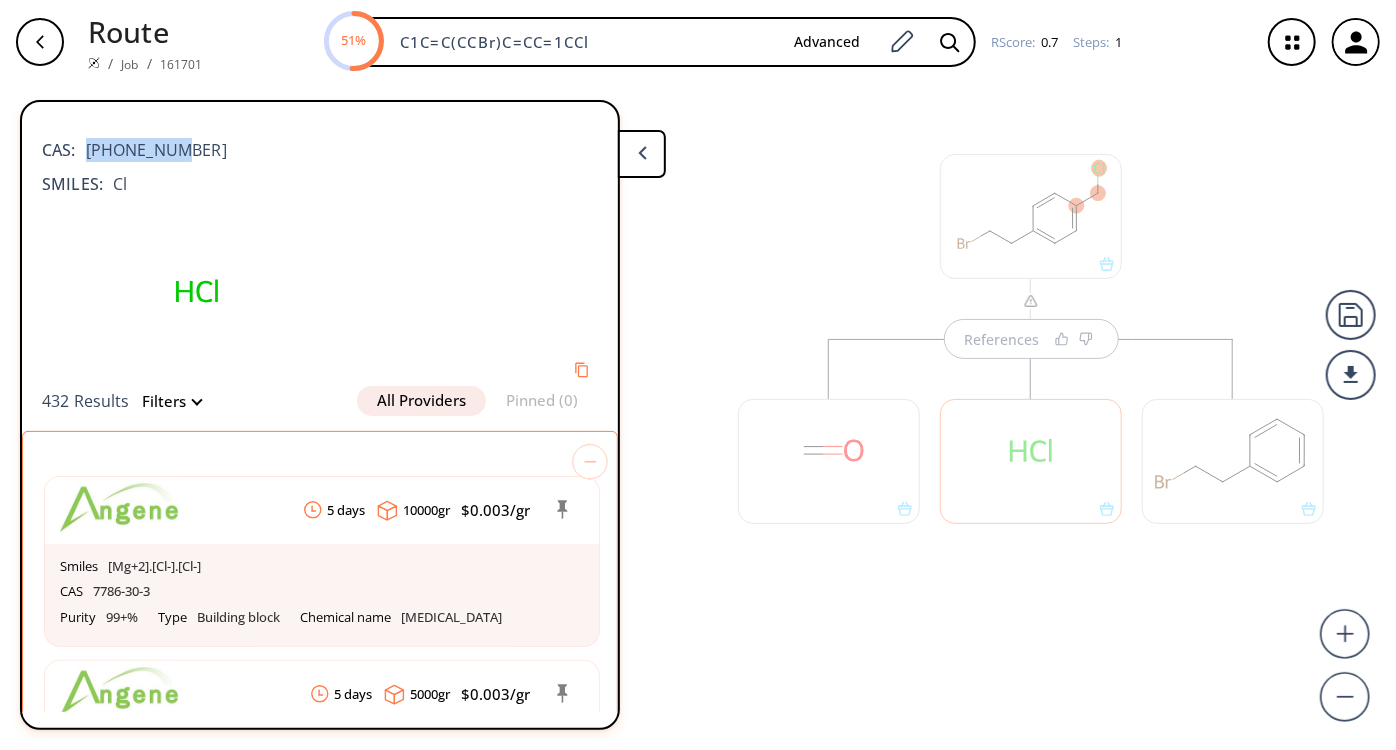 copy on "10025-69-1" 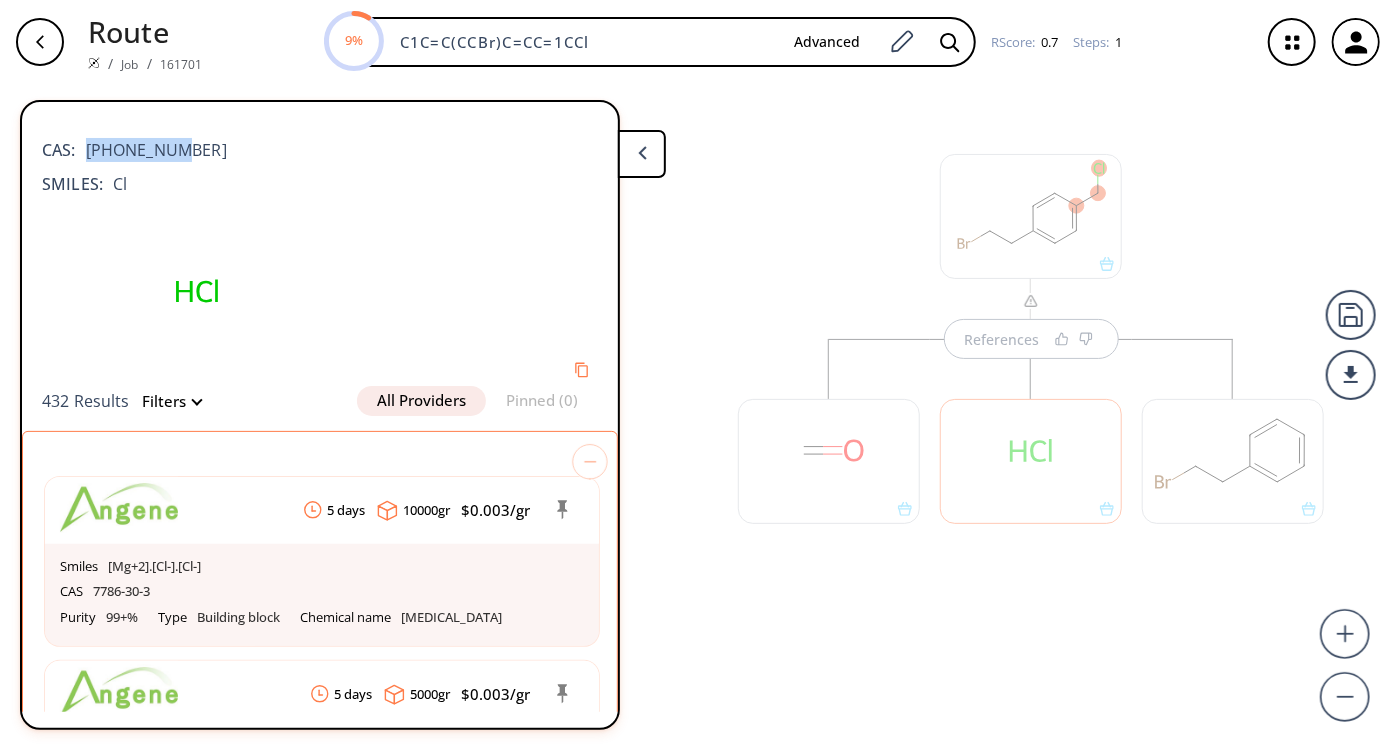 click on "References" at bounding box center (1031, 349) 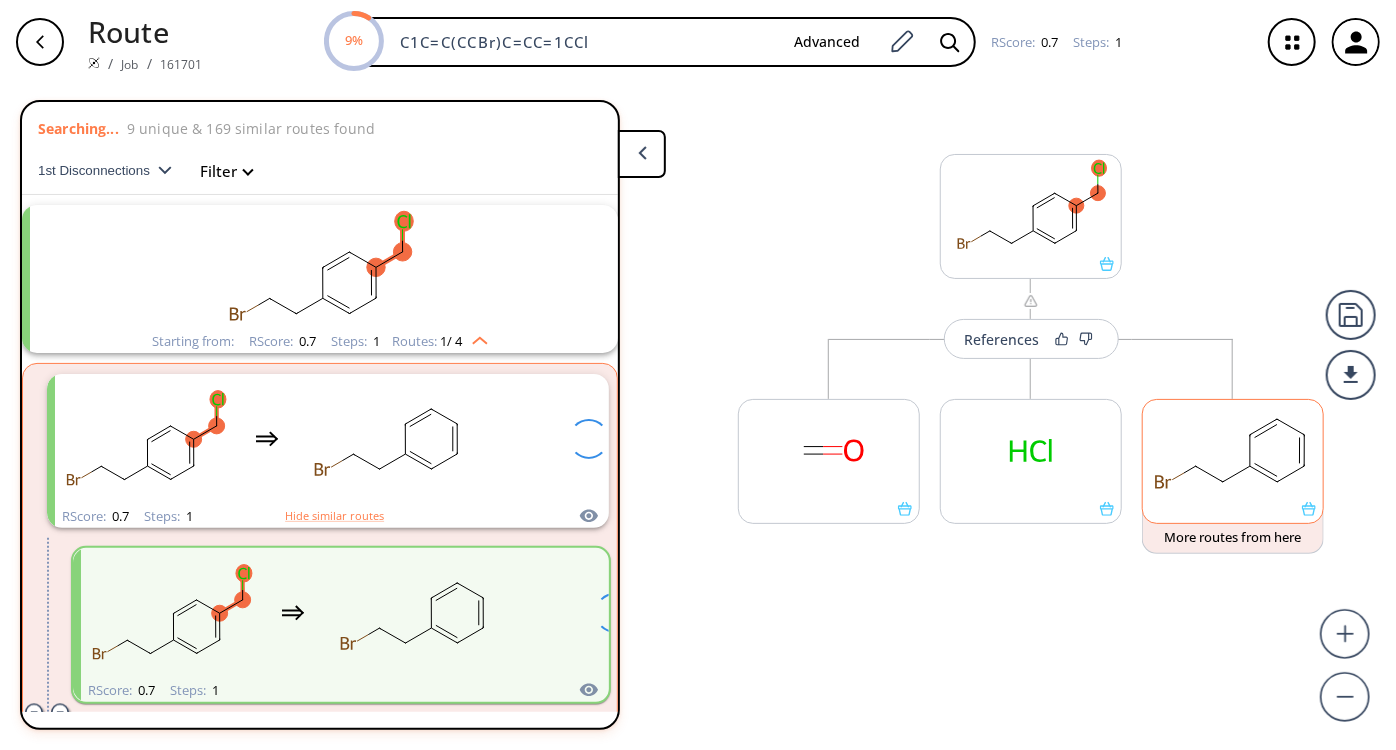 scroll, scrollTop: 43, scrollLeft: 0, axis: vertical 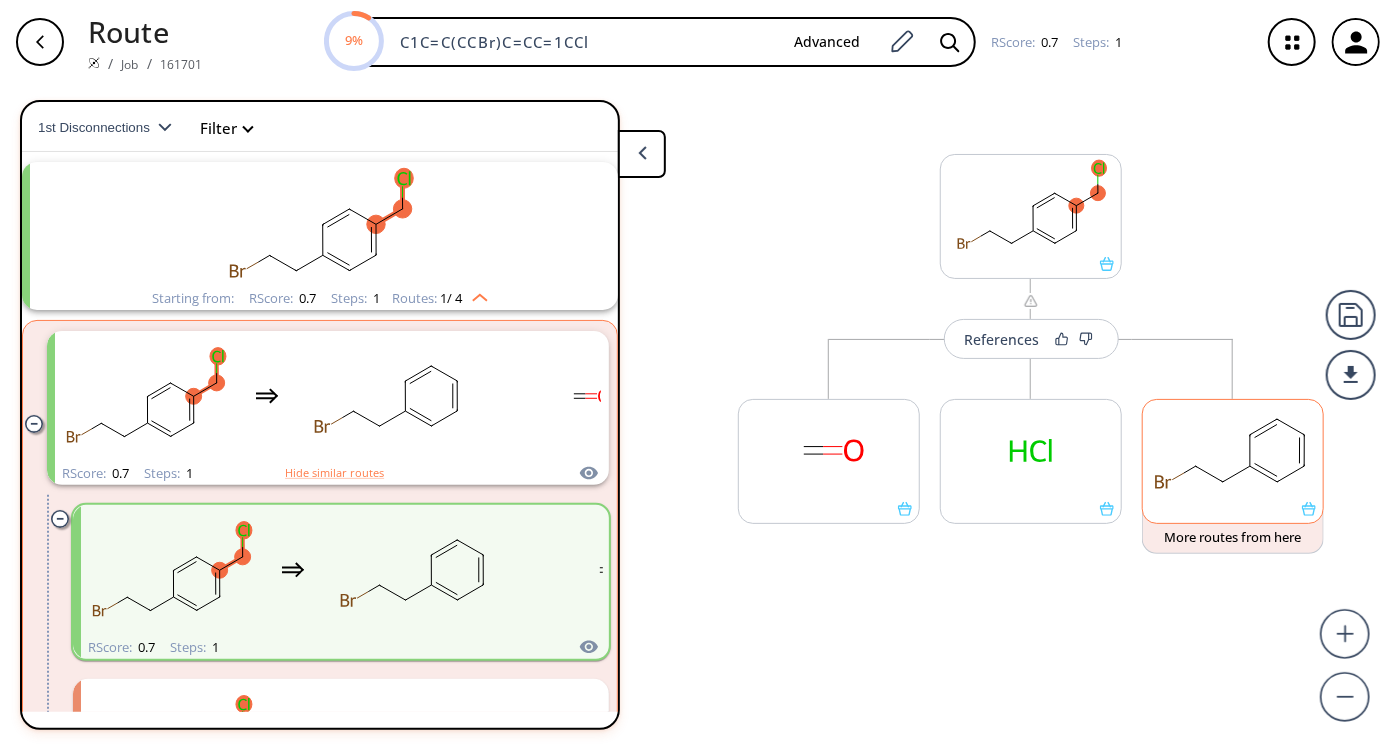 click 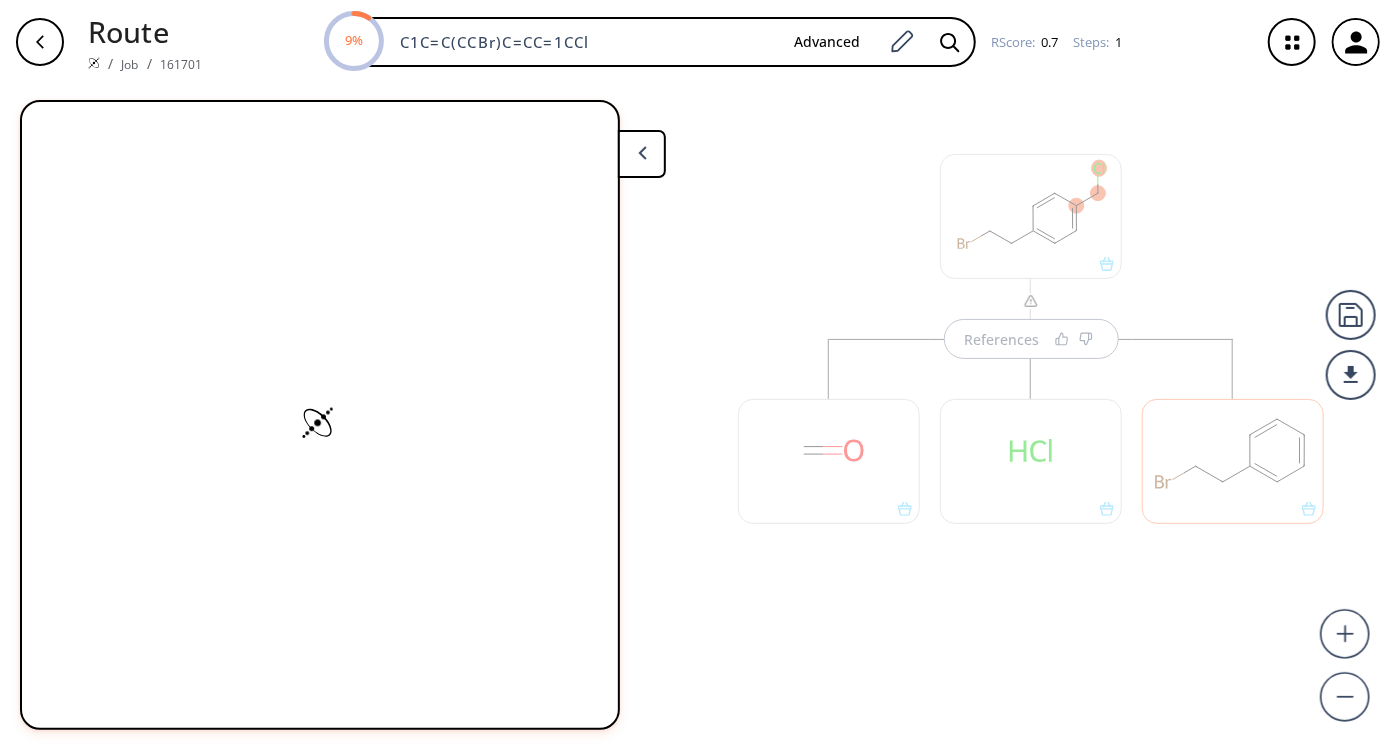 scroll, scrollTop: 0, scrollLeft: 0, axis: both 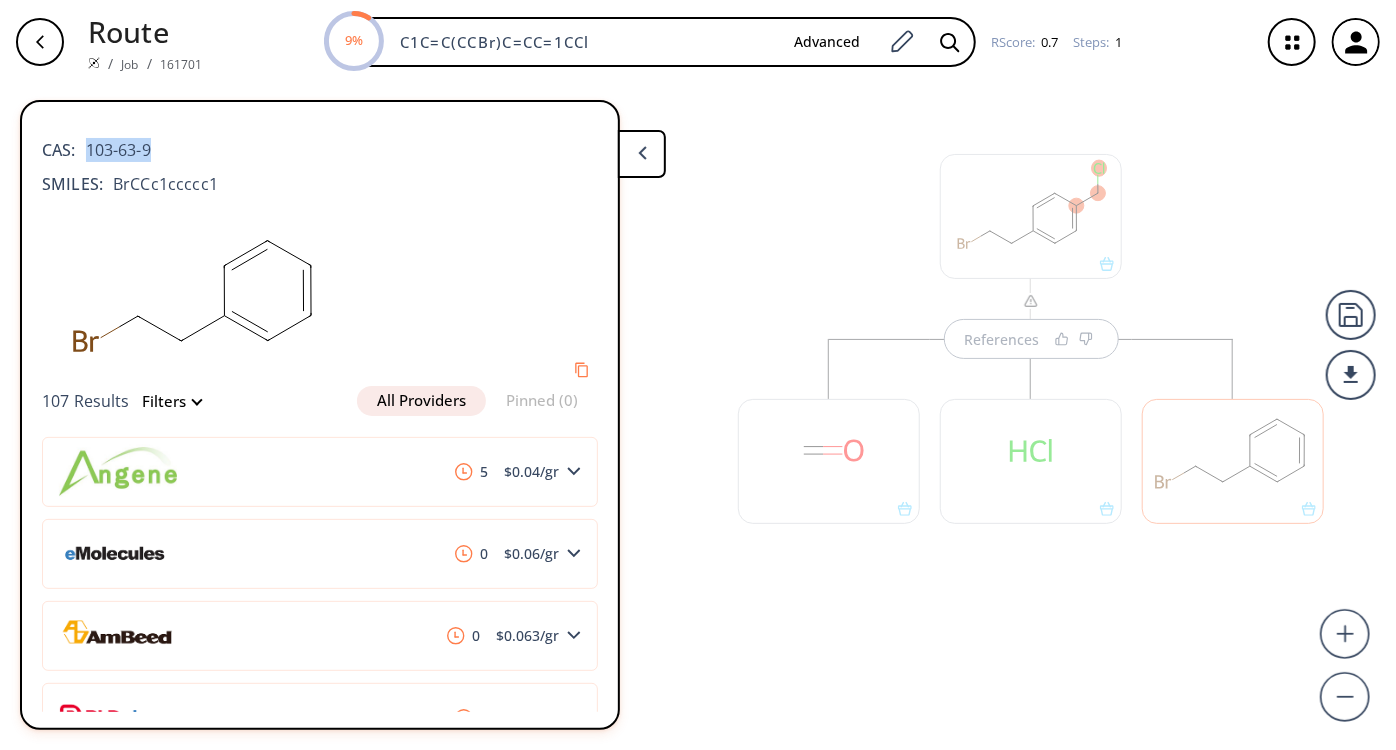 drag, startPoint x: 161, startPoint y: 146, endPoint x: 77, endPoint y: 146, distance: 84 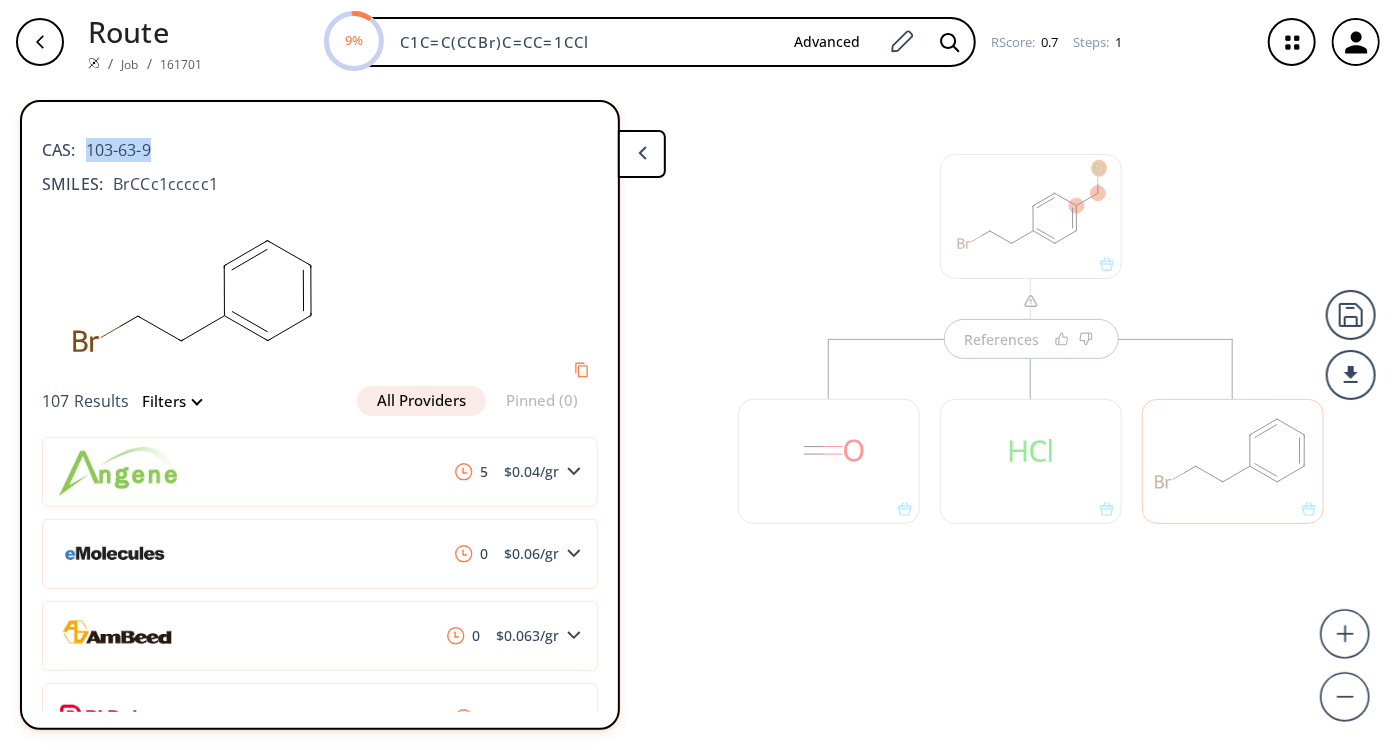 click on "CAS: 103-63-9" at bounding box center (320, 140) 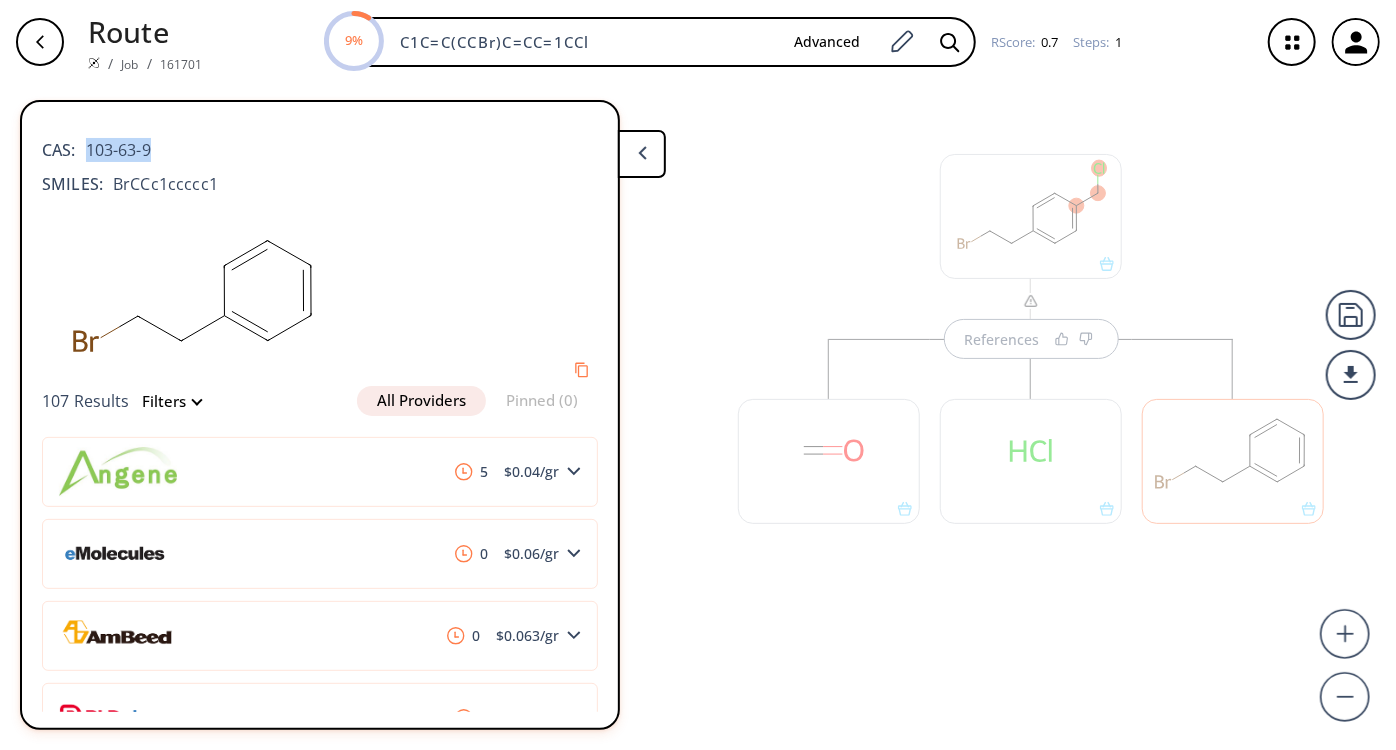 copy on "103-63-9" 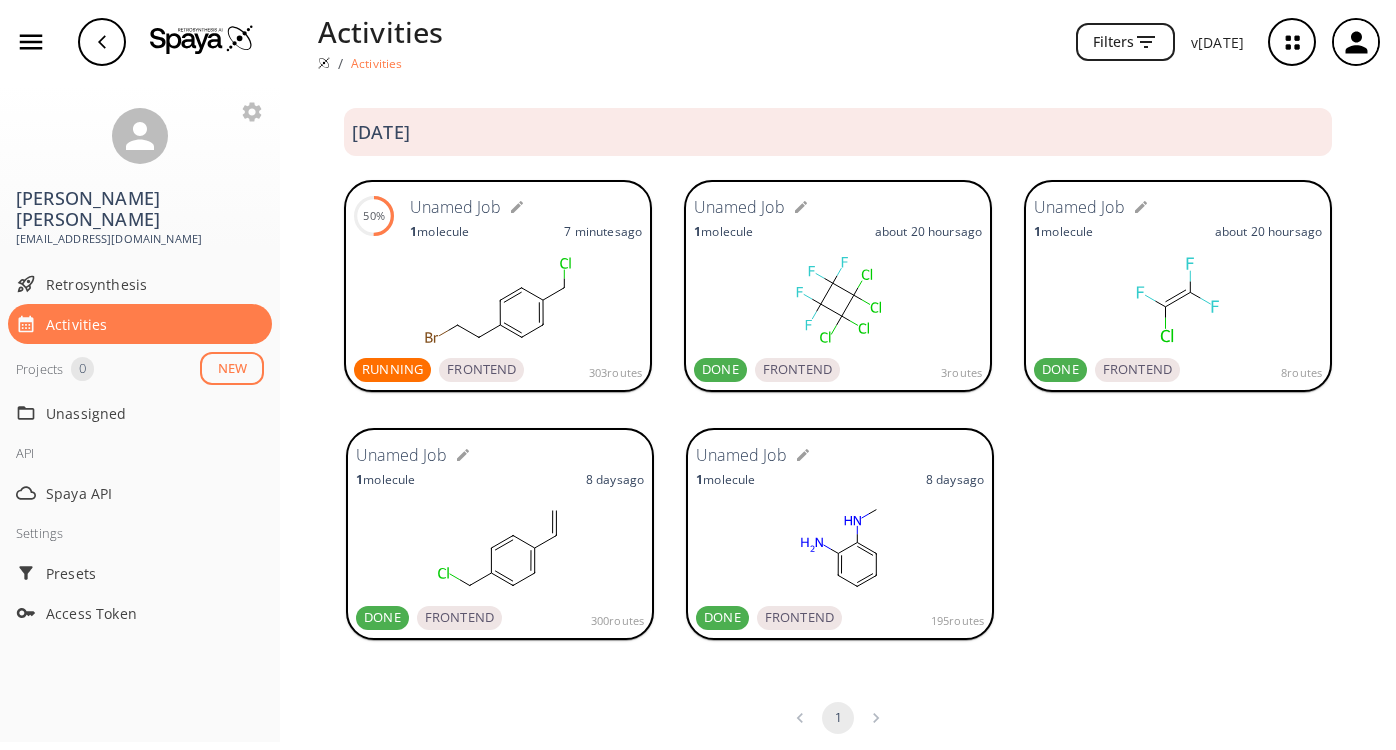 scroll, scrollTop: 0, scrollLeft: 0, axis: both 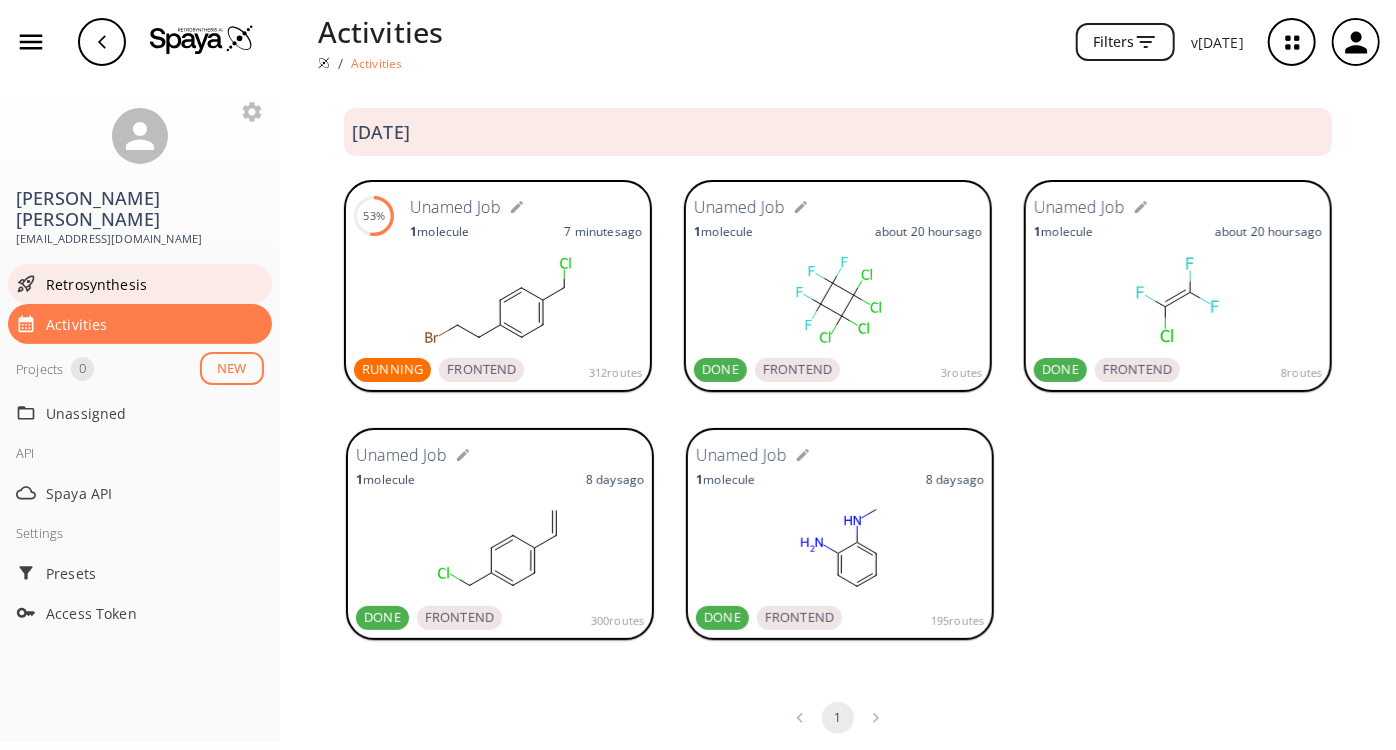 click on "Retrosynthesis" at bounding box center [140, 284] 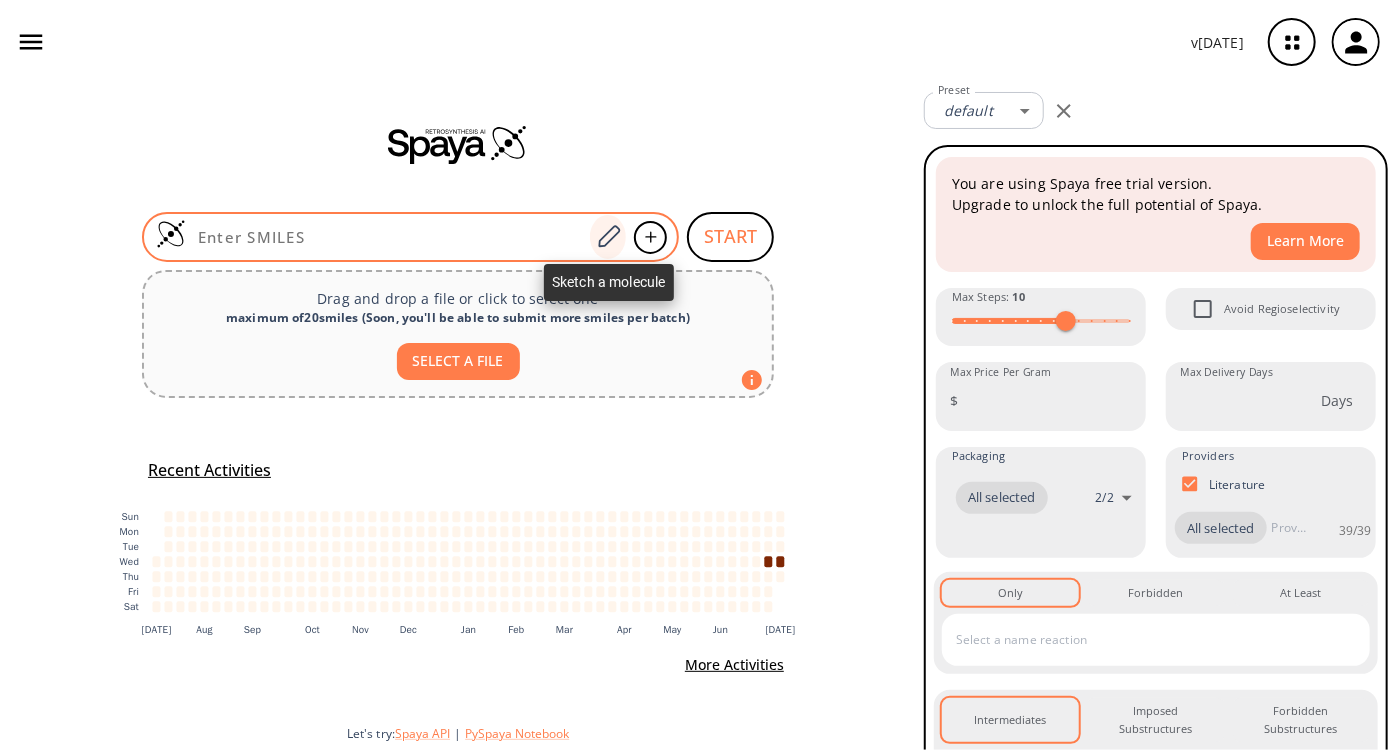 click 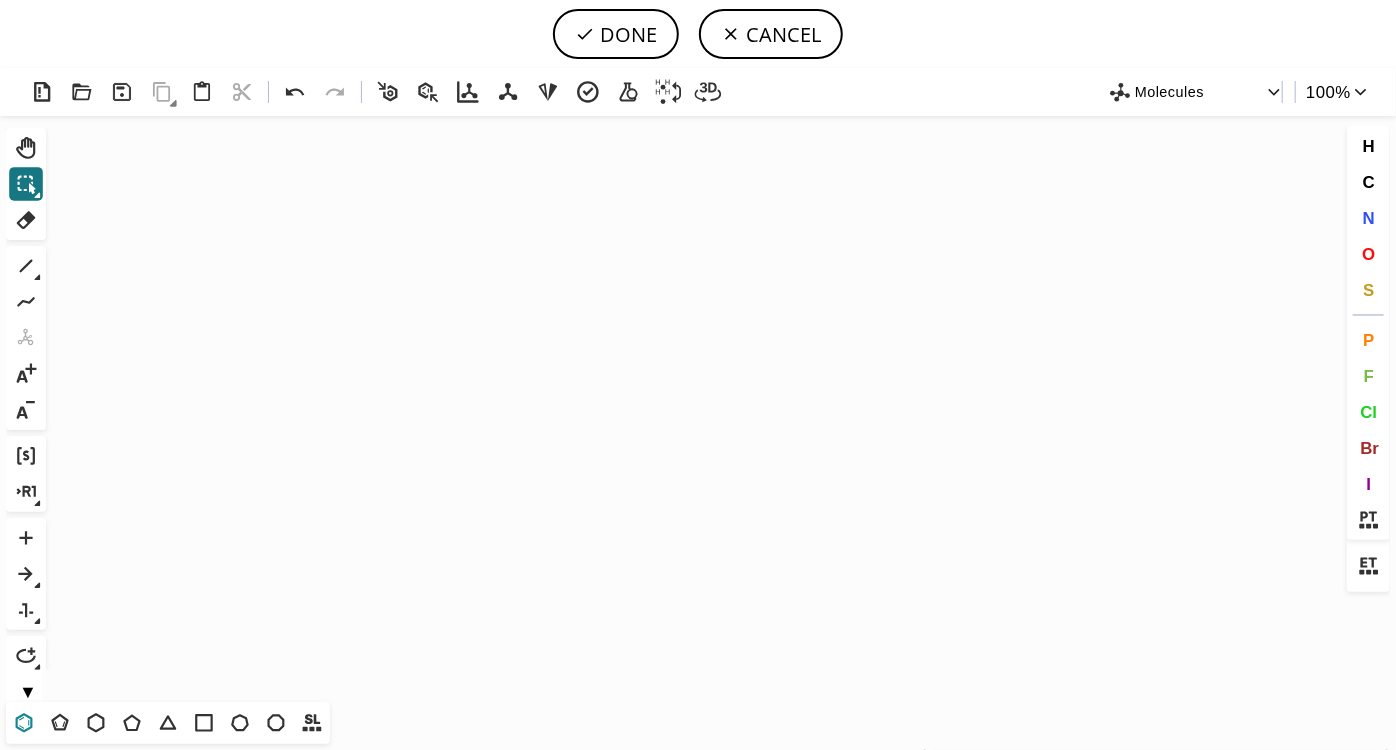 click 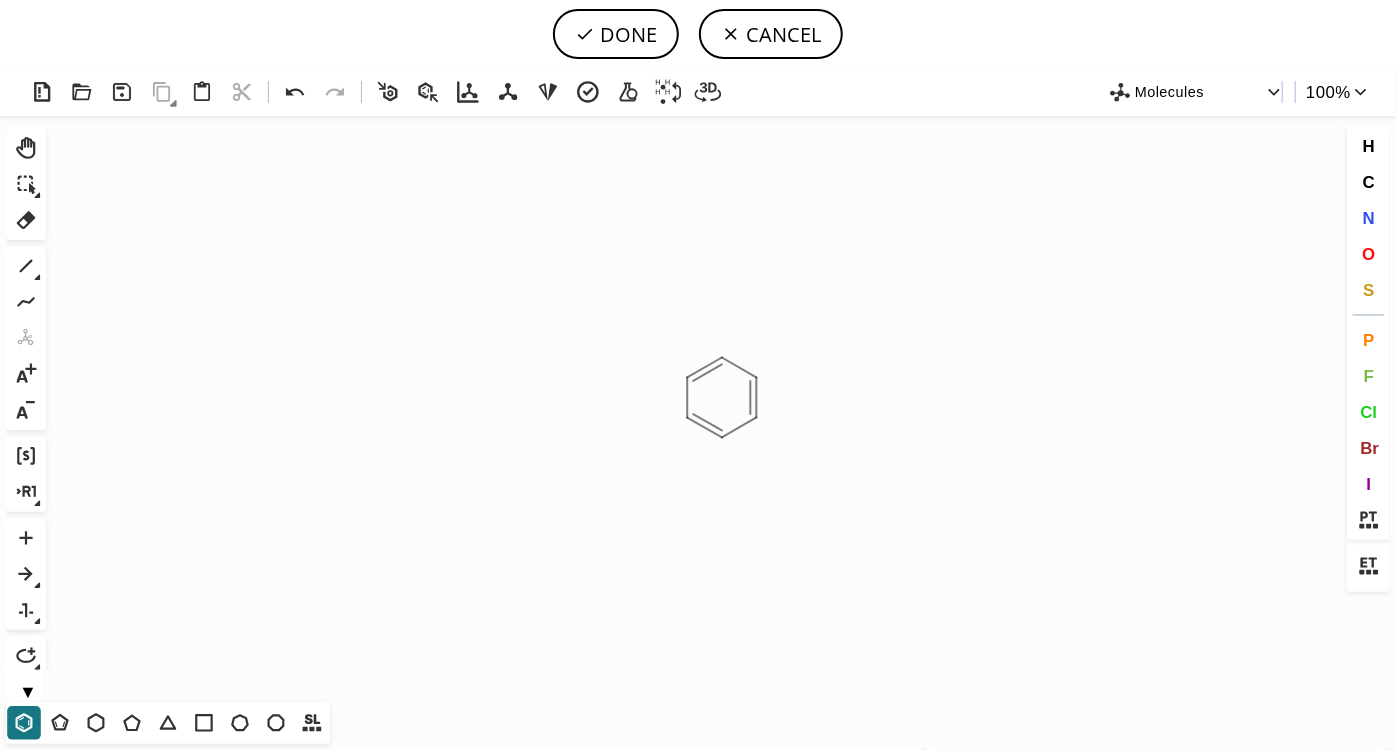 click on "Created with [PERSON_NAME] 2.3.0" 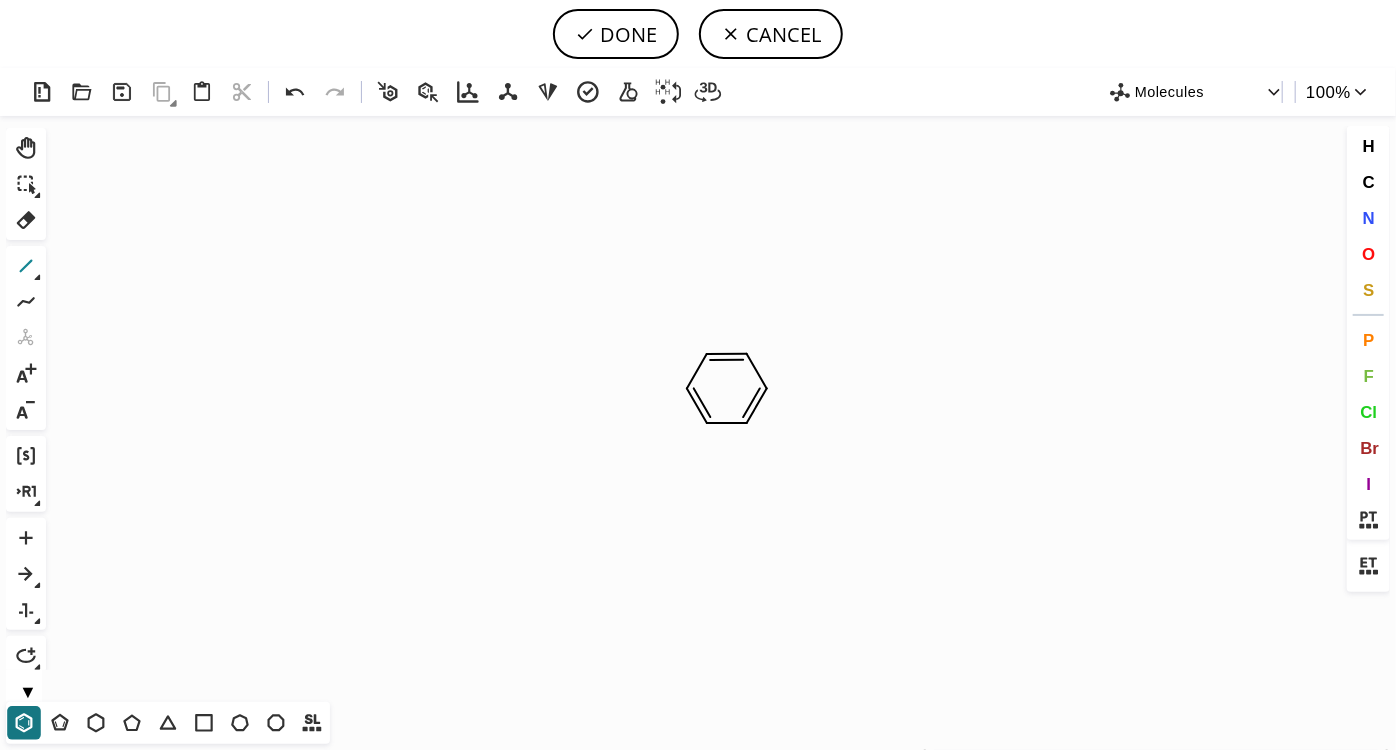 click 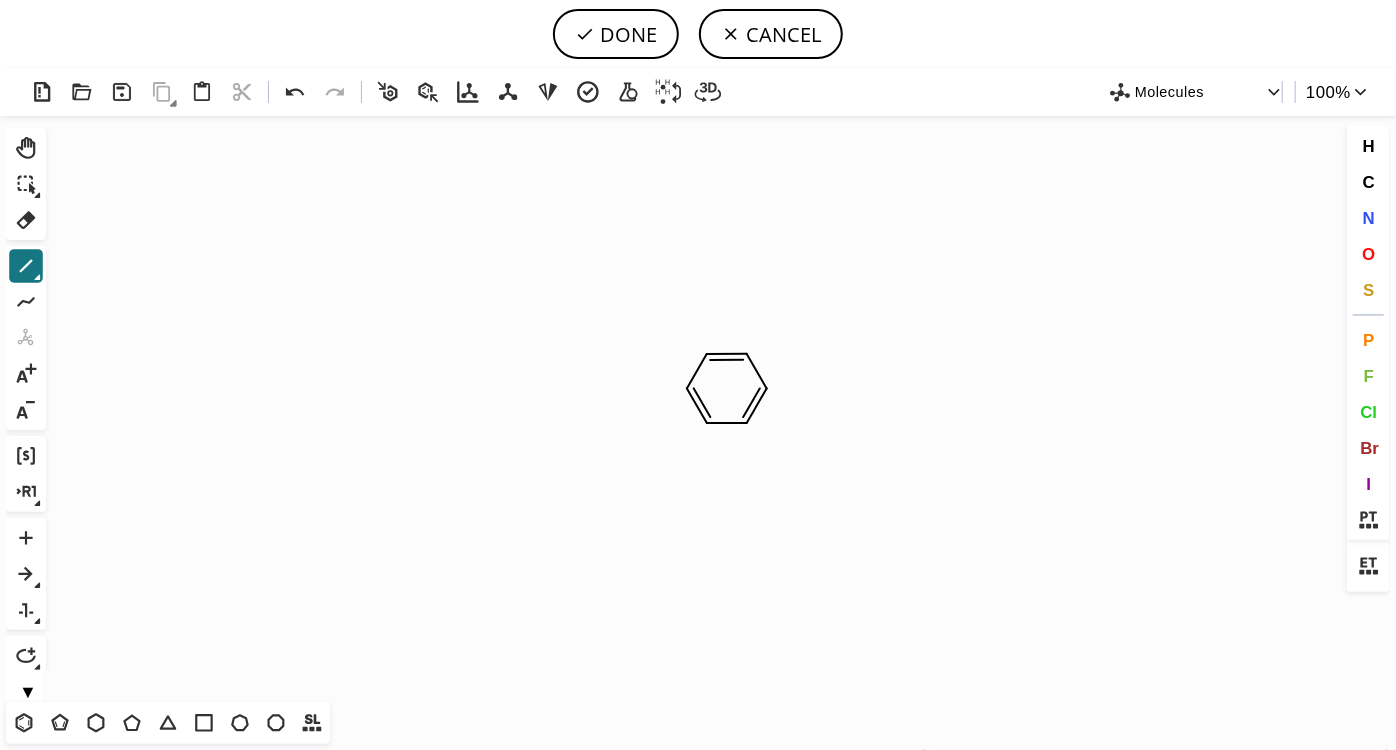 click 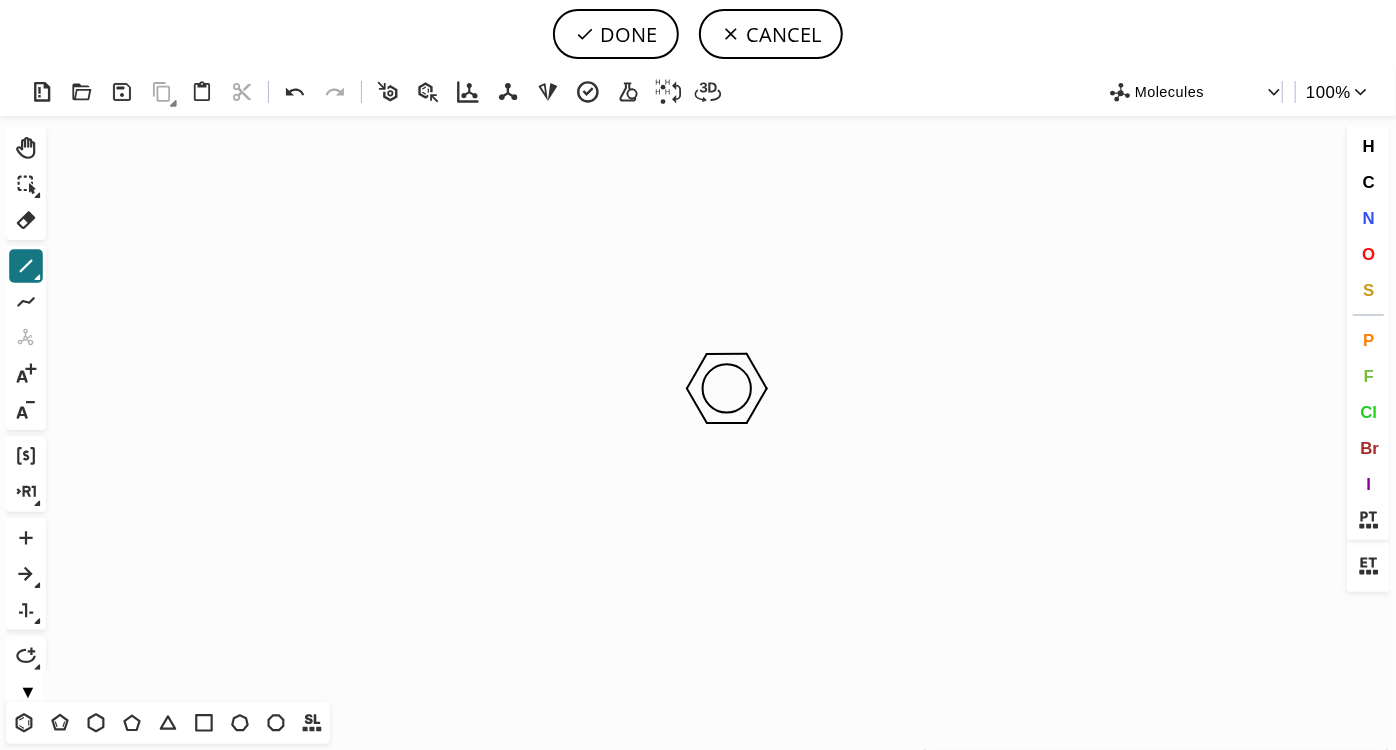 click 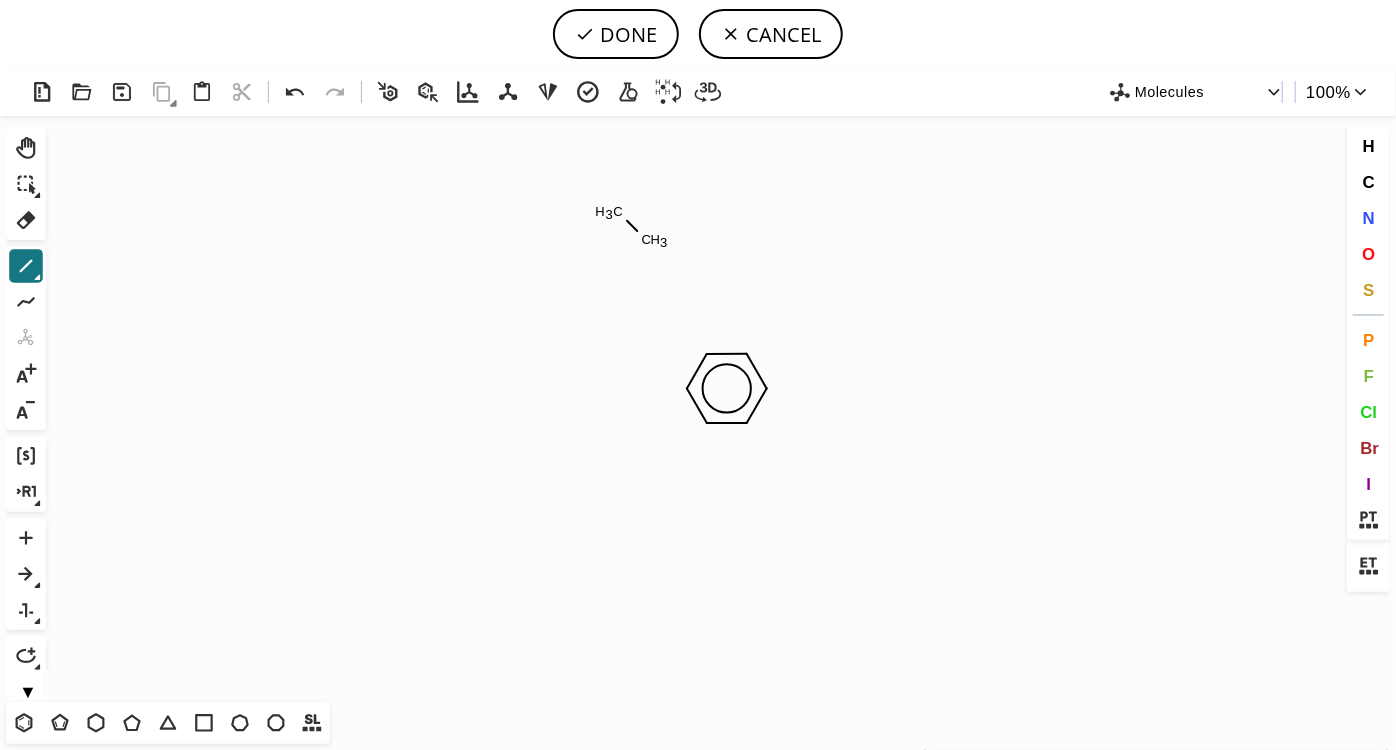 drag, startPoint x: 718, startPoint y: 335, endPoint x: 850, endPoint y: 460, distance: 181.79384 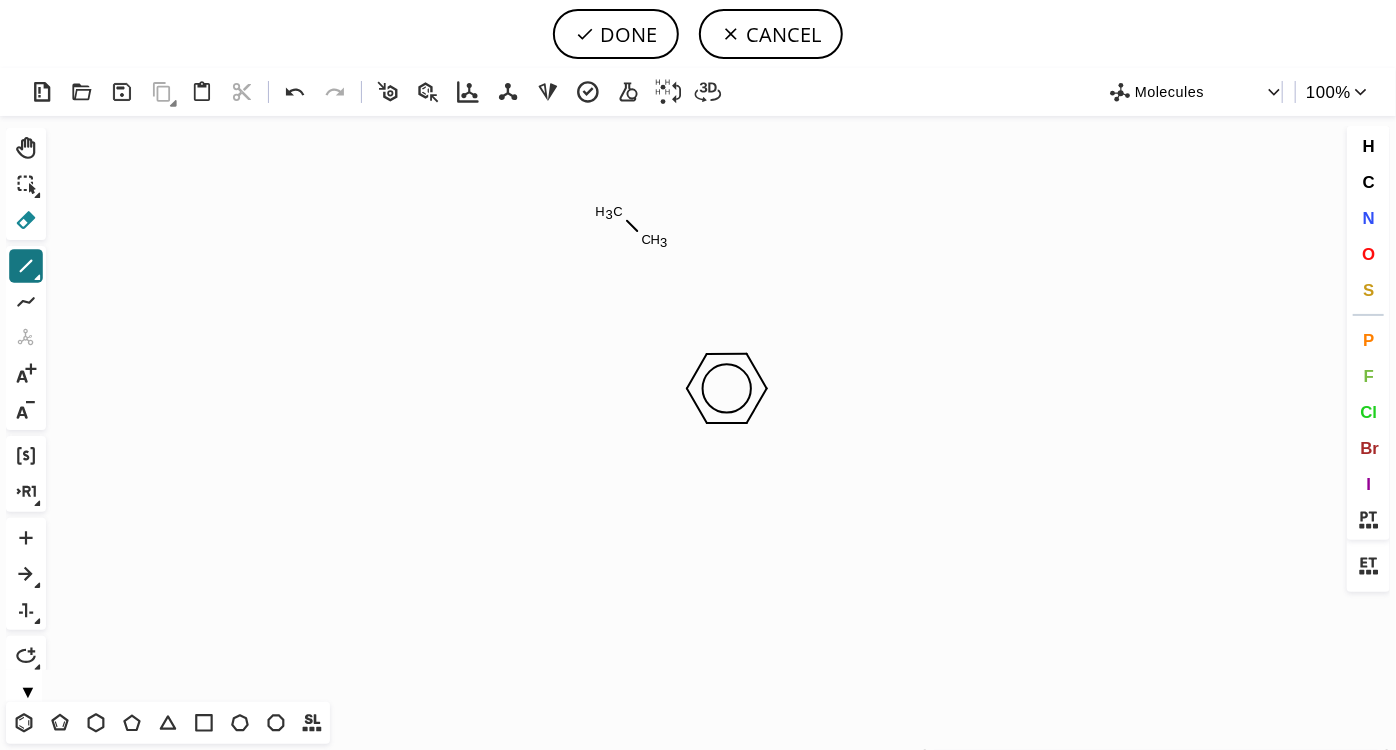 click 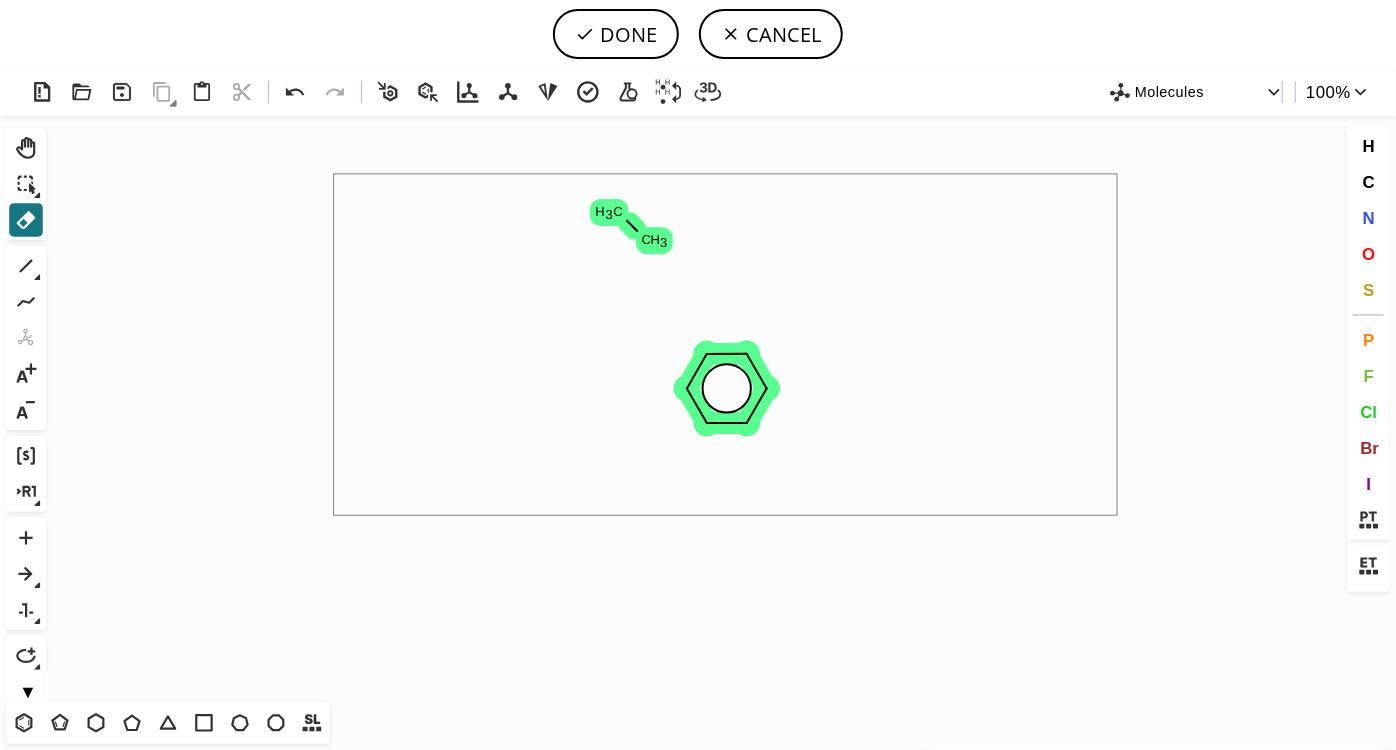 drag, startPoint x: 344, startPoint y: 174, endPoint x: 1167, endPoint y: 570, distance: 913.31537 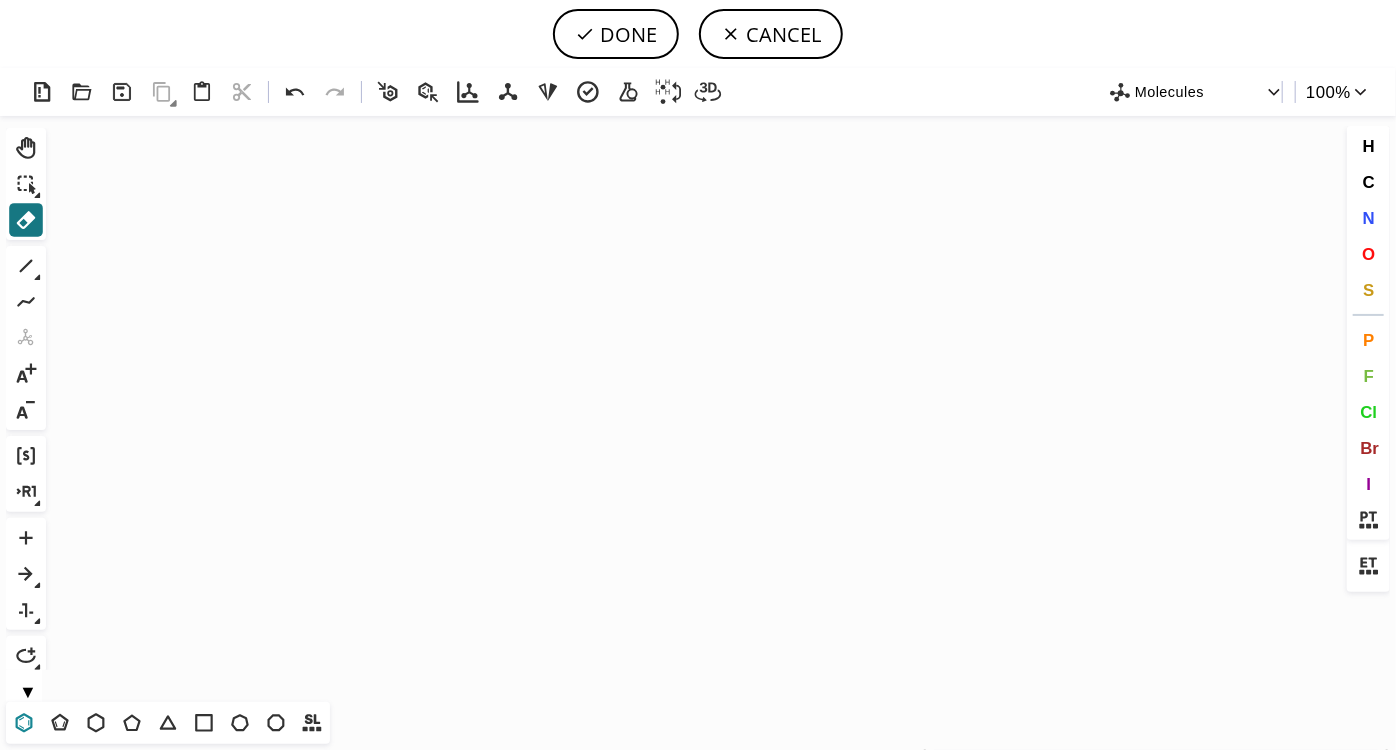 click 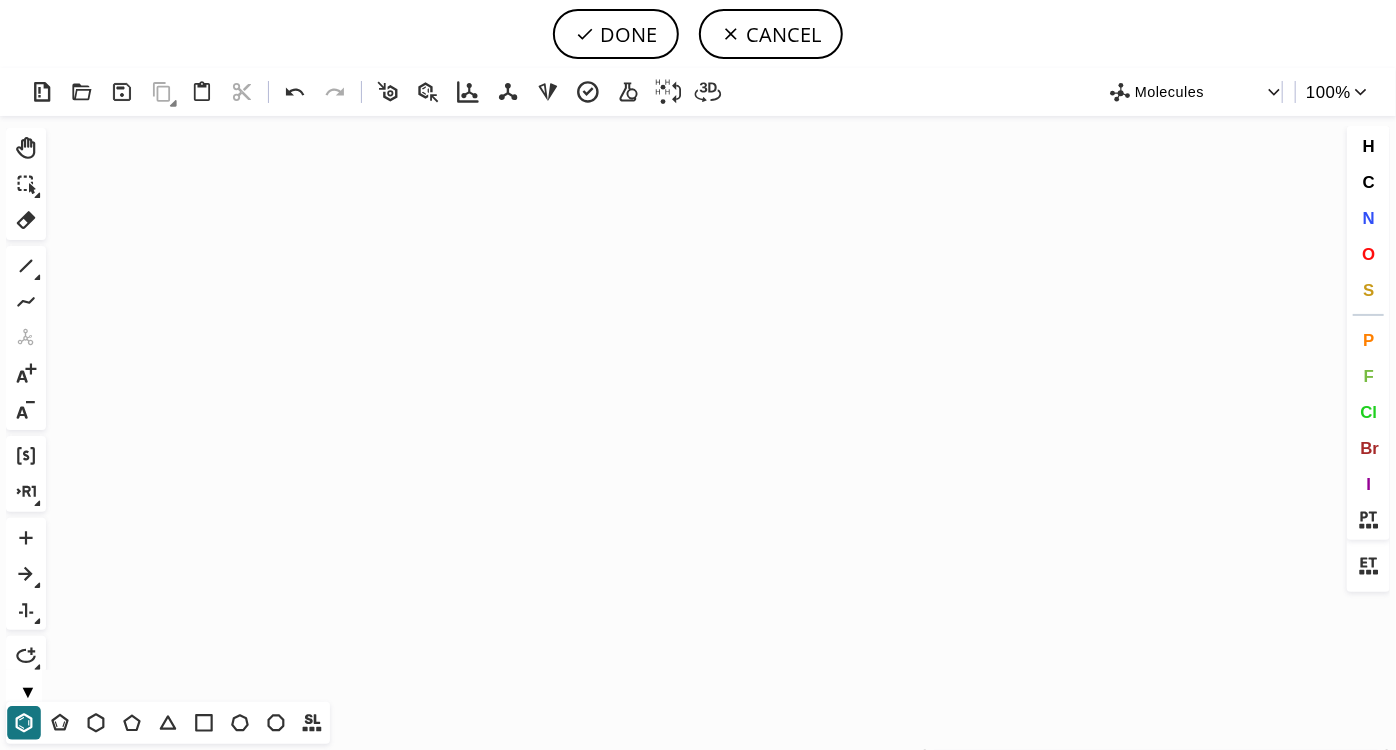 click on "Created with [PERSON_NAME] 2.3.0" 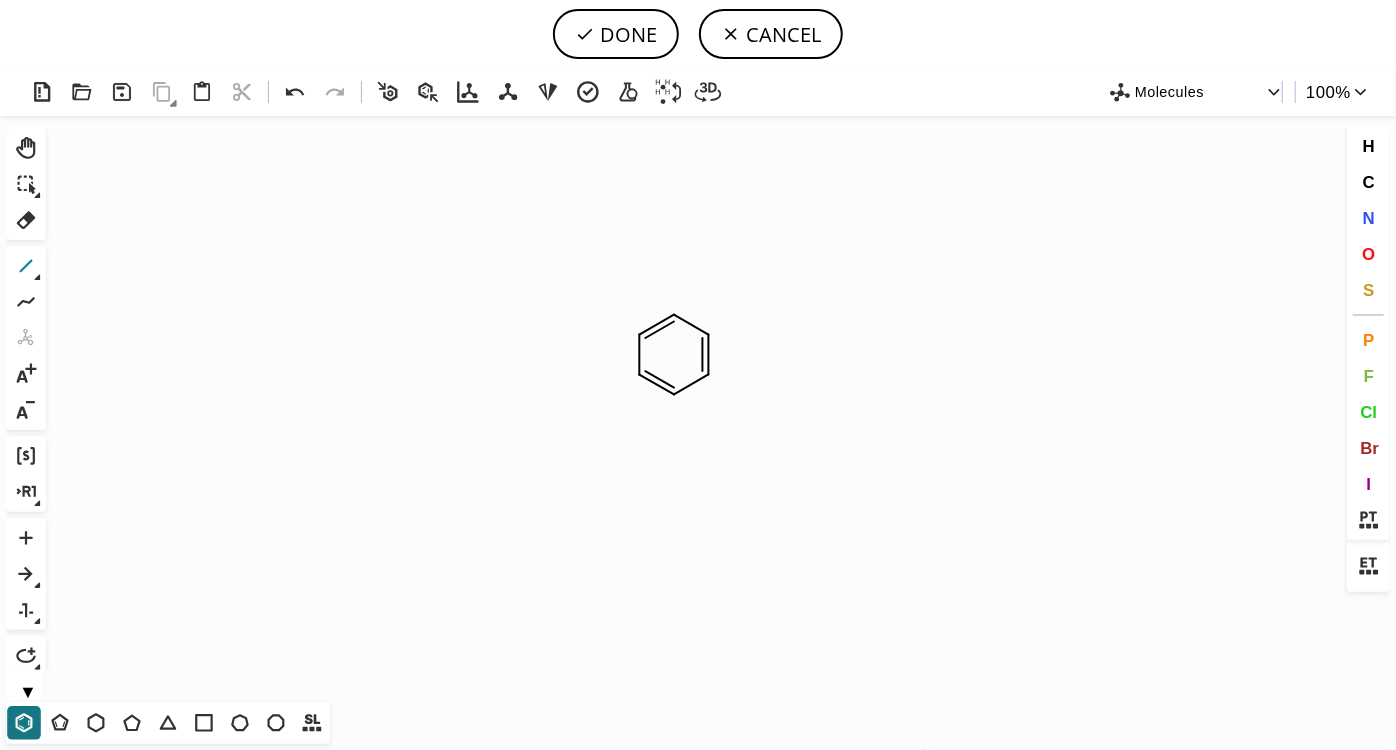 click 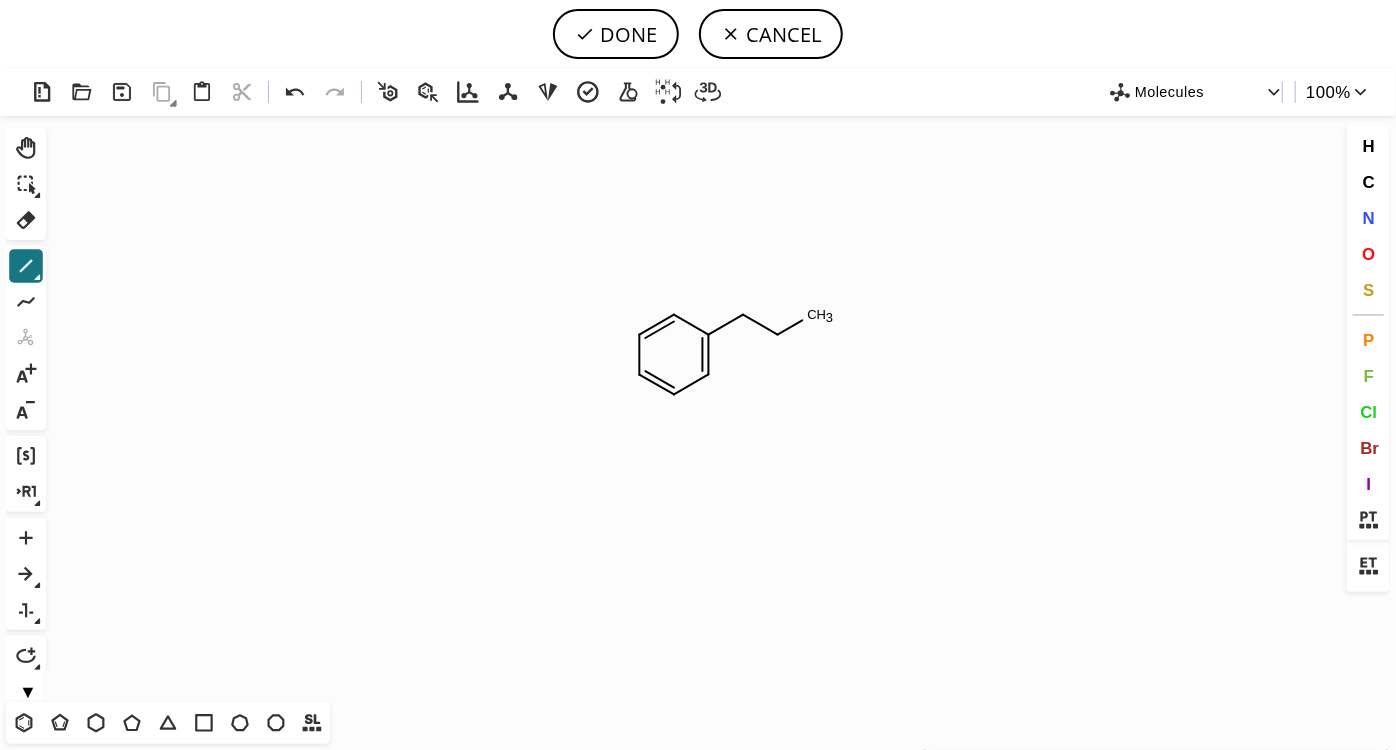 drag, startPoint x: 1369, startPoint y: 449, endPoint x: 1291, endPoint y: 419, distance: 83.57033 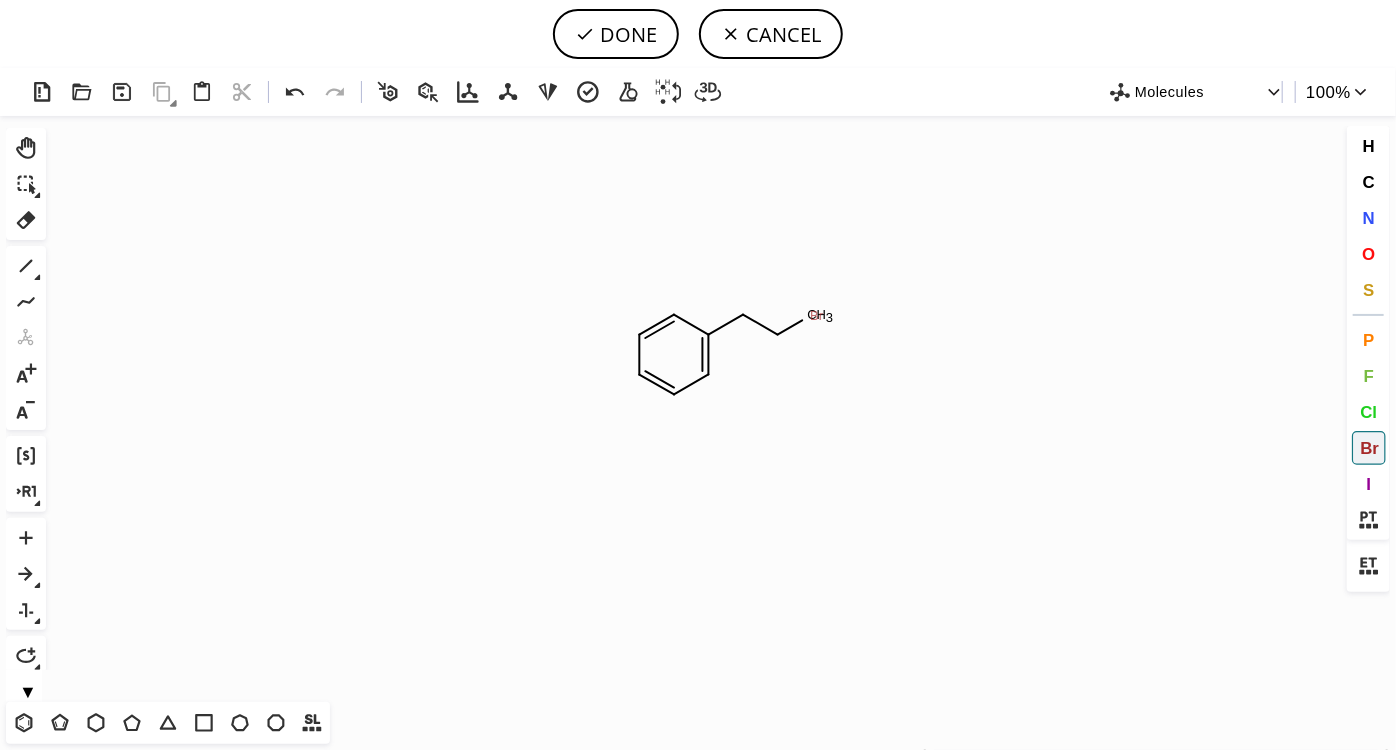 click on "Br" 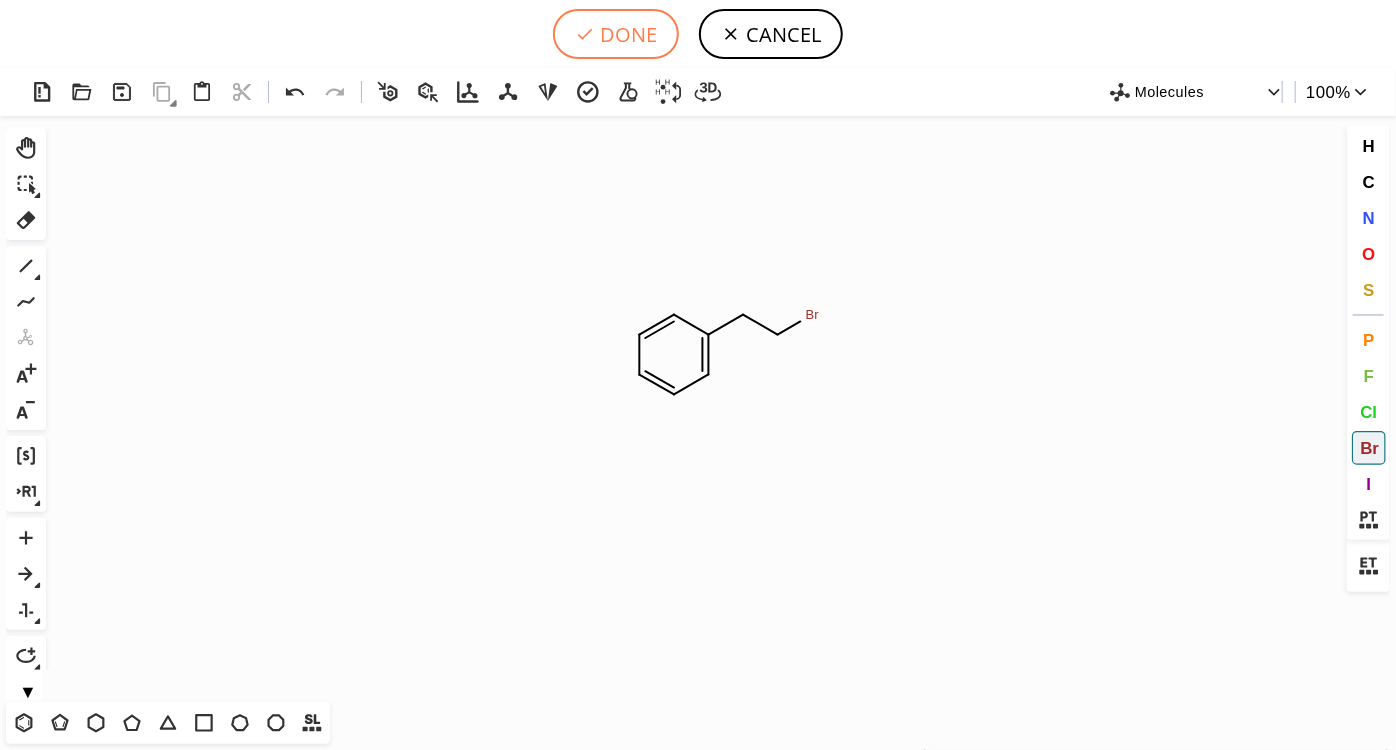 click 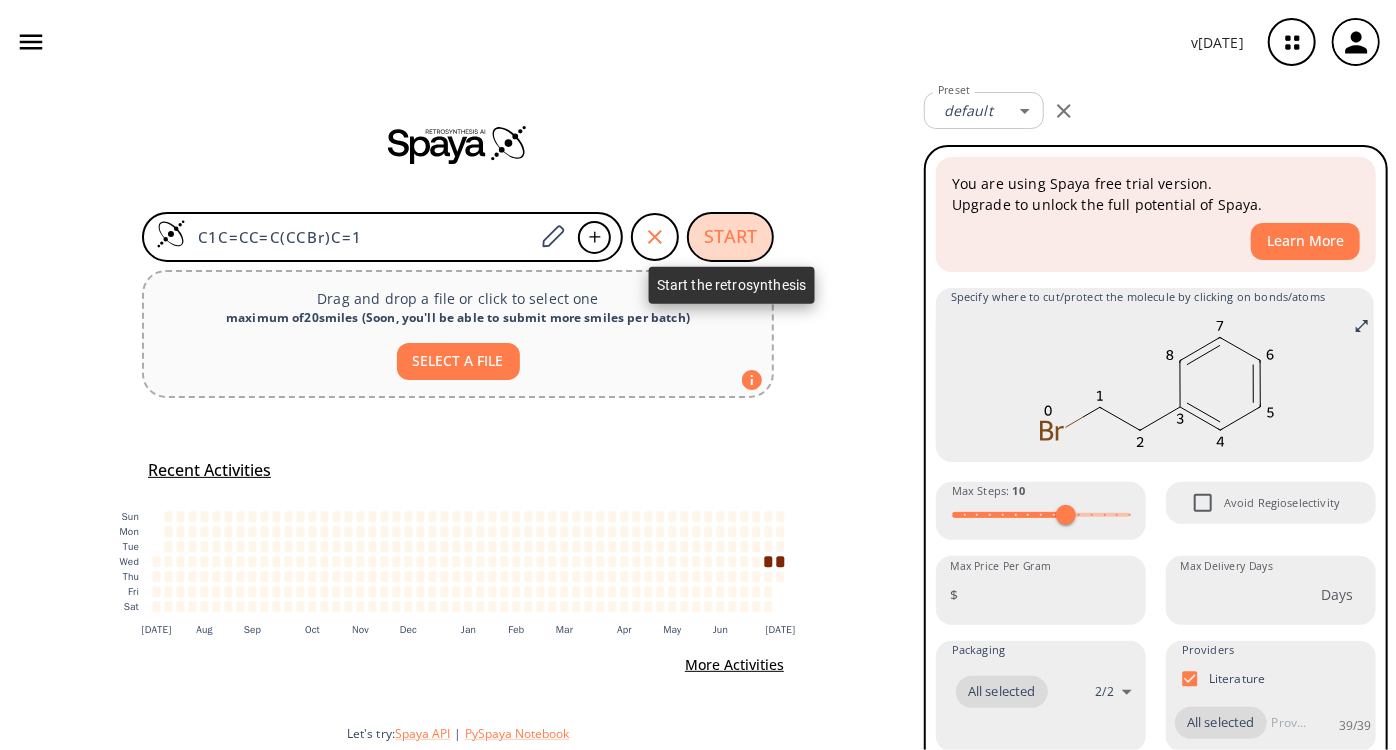 click on "START" at bounding box center [730, 237] 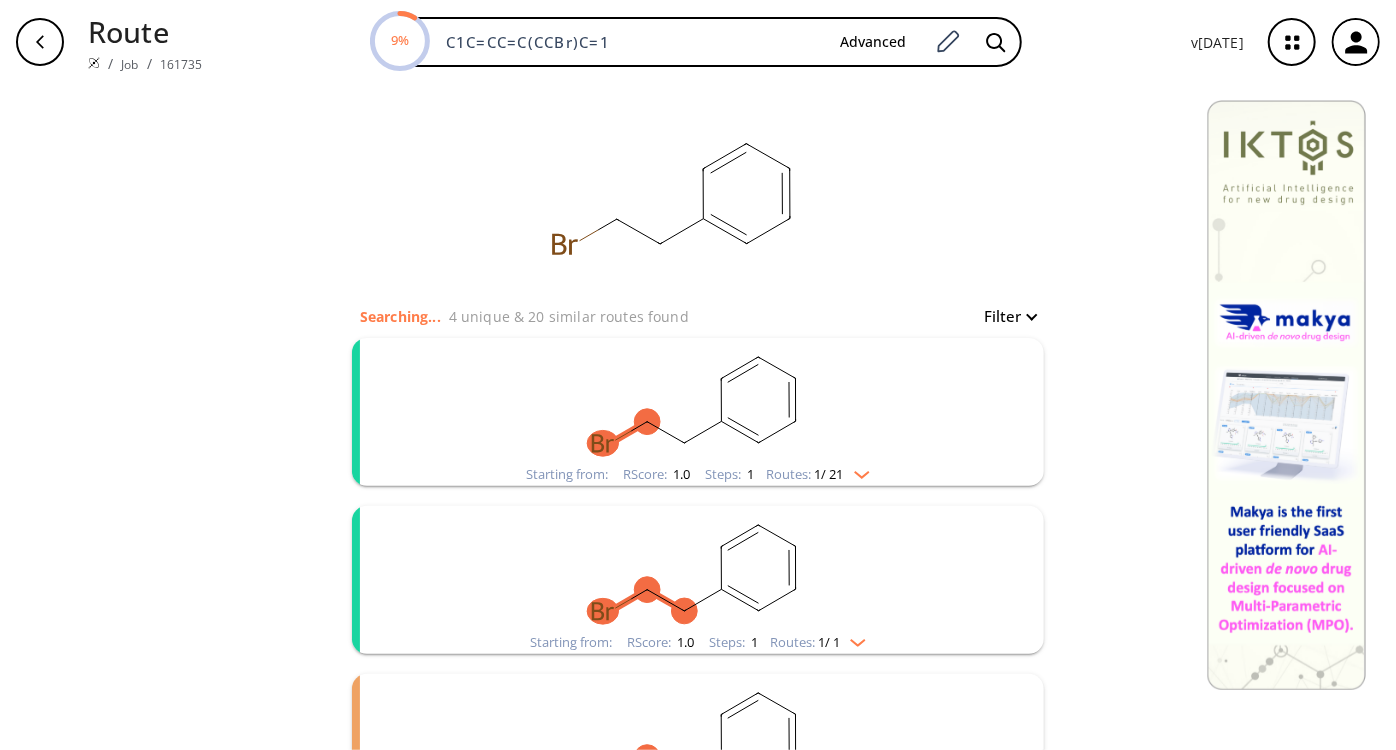 click 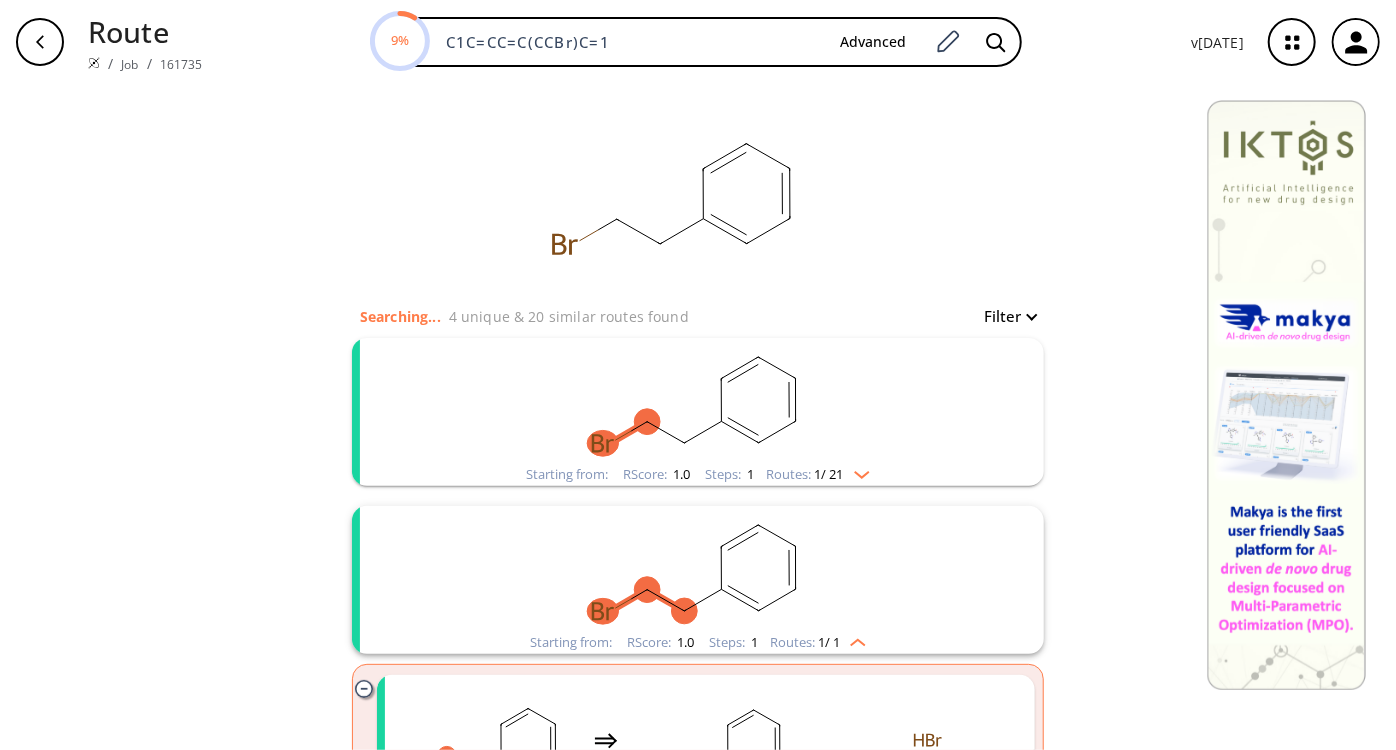 scroll, scrollTop: 181, scrollLeft: 0, axis: vertical 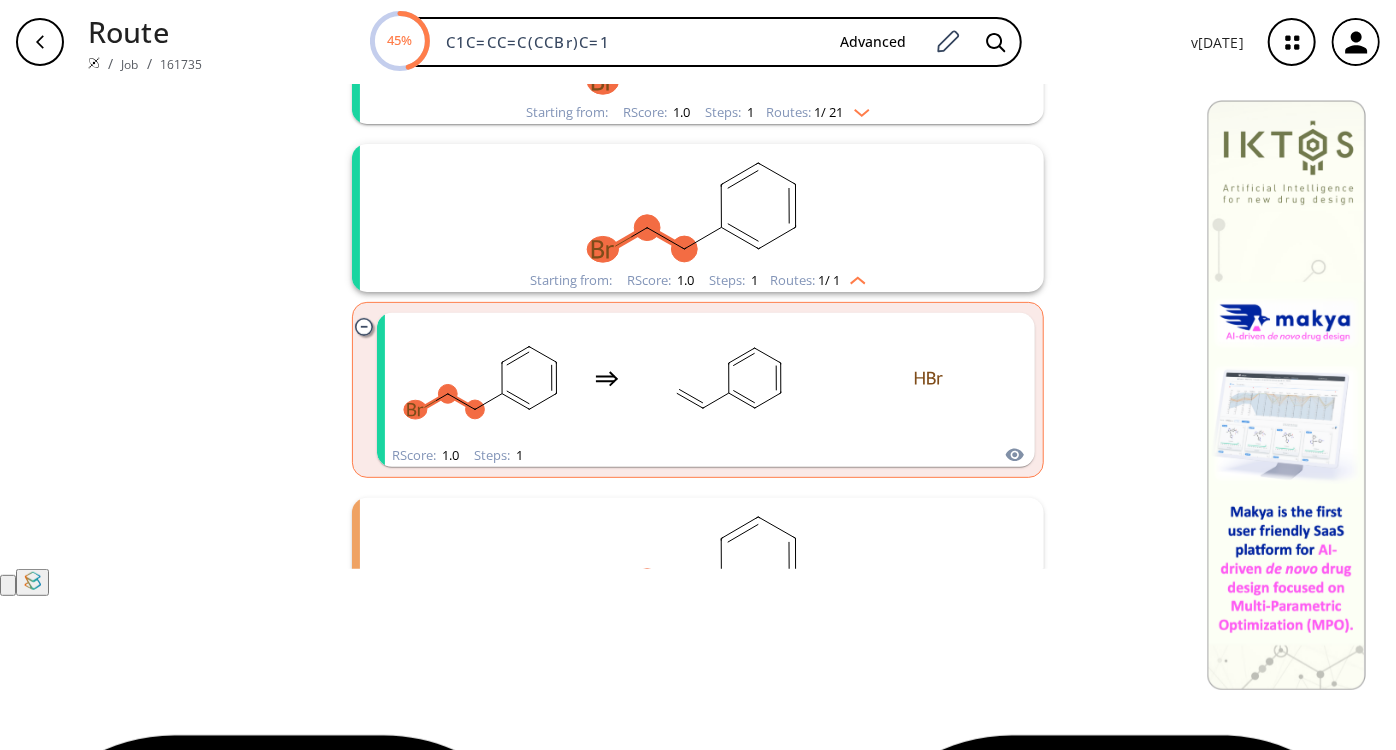 click 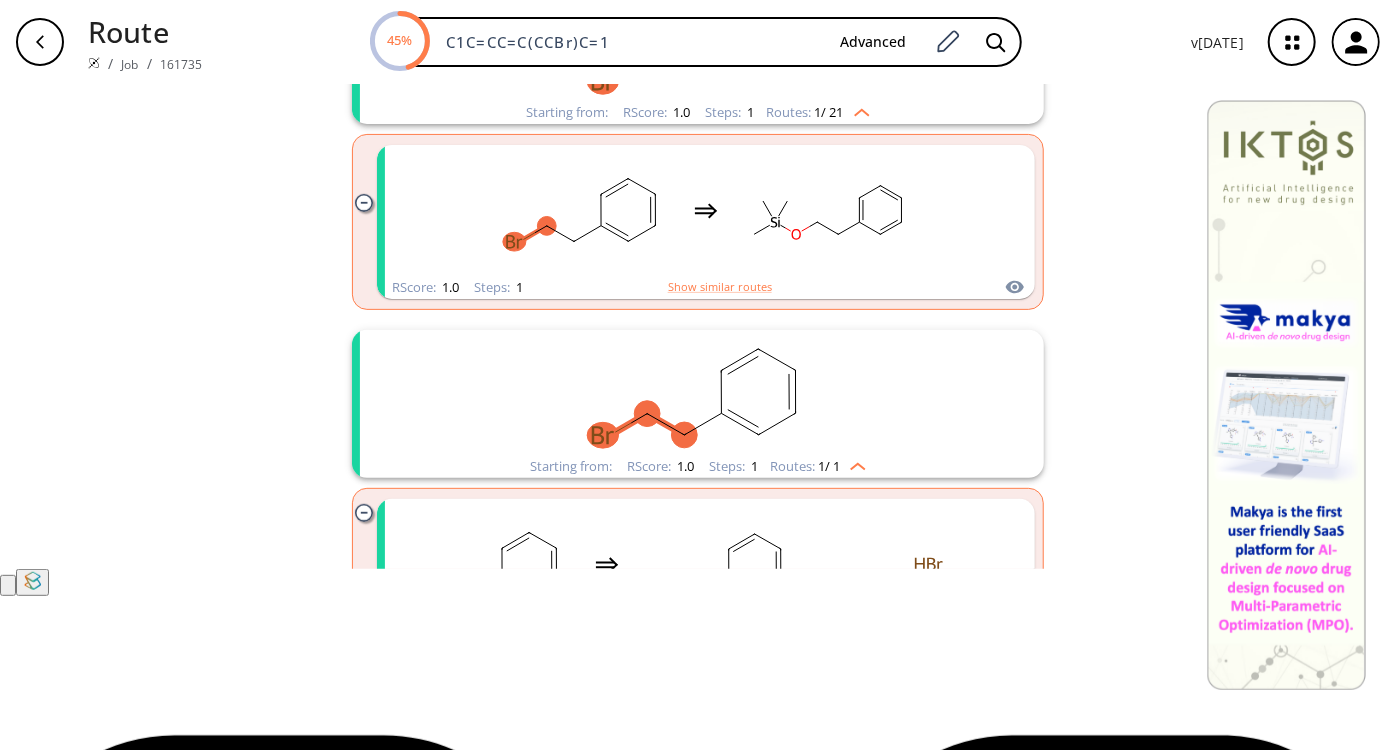 click 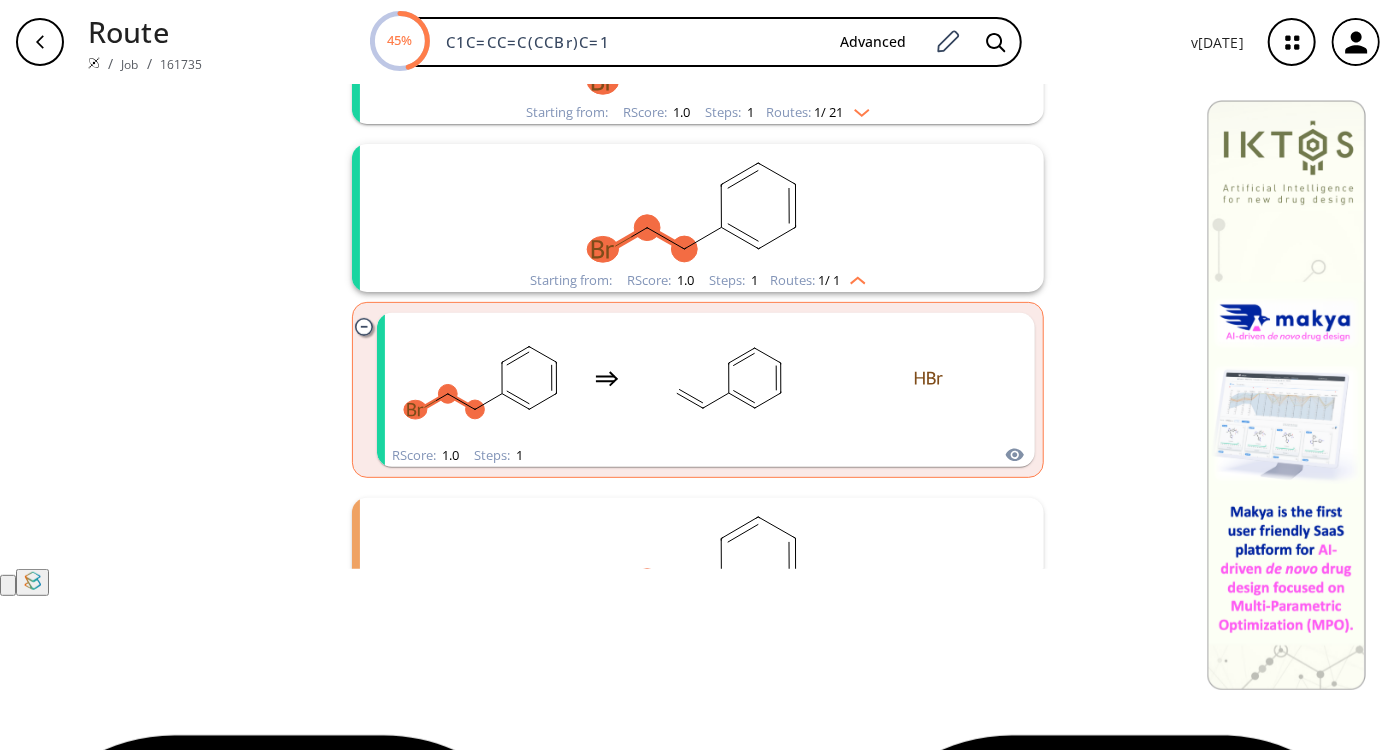 click 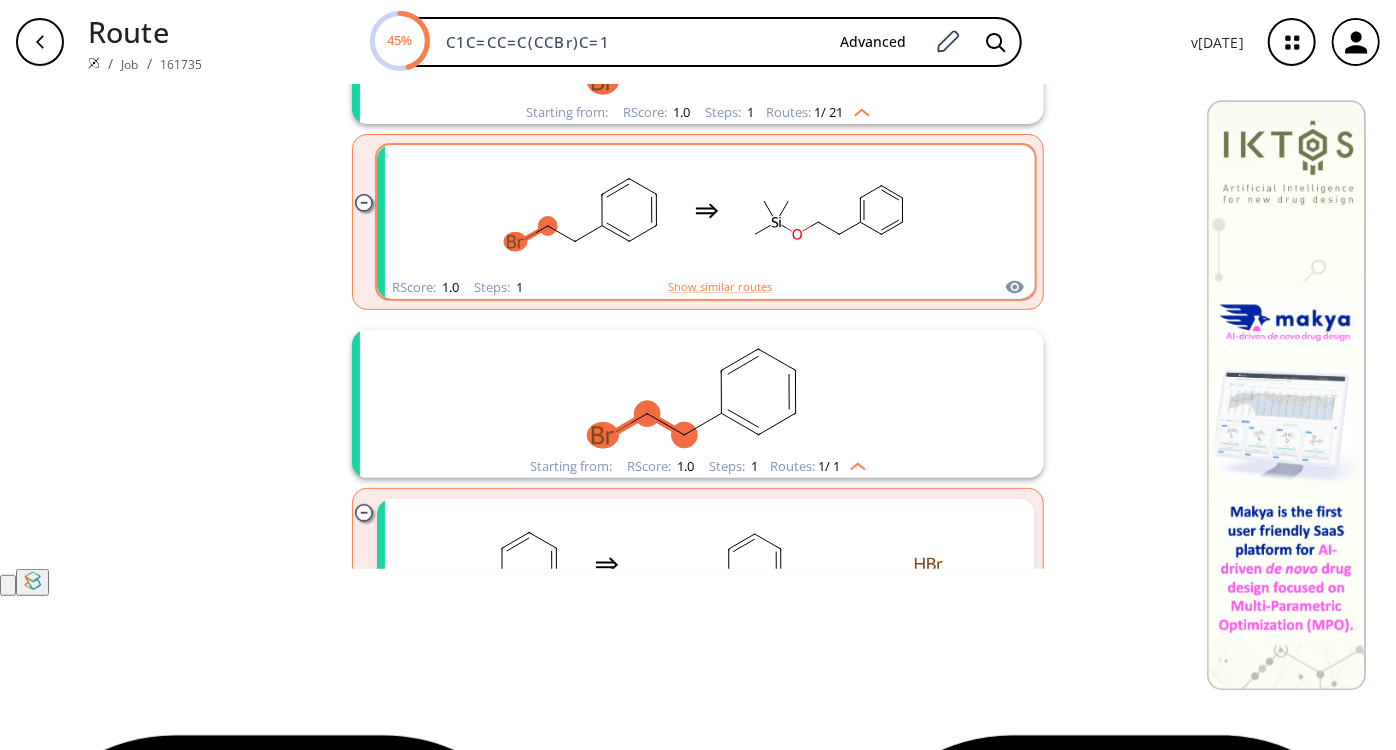 click at bounding box center (707, 210) 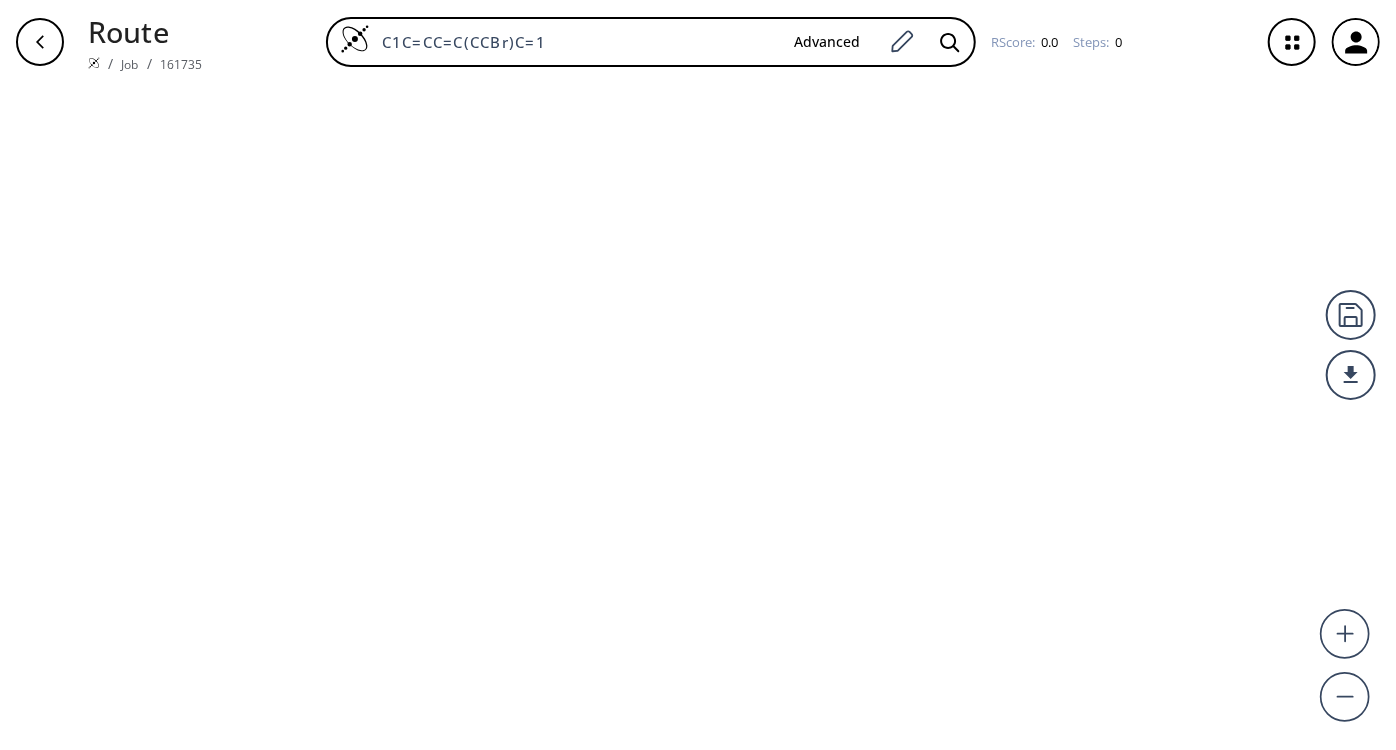 scroll, scrollTop: 0, scrollLeft: 0, axis: both 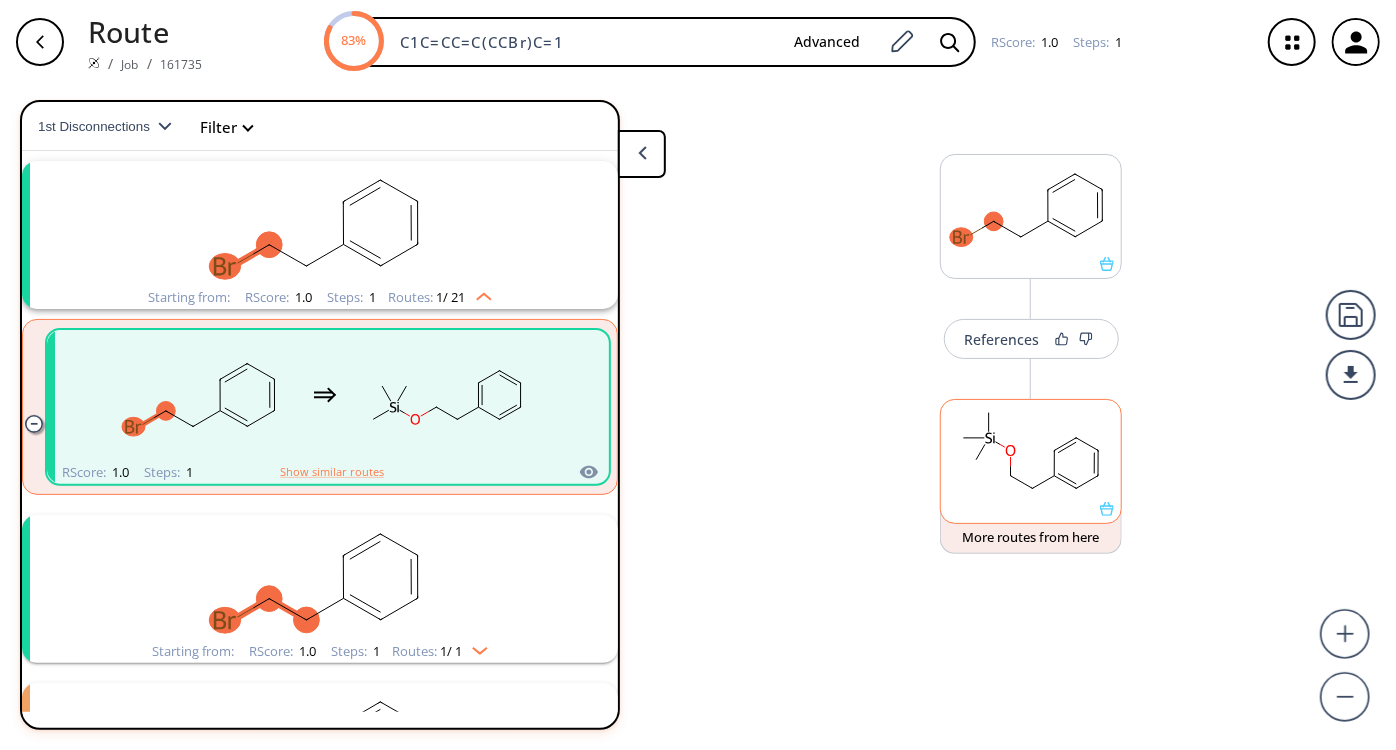 click 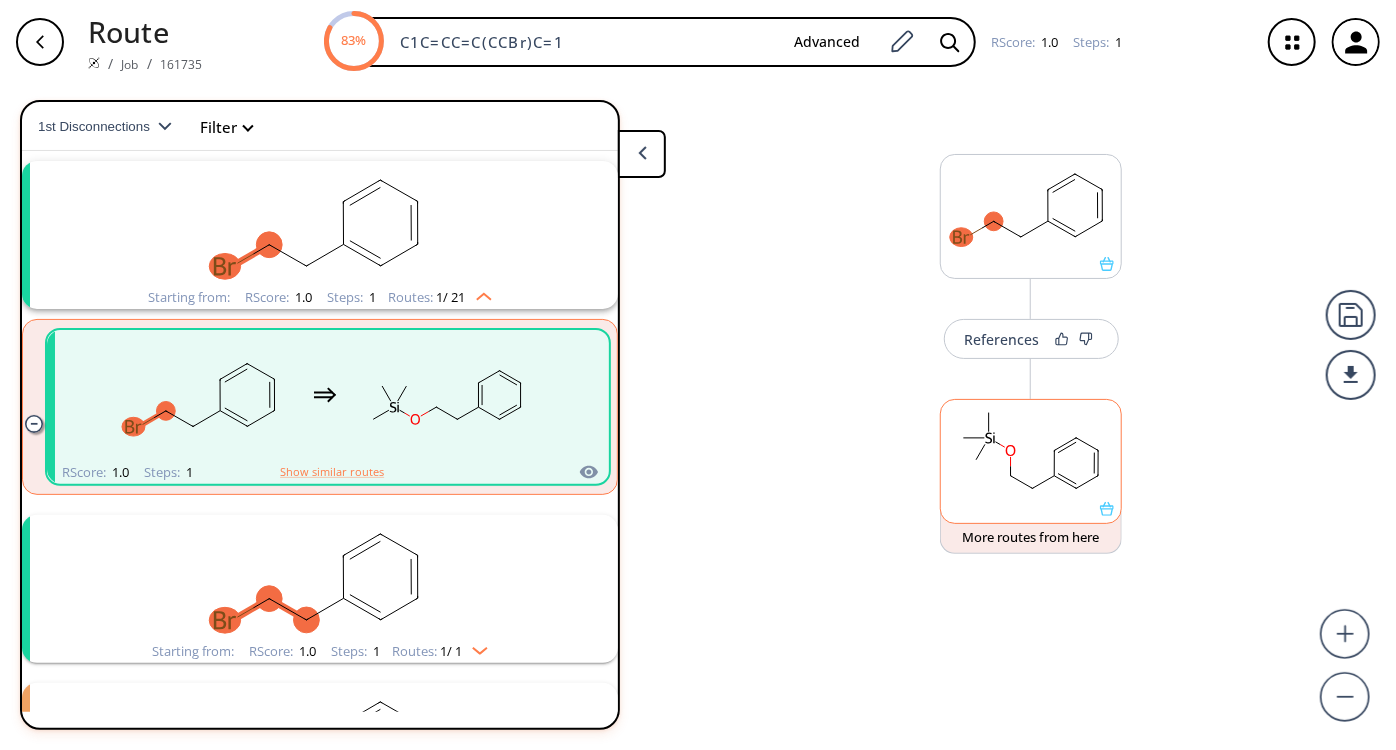 scroll, scrollTop: 0, scrollLeft: 0, axis: both 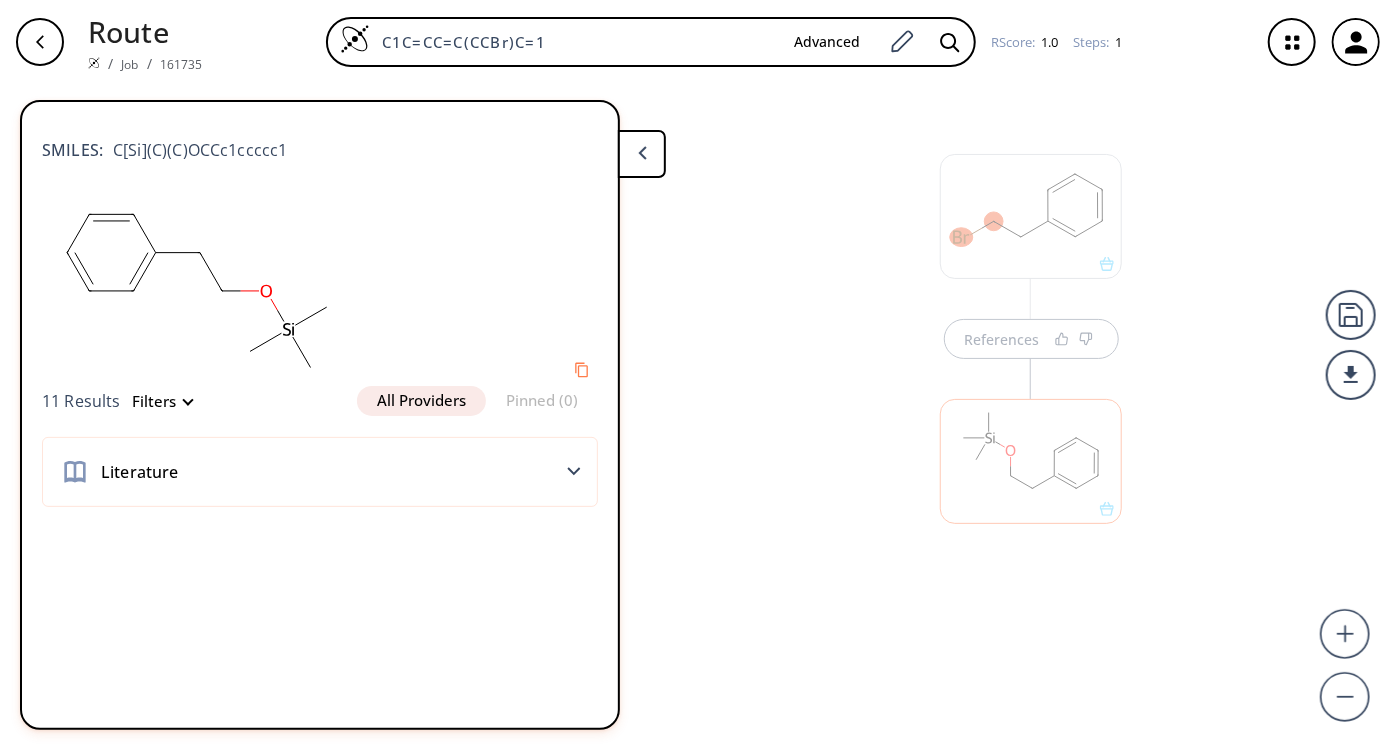click on "References" at bounding box center [698, 409] 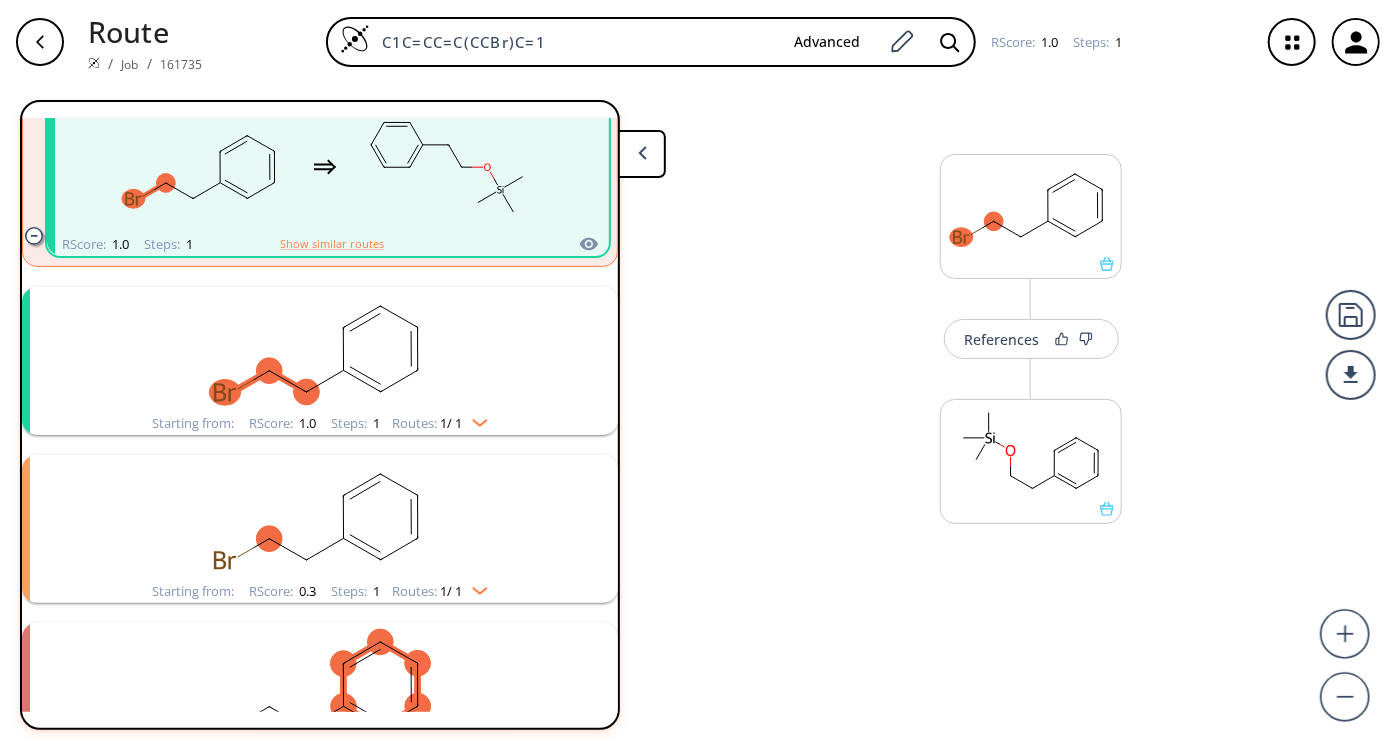 scroll, scrollTop: 181, scrollLeft: 0, axis: vertical 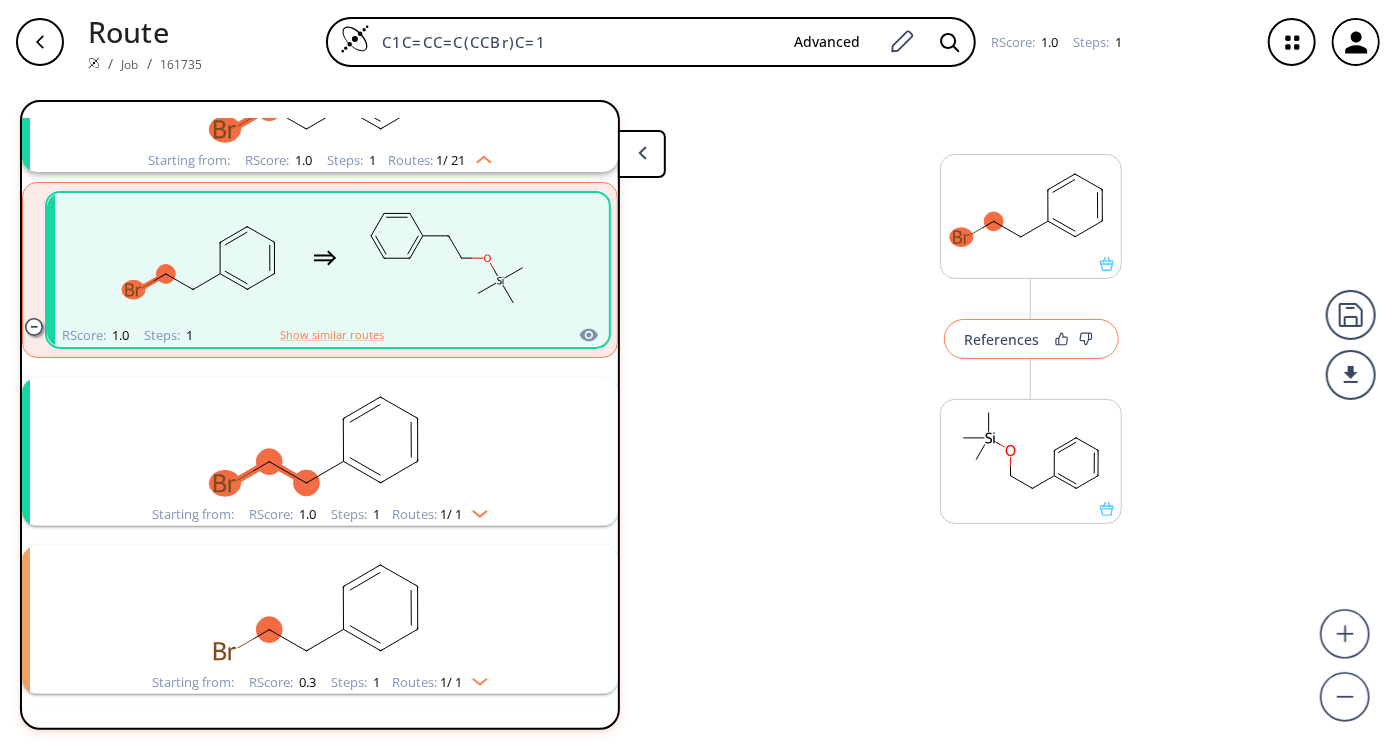 click on "References" at bounding box center (1002, 339) 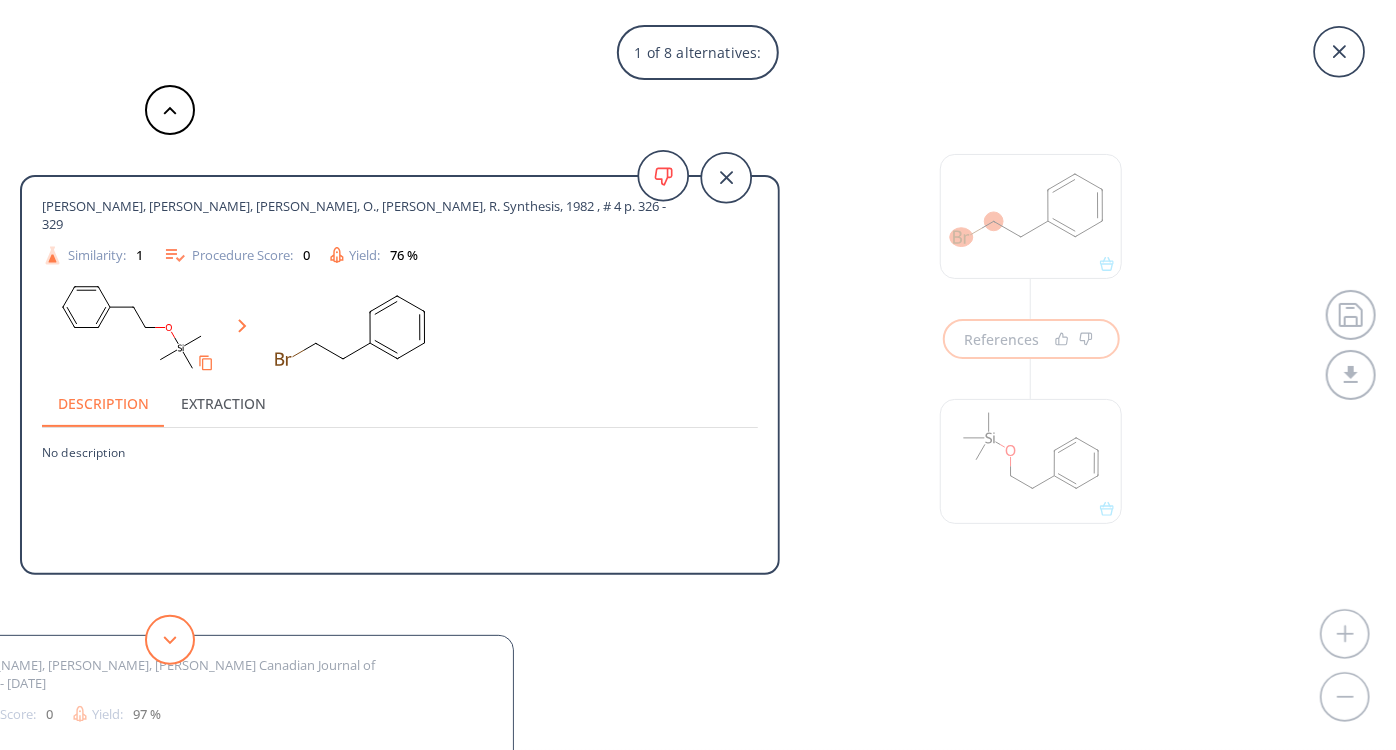 click at bounding box center (170, 640) 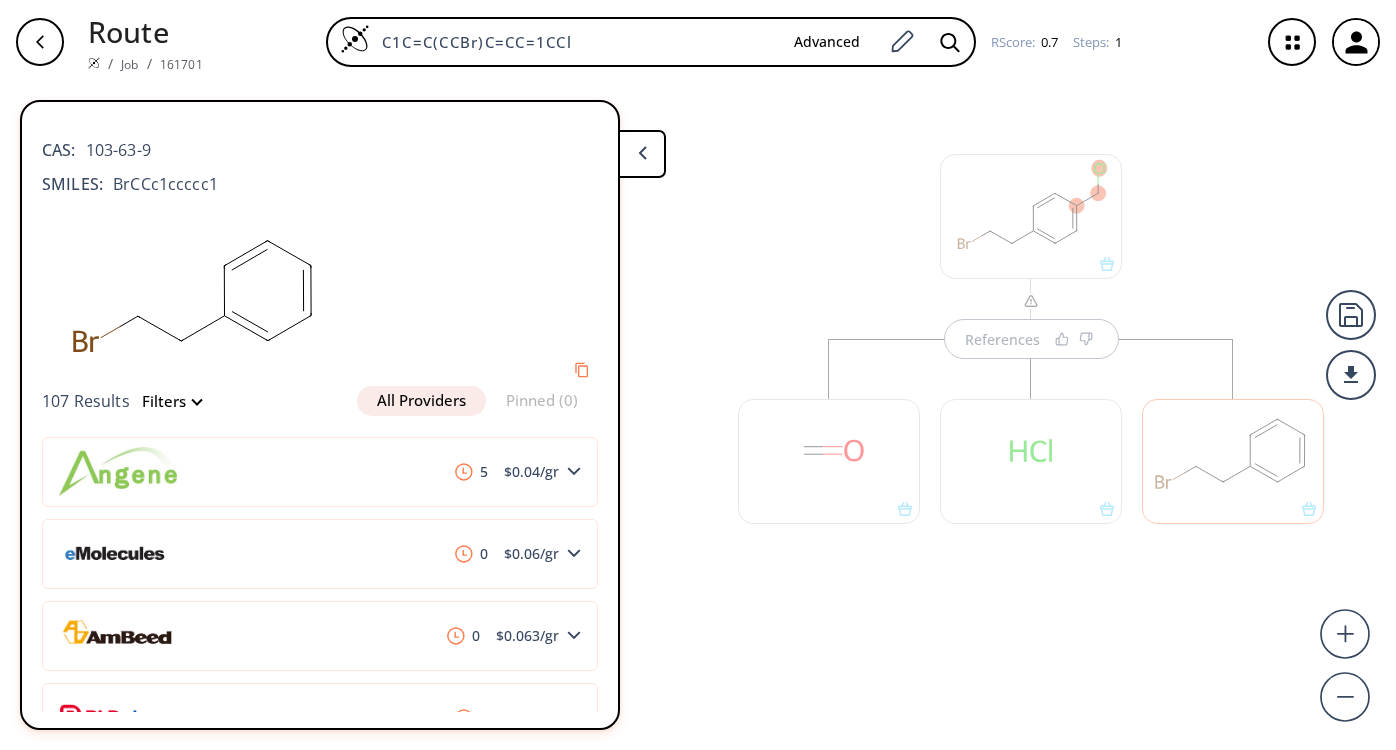 scroll, scrollTop: 0, scrollLeft: 0, axis: both 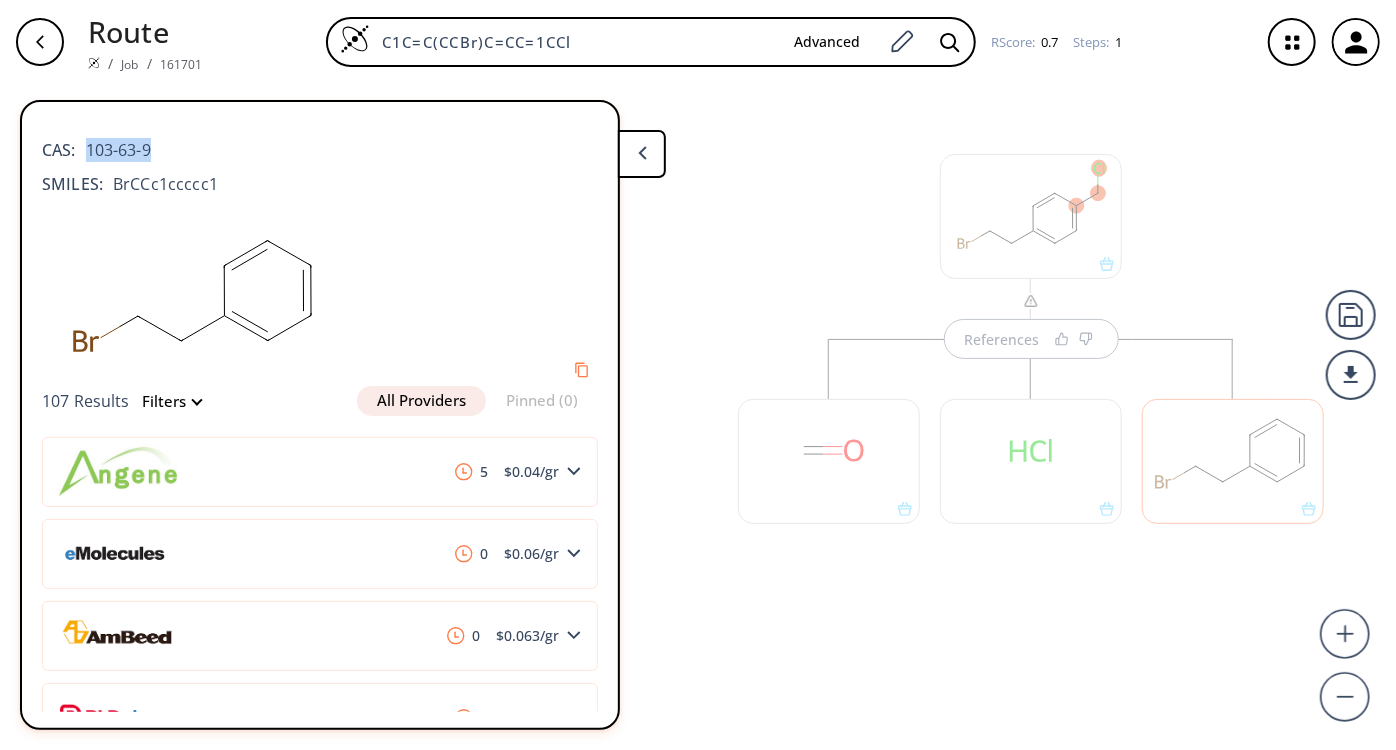 click on "References" at bounding box center [1031, 349] 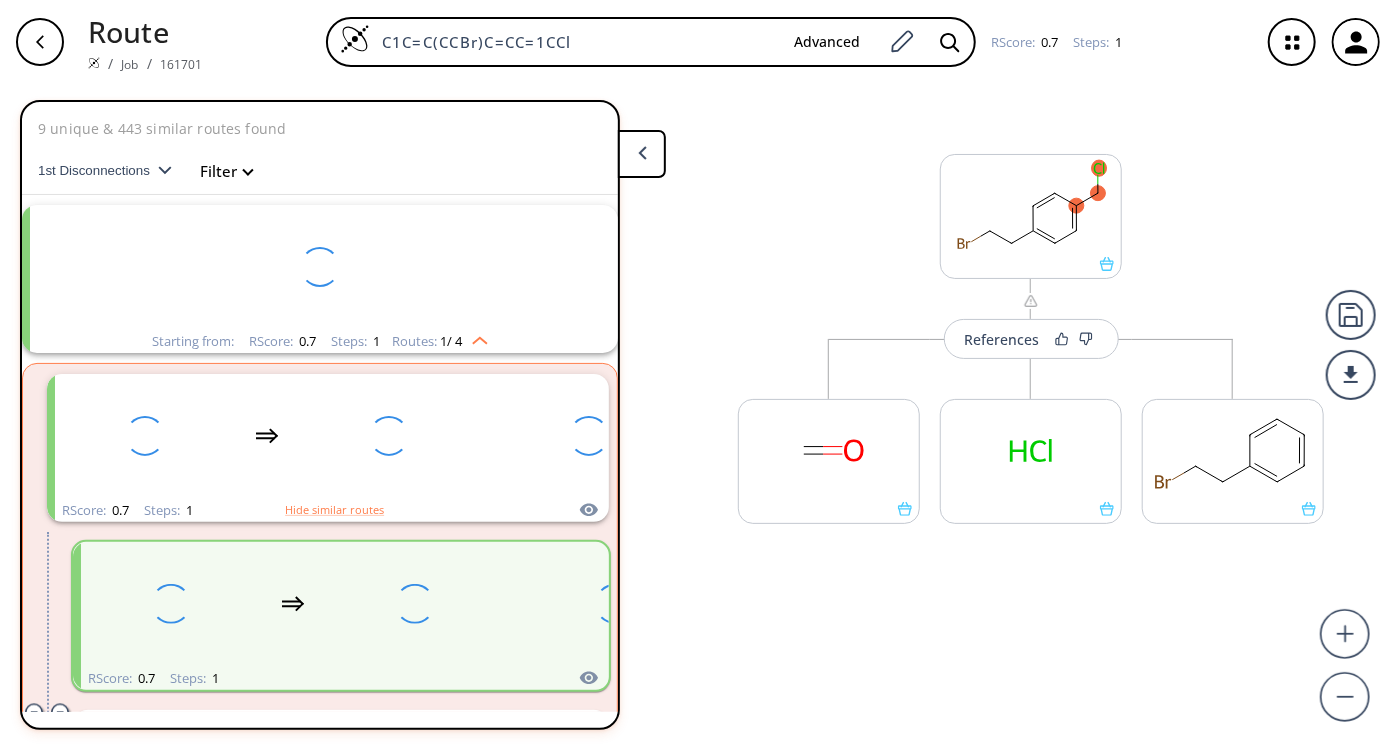 scroll, scrollTop: 43, scrollLeft: 0, axis: vertical 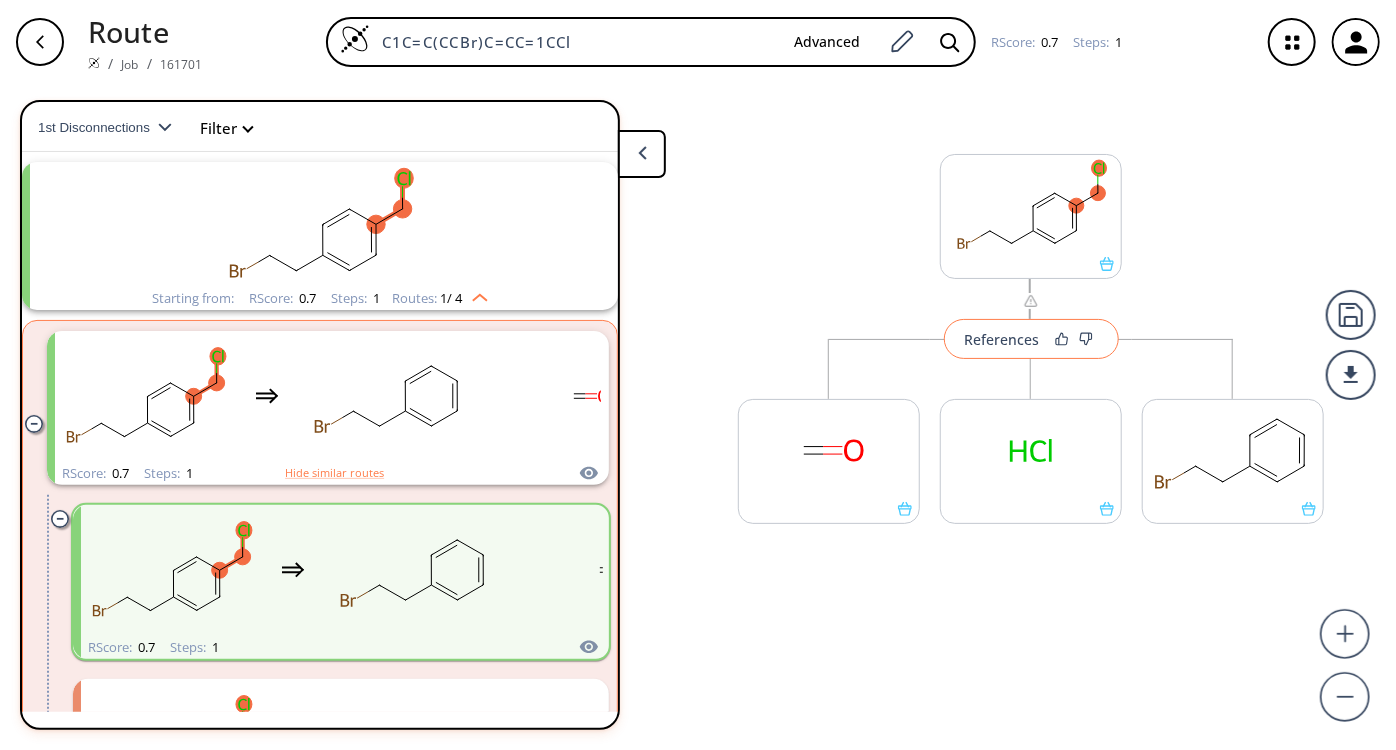 click on "References" at bounding box center [1031, 339] 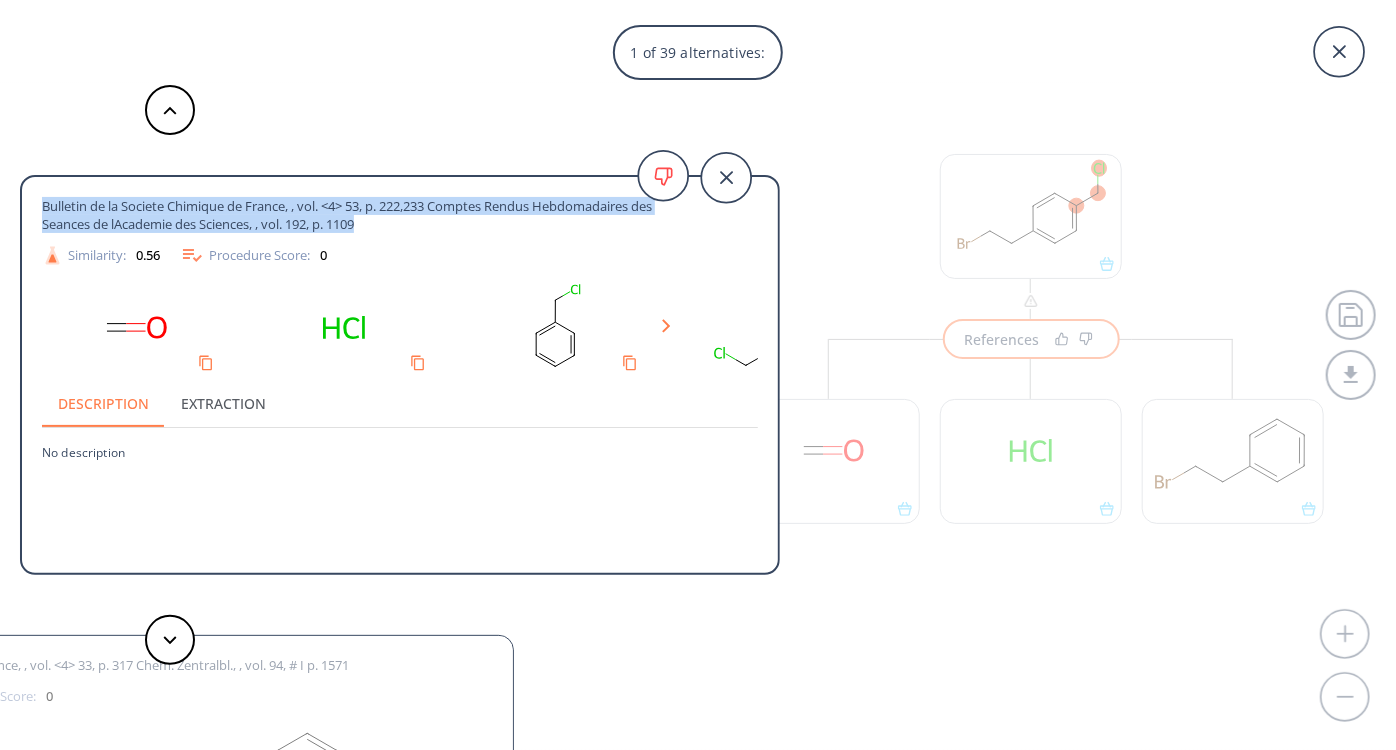 drag, startPoint x: 249, startPoint y: 220, endPoint x: 38, endPoint y: 196, distance: 212.36055 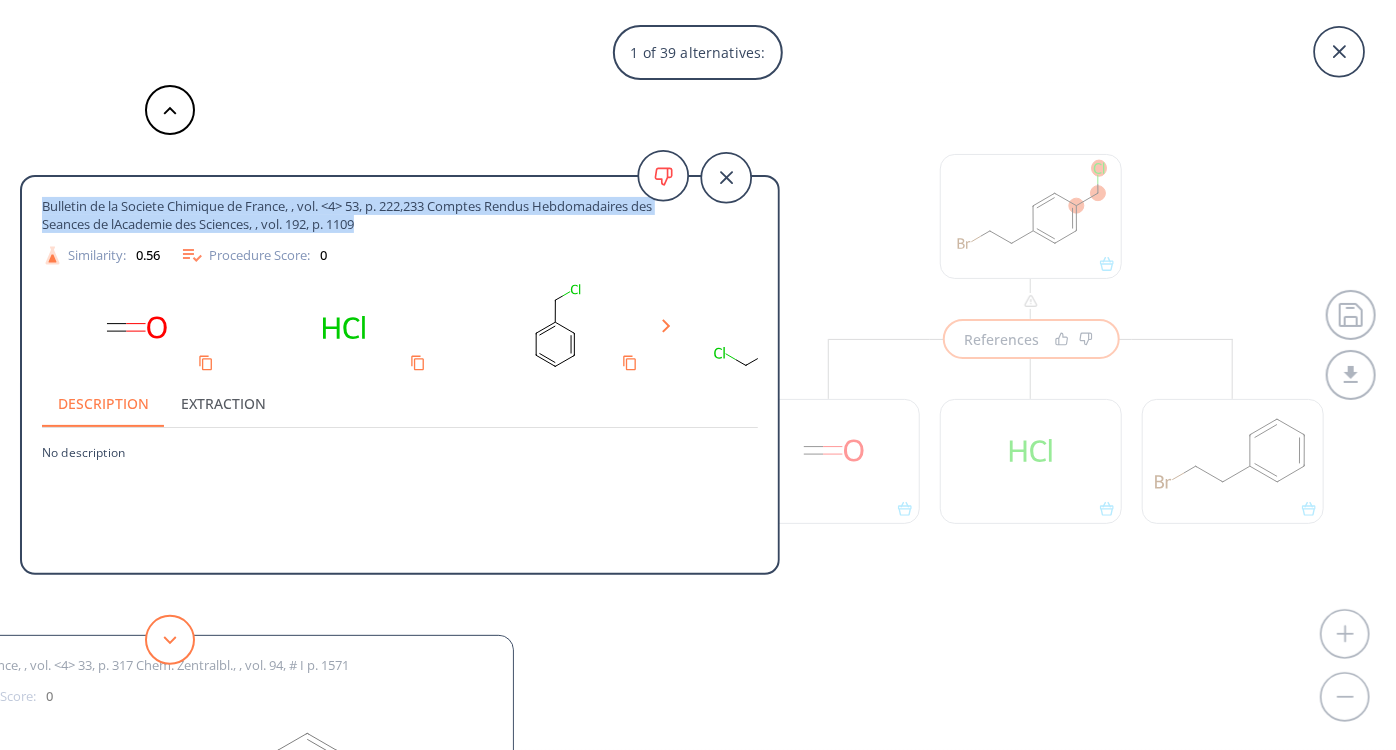 click at bounding box center (170, 640) 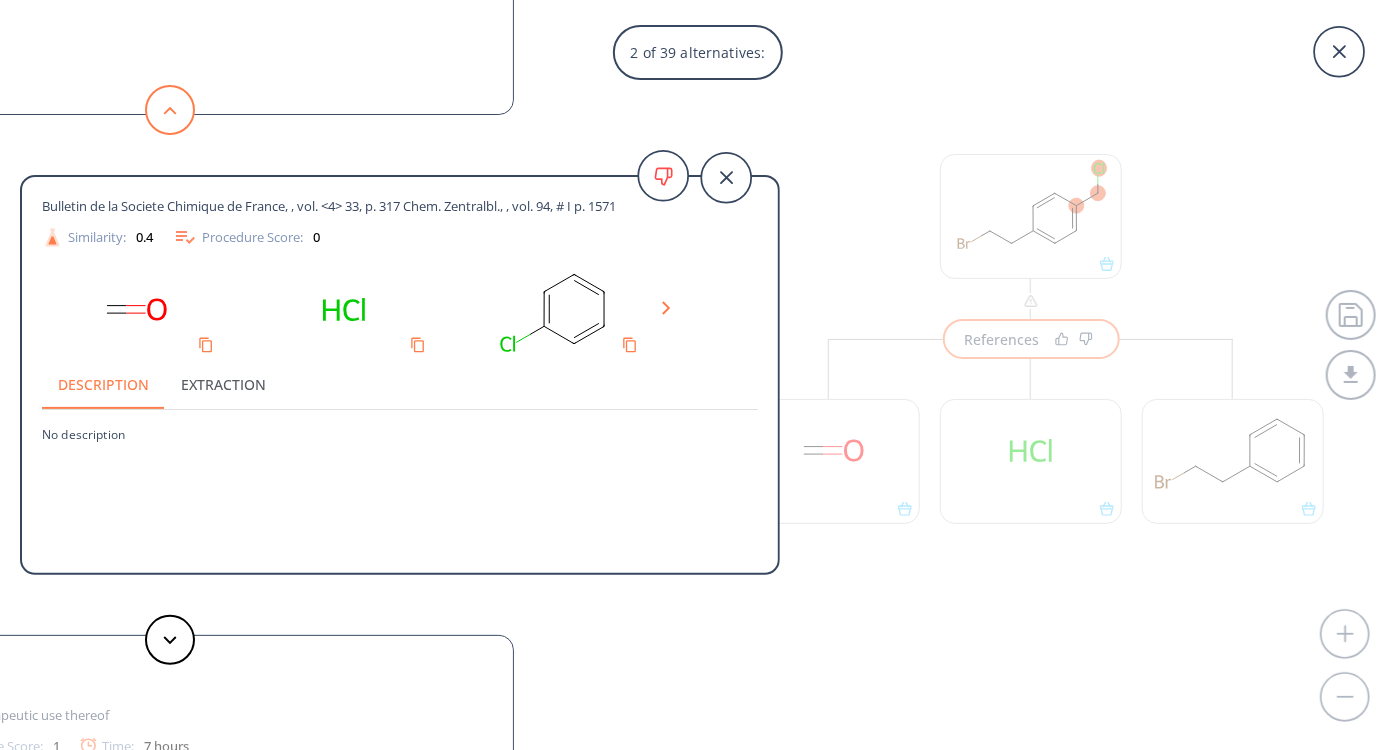 click at bounding box center [170, 110] 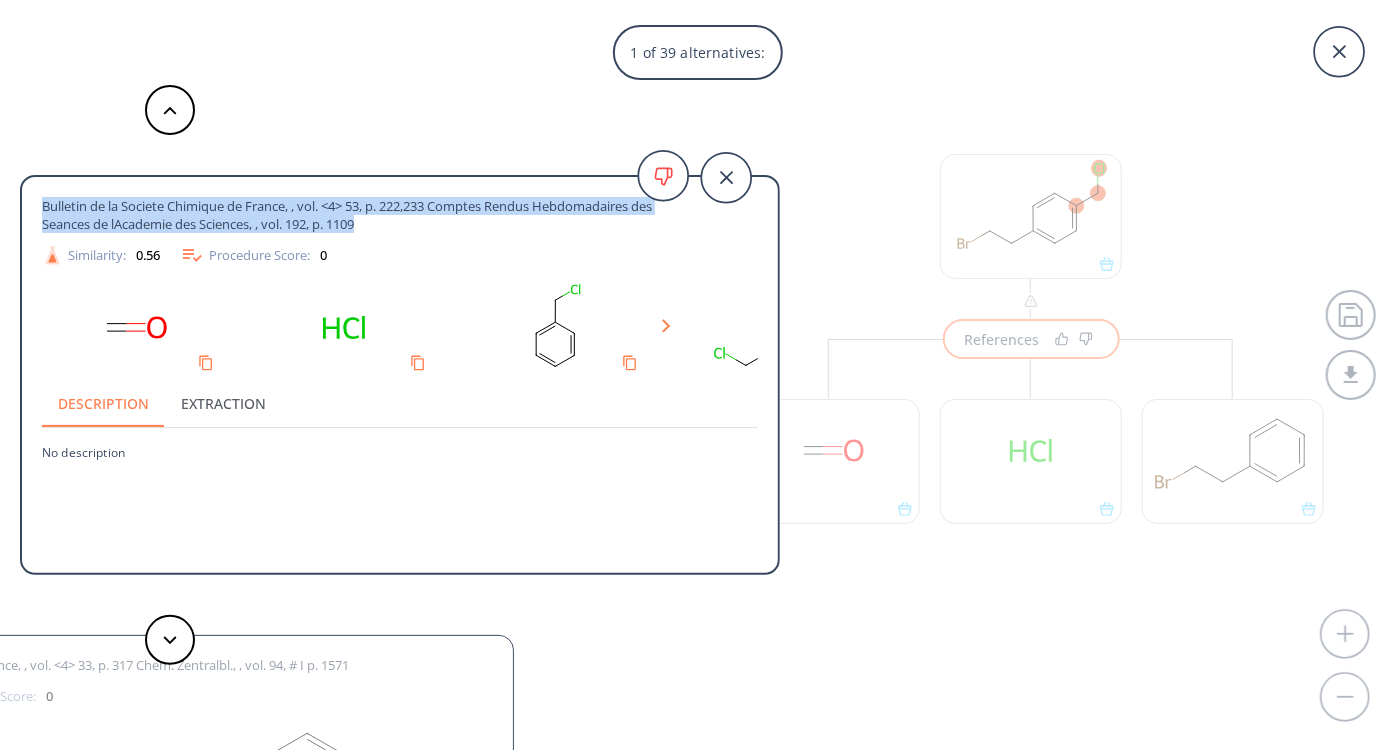click on "Bulletin de la Societe Chimique de France, , vol. <4> 53, p. 222,233          Comptes Rendus Hebdomadaires des Seances de lAcademie des Sciences, , vol. 192, p. 1109" at bounding box center [364, 215] 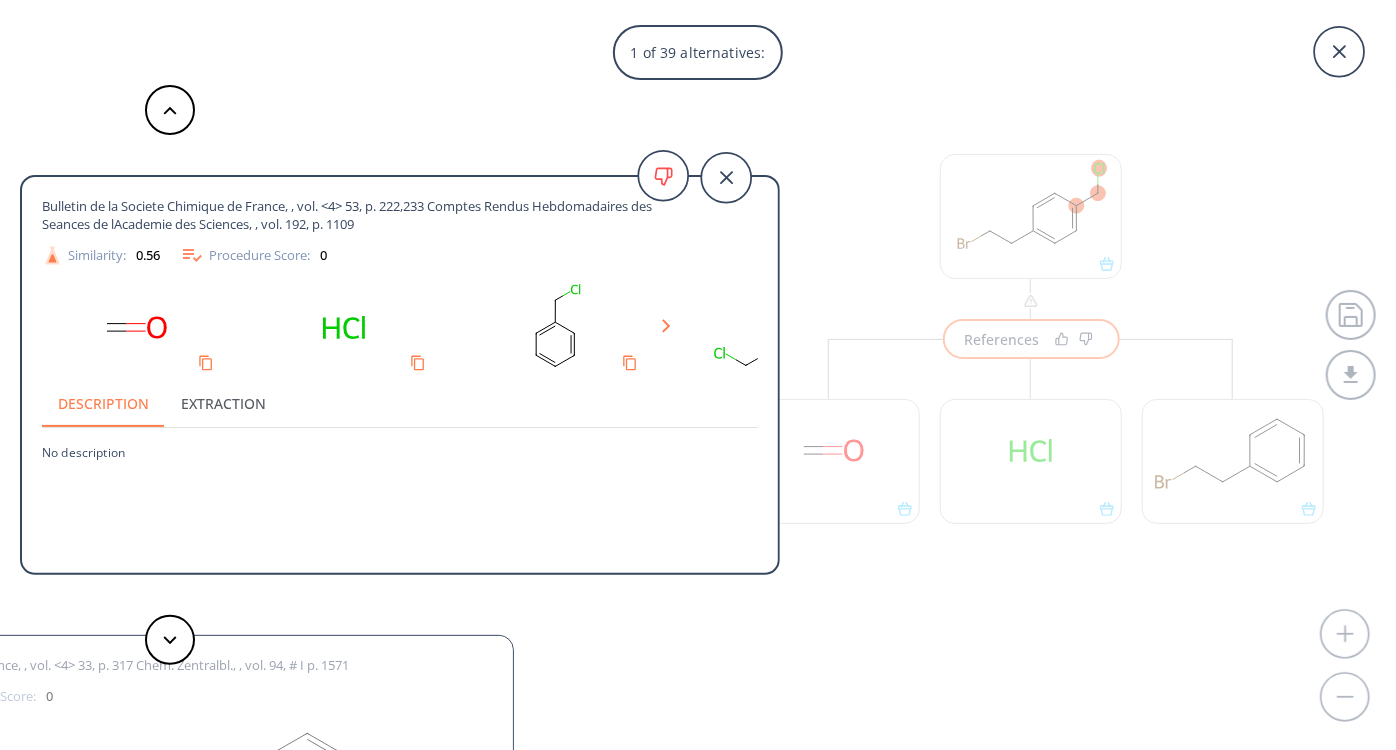 click 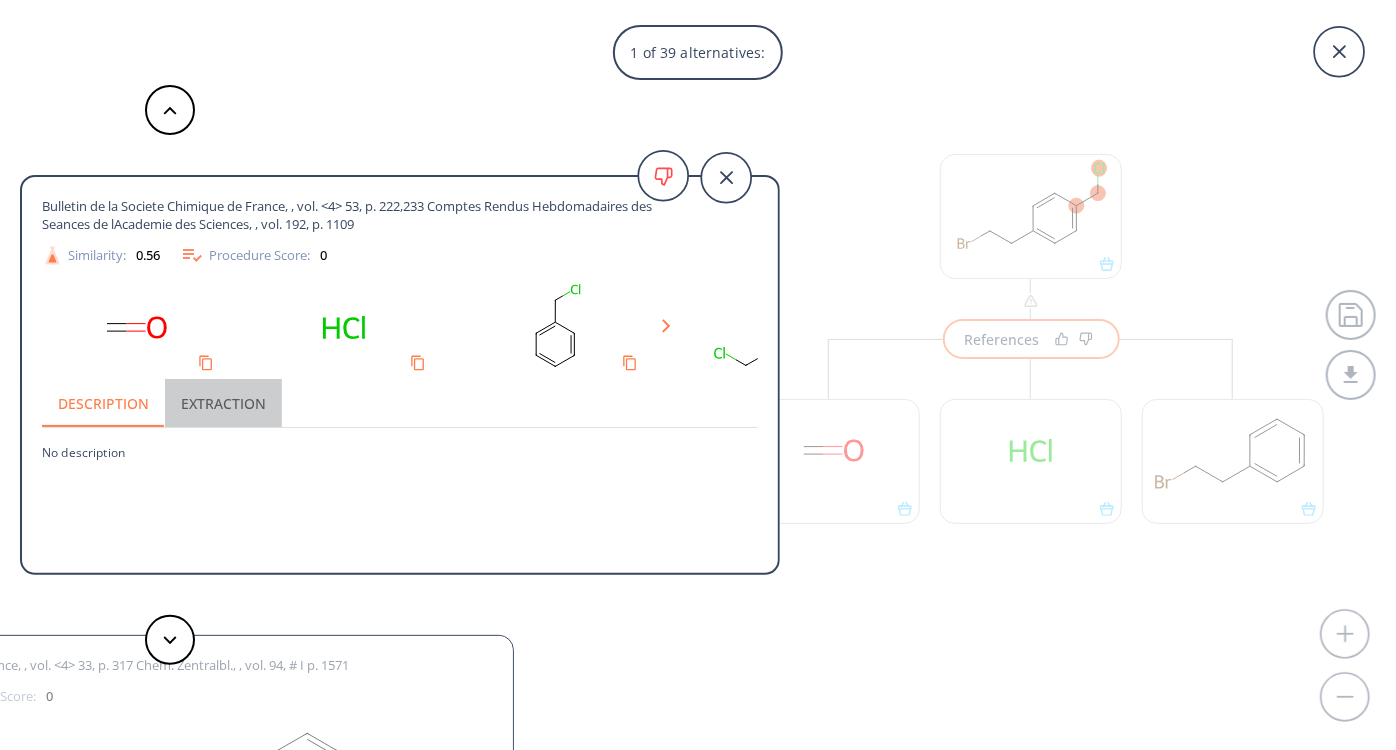 click on "Extraction" at bounding box center (223, 403) 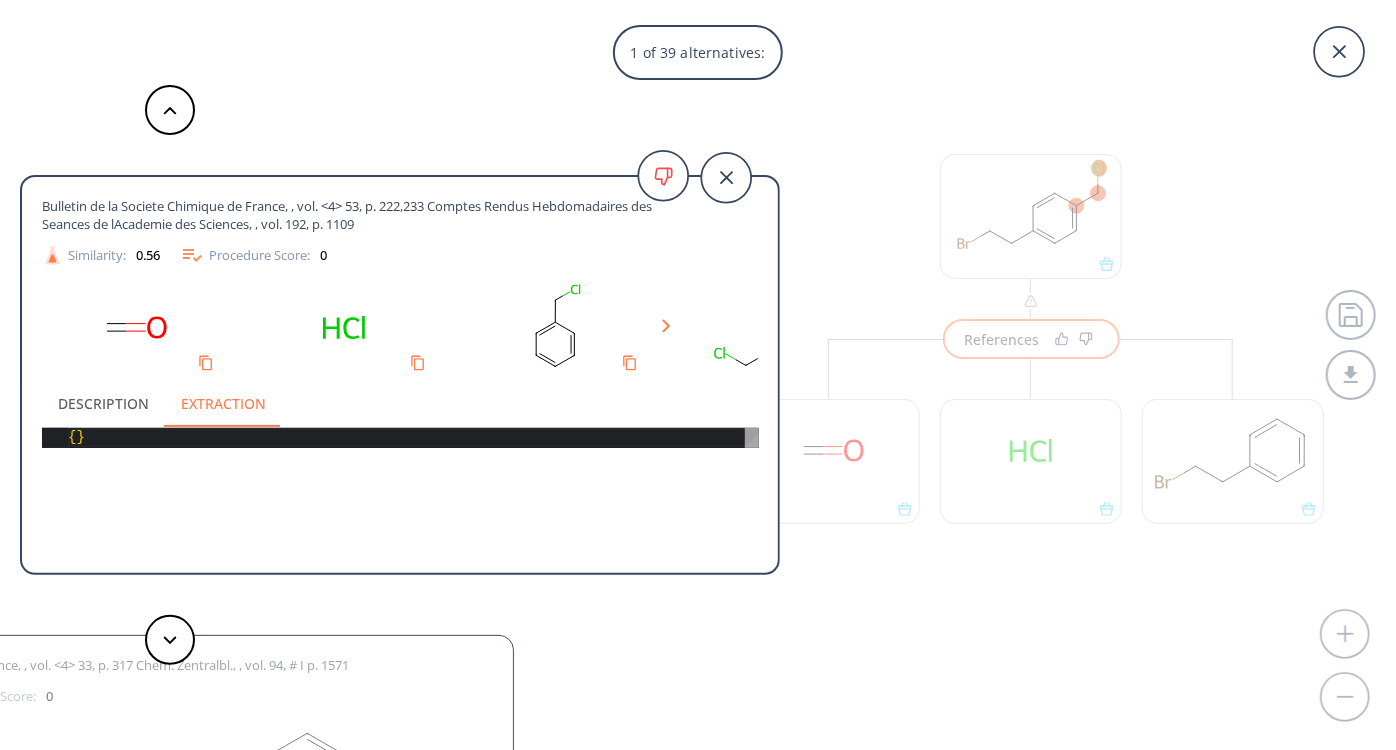 click on "Description" at bounding box center [103, 403] 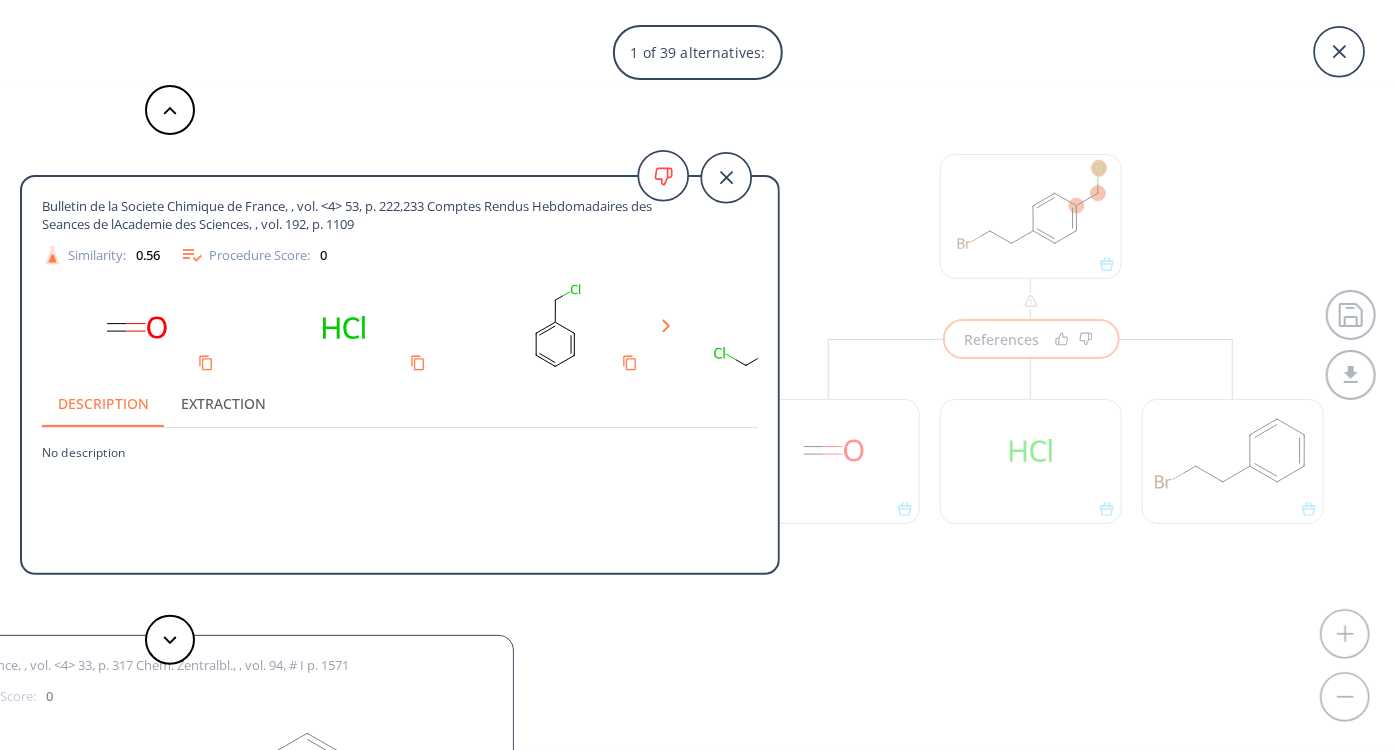 click at bounding box center [400, 328] 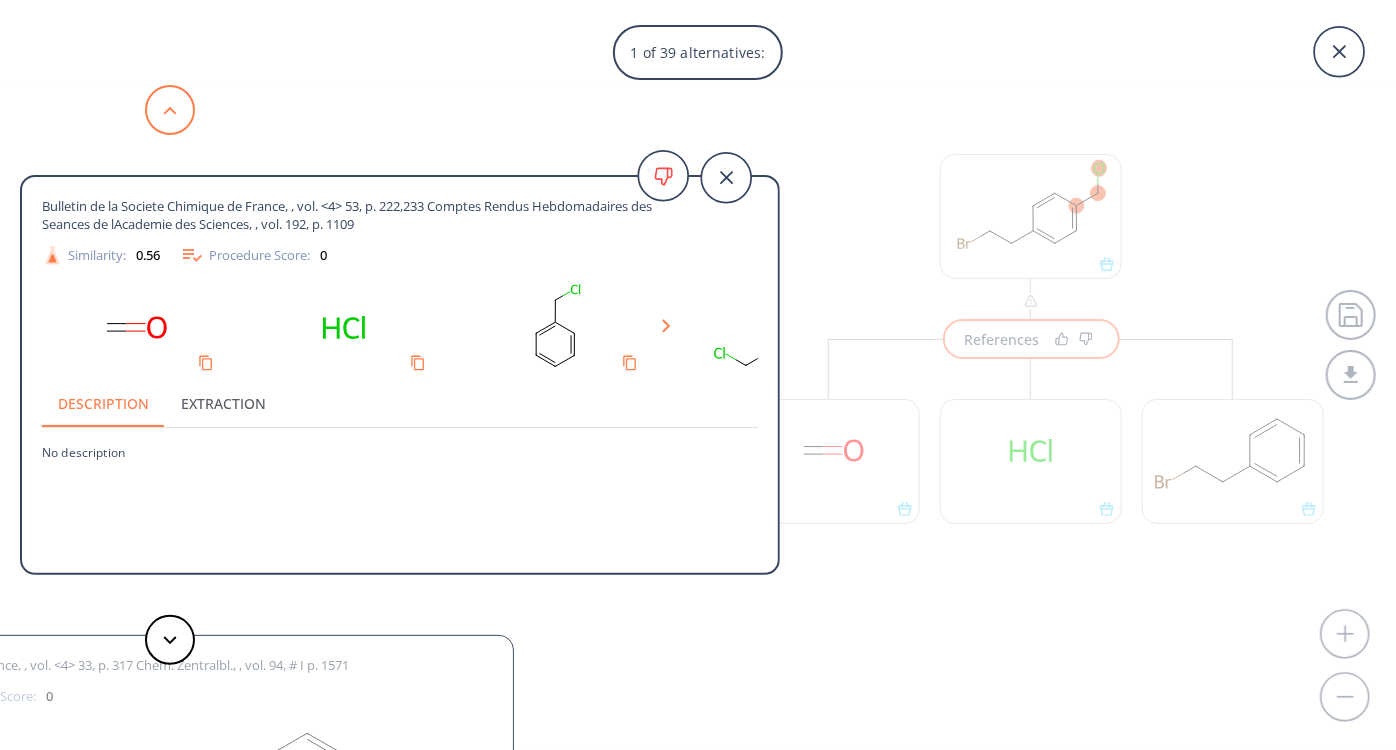 click at bounding box center (170, 110) 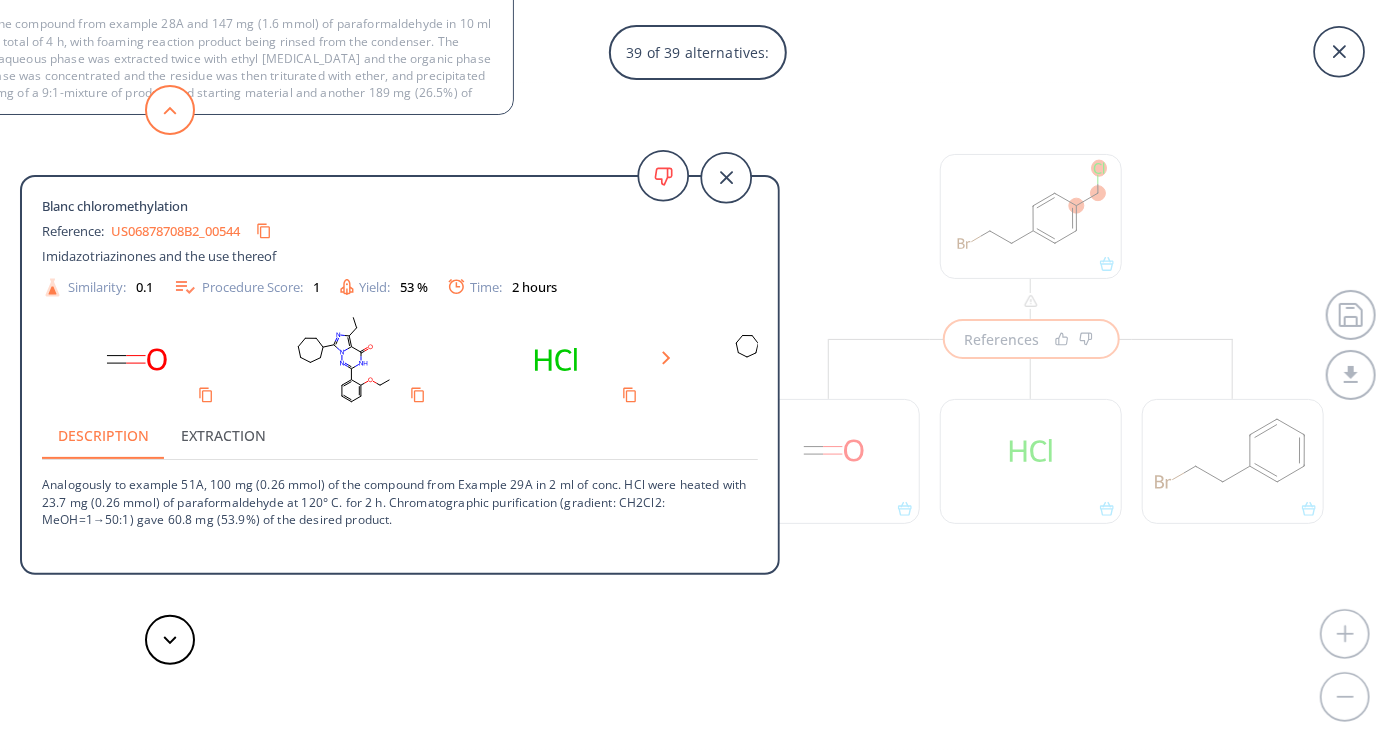 click at bounding box center [170, 110] 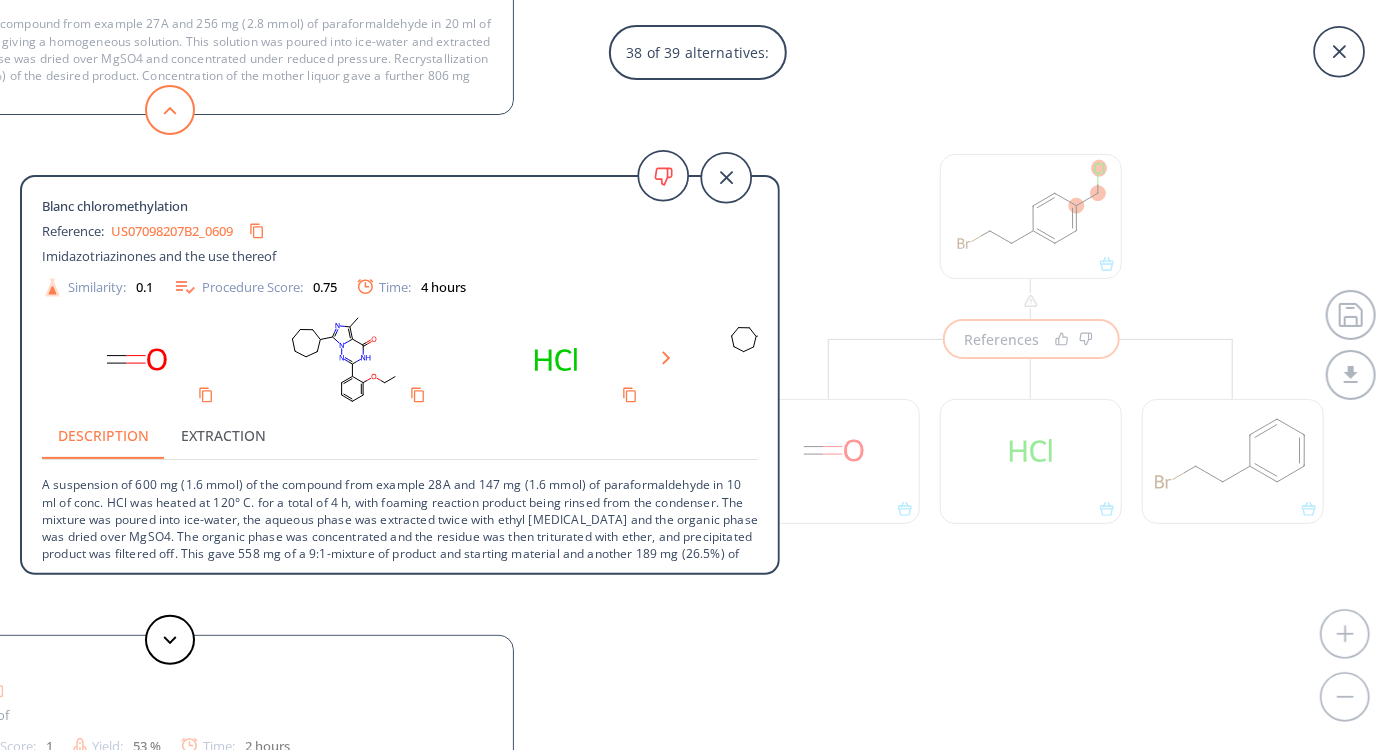 click at bounding box center (170, 110) 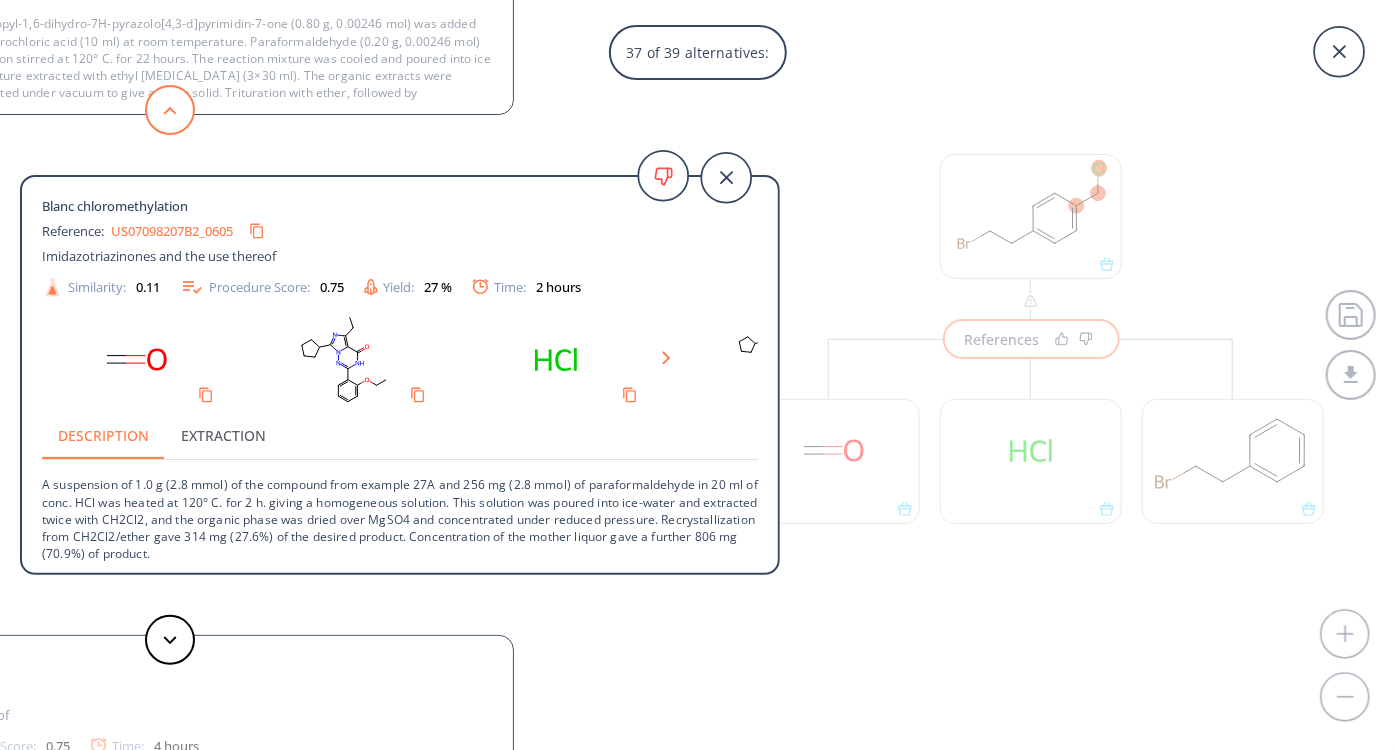 click at bounding box center [170, 110] 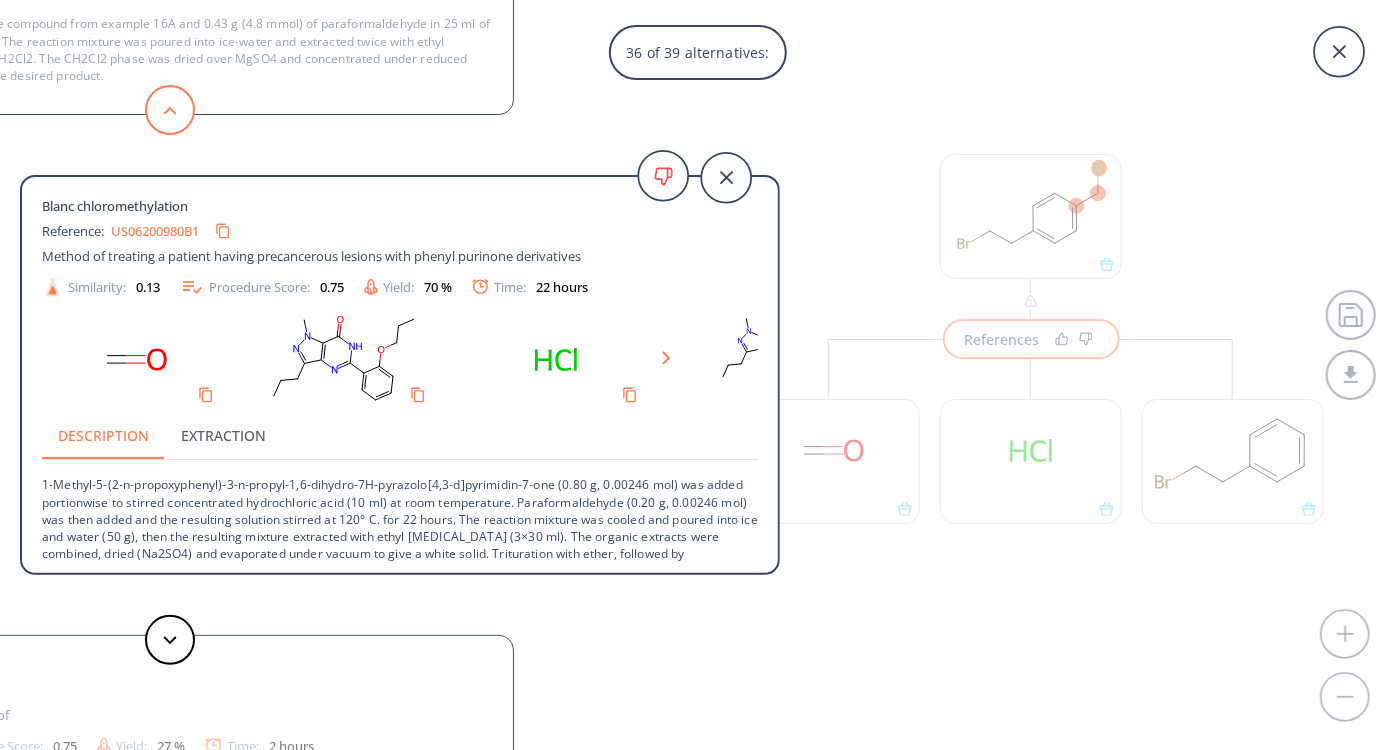 click at bounding box center (170, 110) 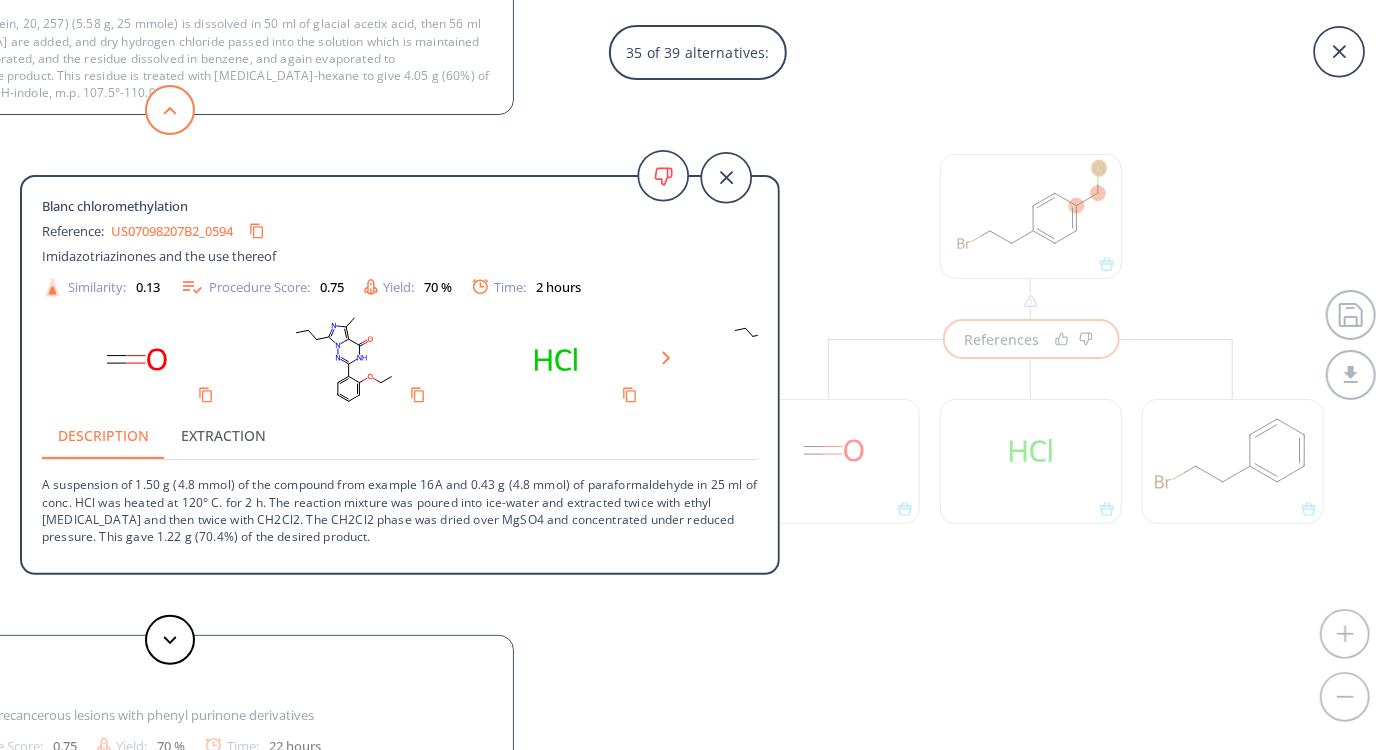 click at bounding box center [170, 110] 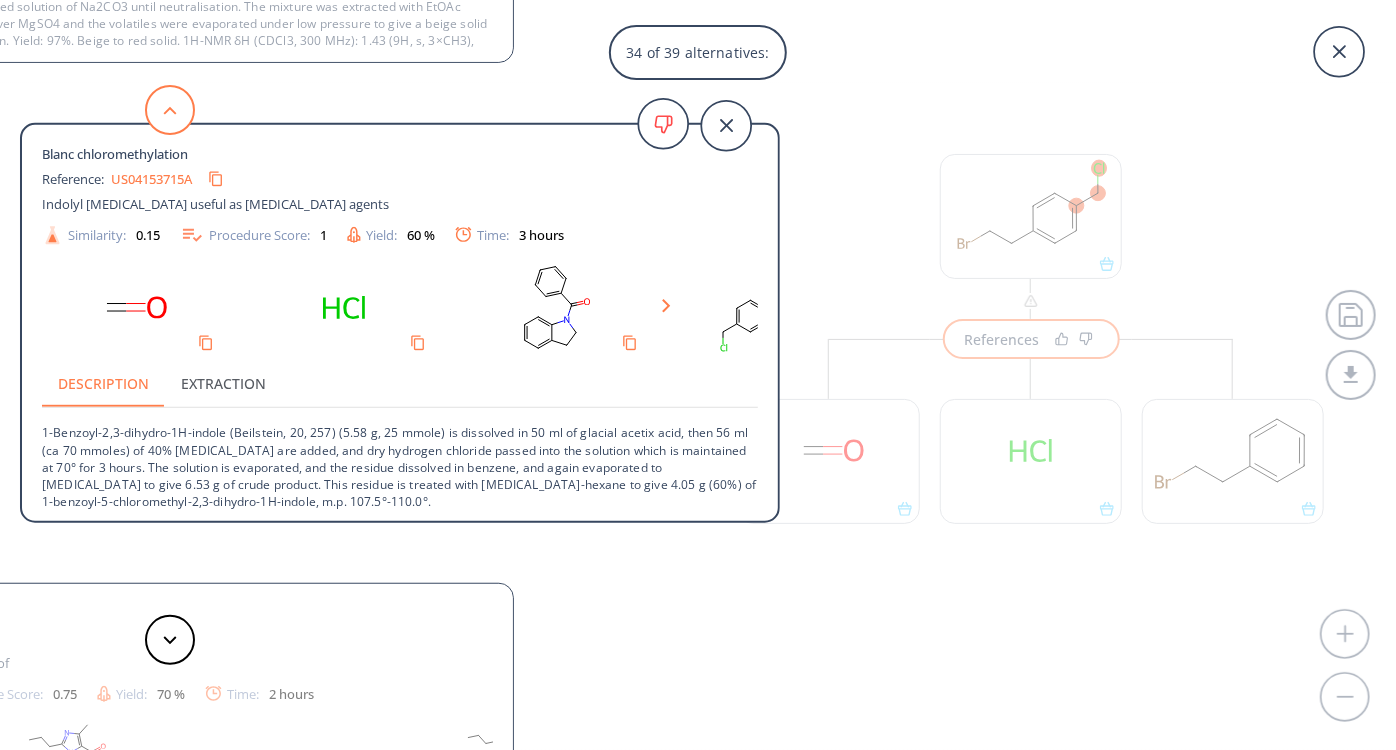 click at bounding box center (170, 110) 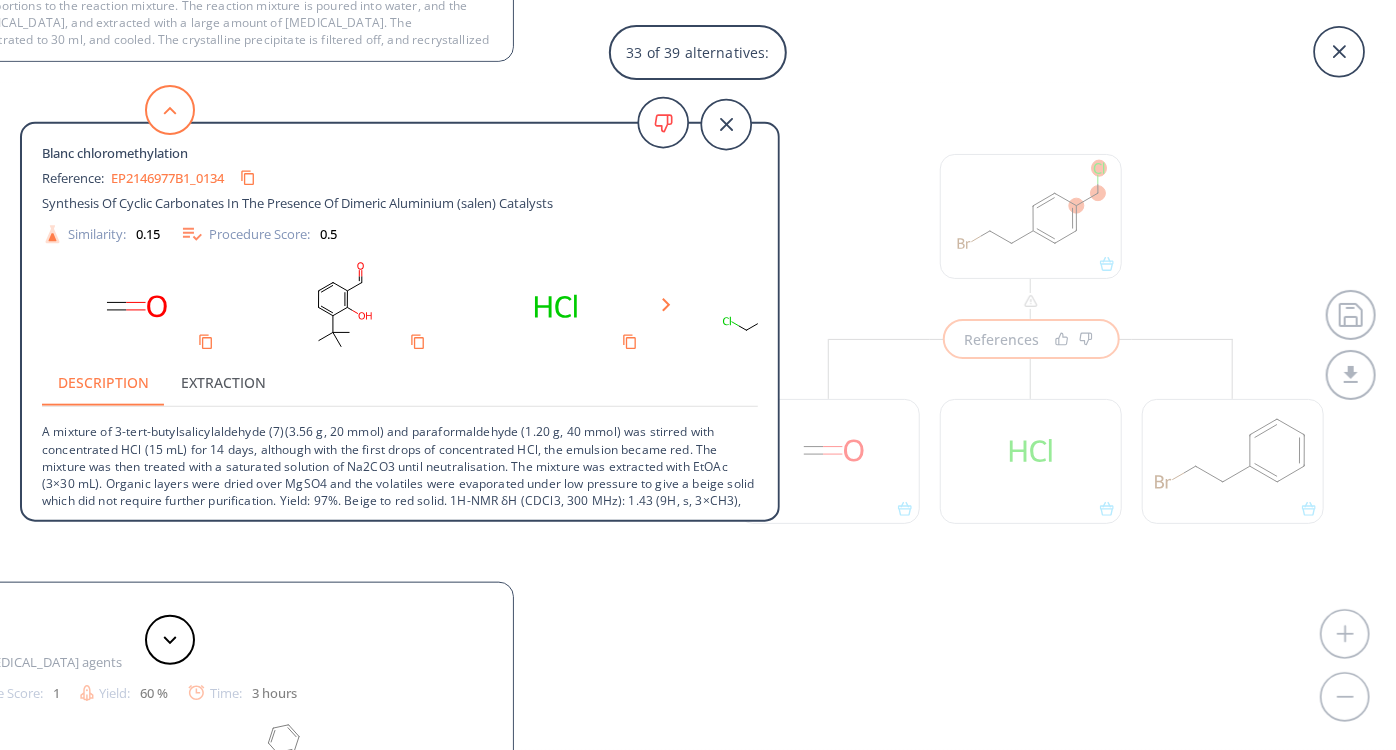 click at bounding box center [170, 110] 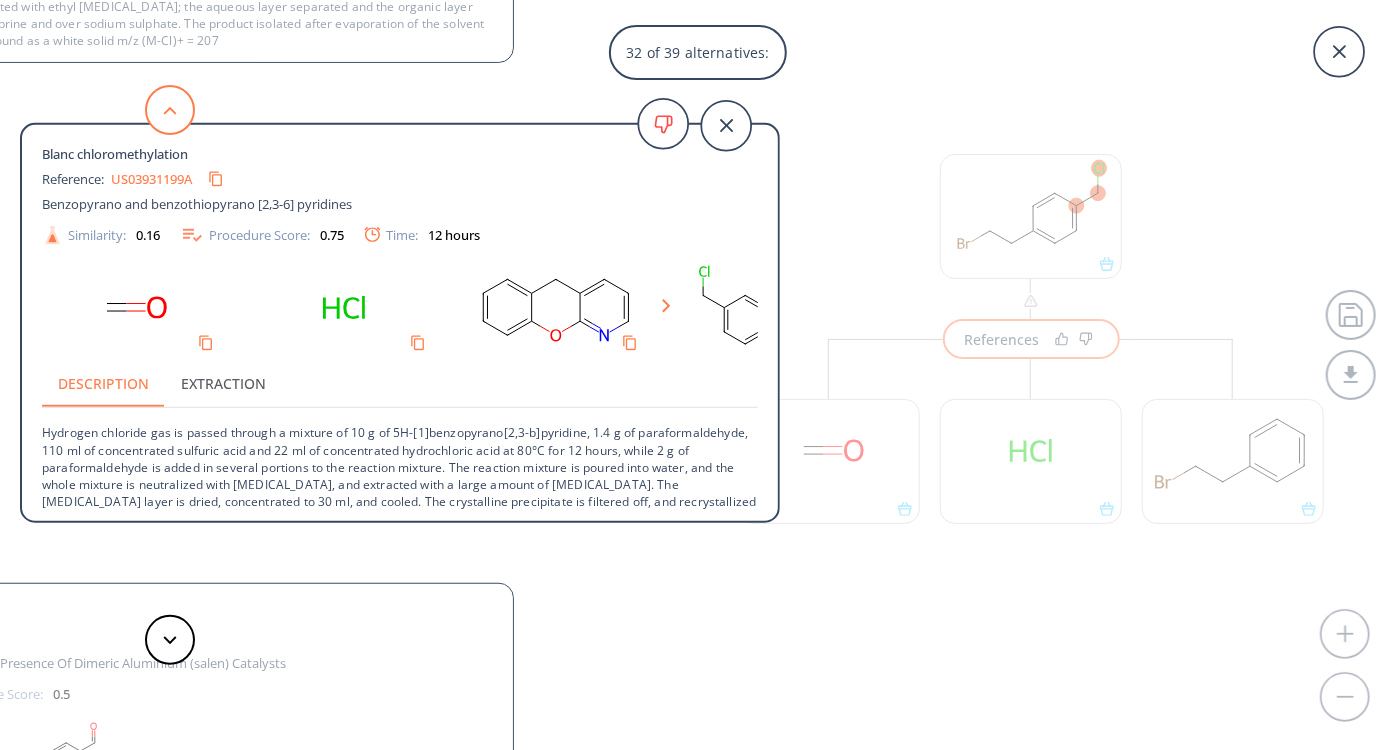 click at bounding box center [170, 110] 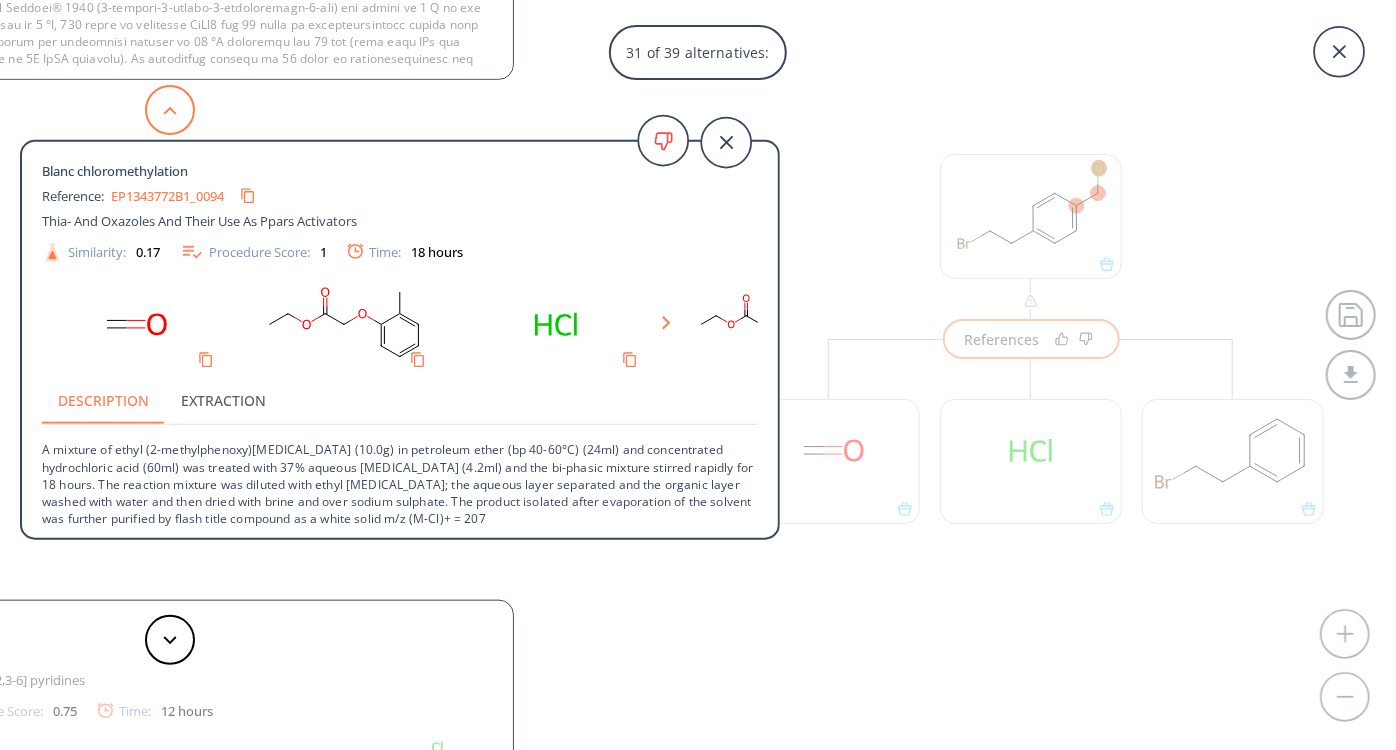 click at bounding box center [170, 110] 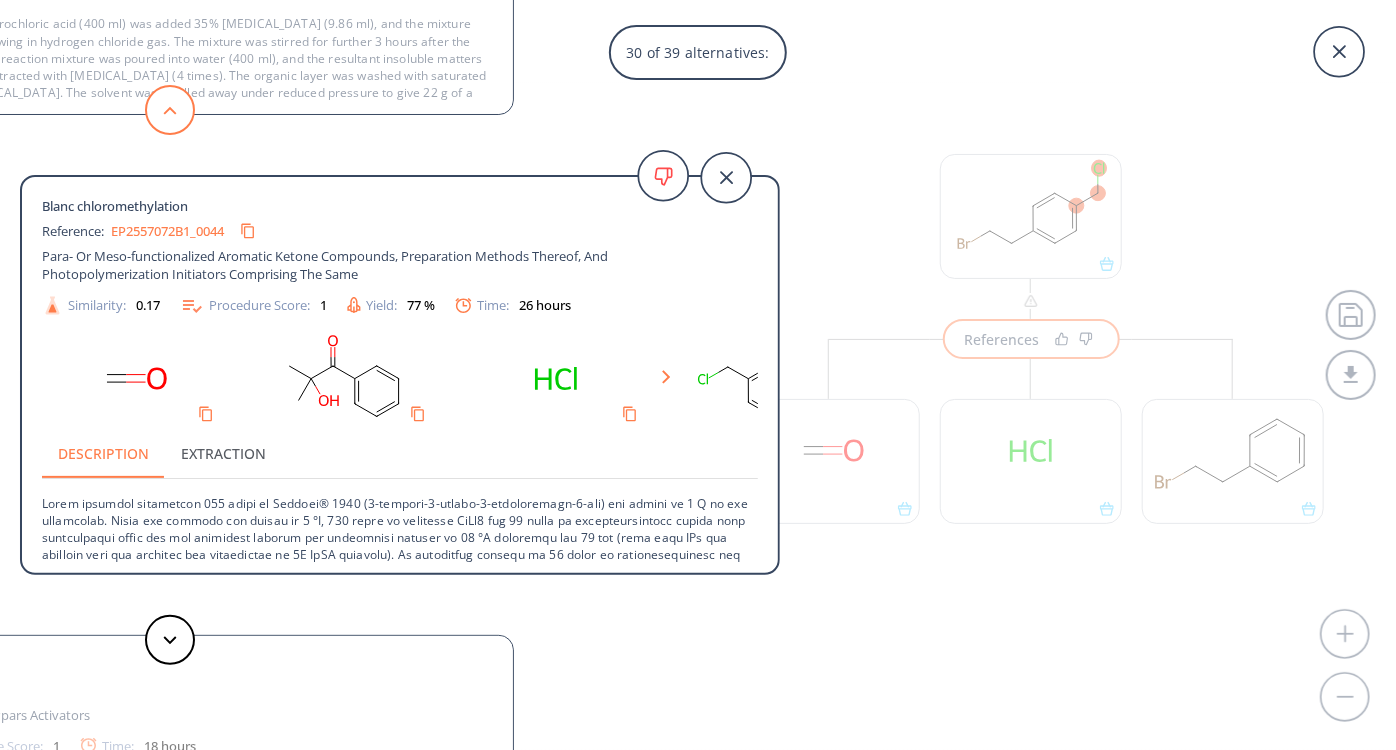 click at bounding box center (170, 110) 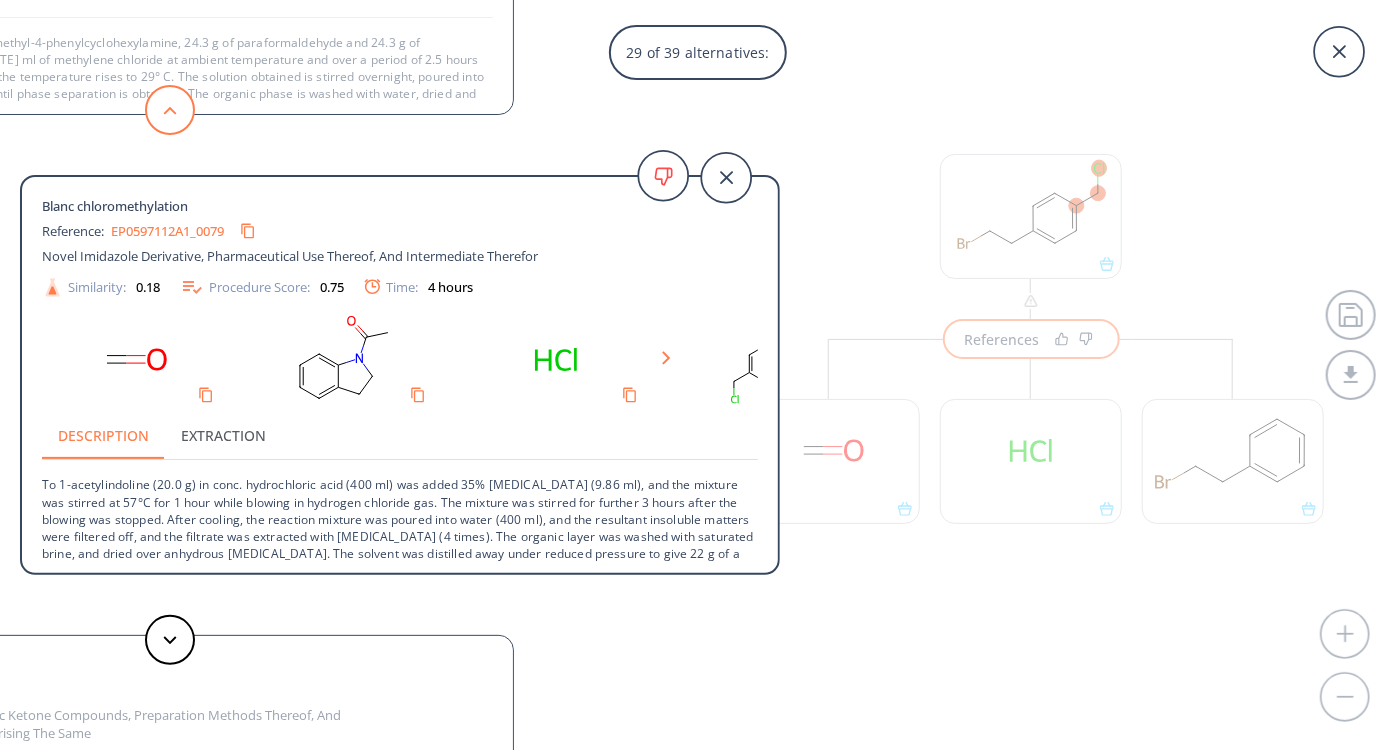 click at bounding box center (170, 110) 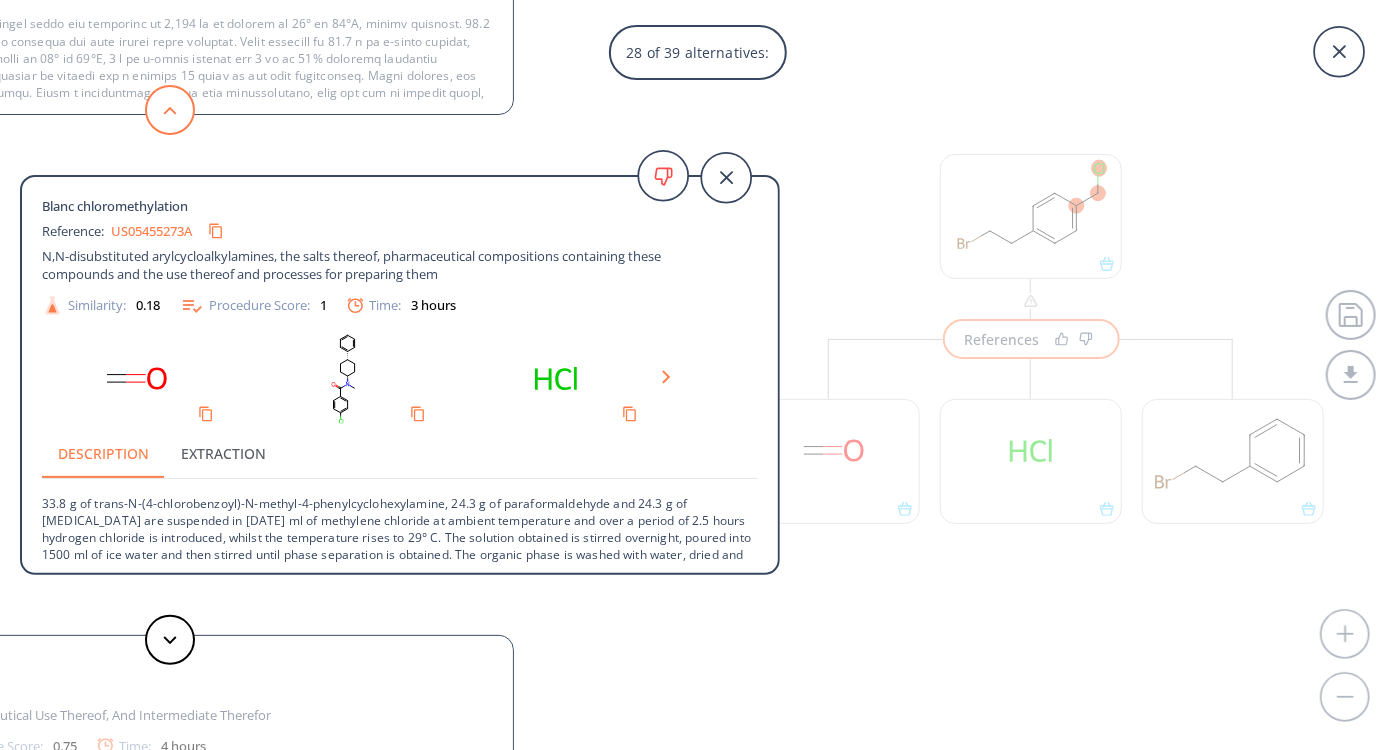 click at bounding box center [170, 110] 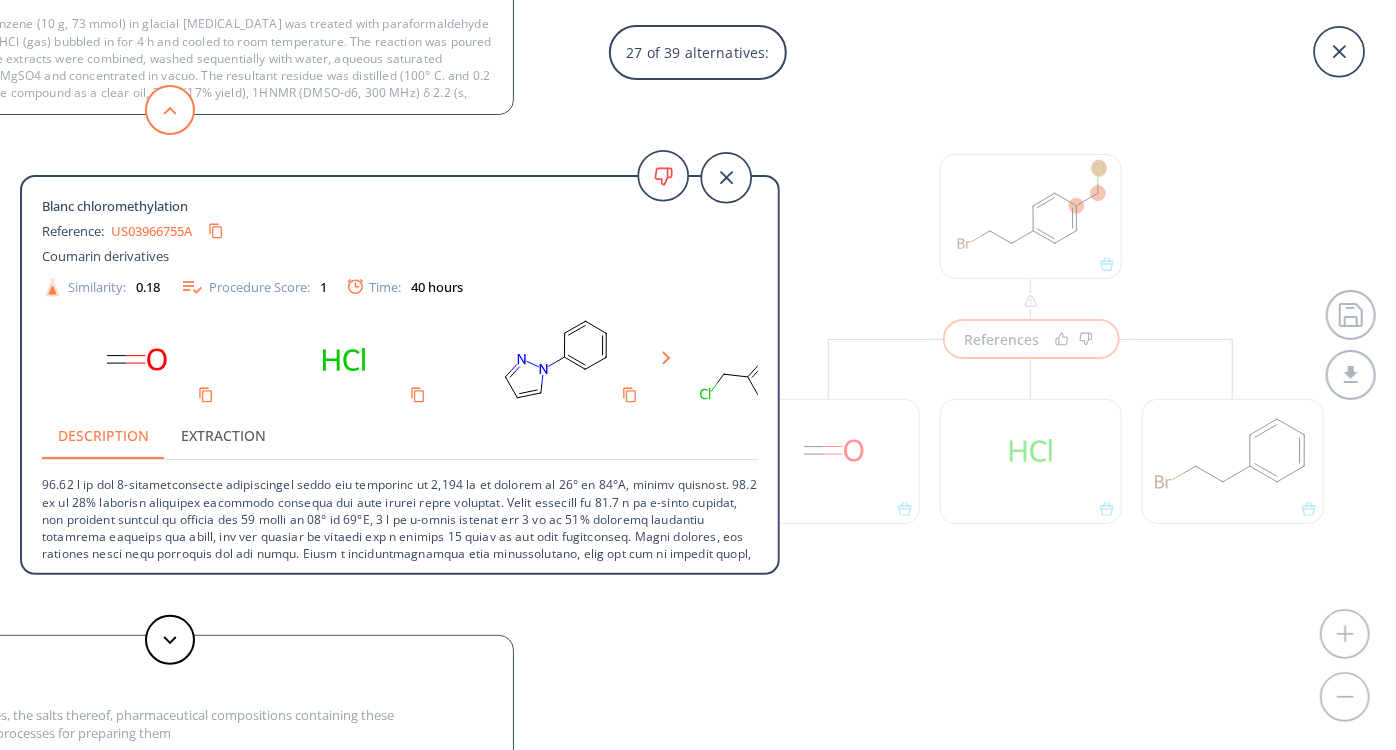 click at bounding box center [170, 110] 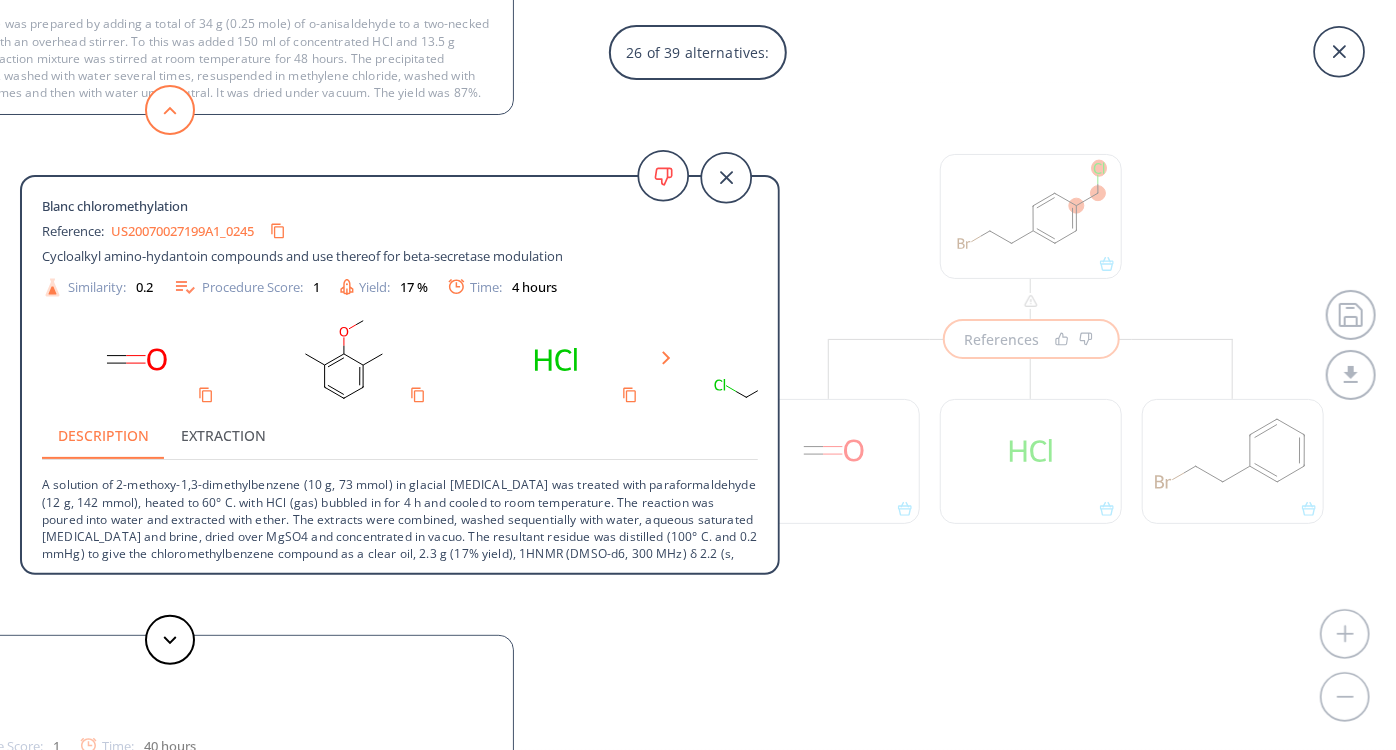 click at bounding box center (170, 110) 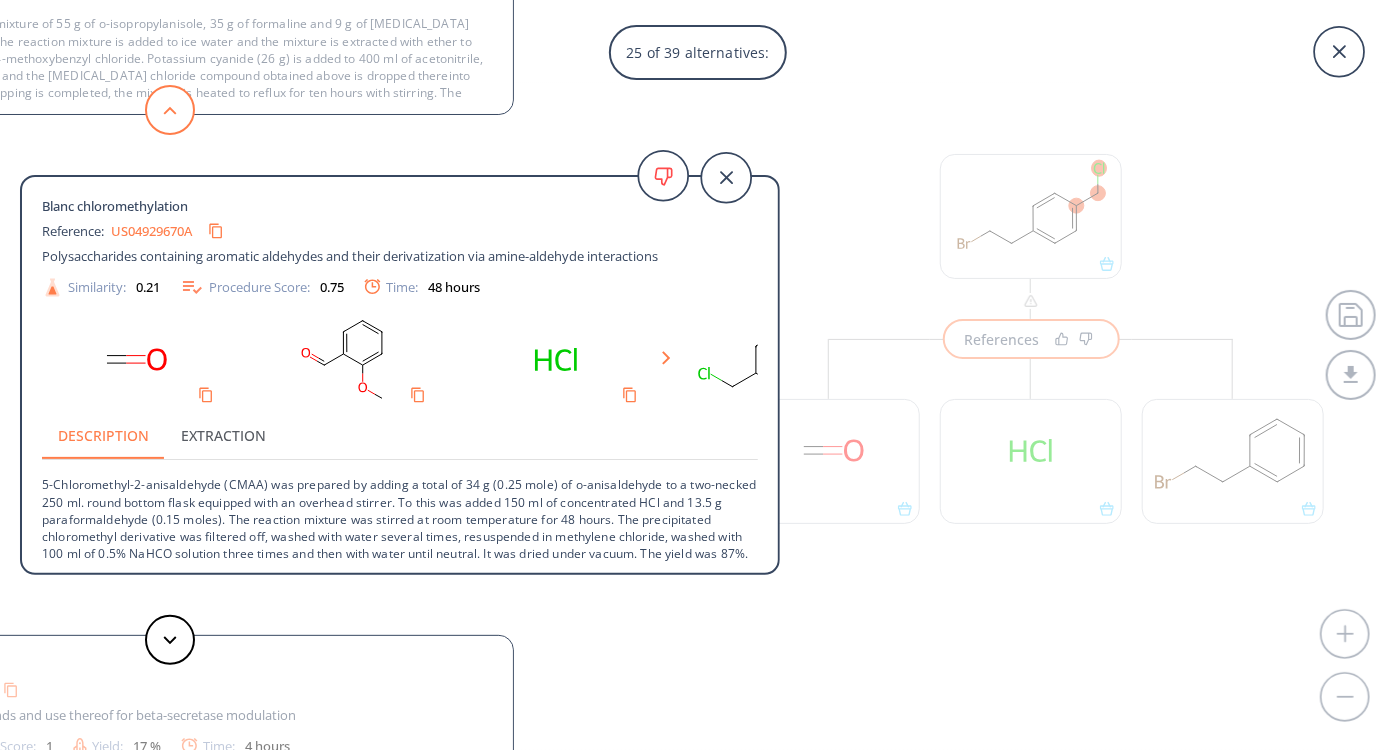 click at bounding box center [170, 110] 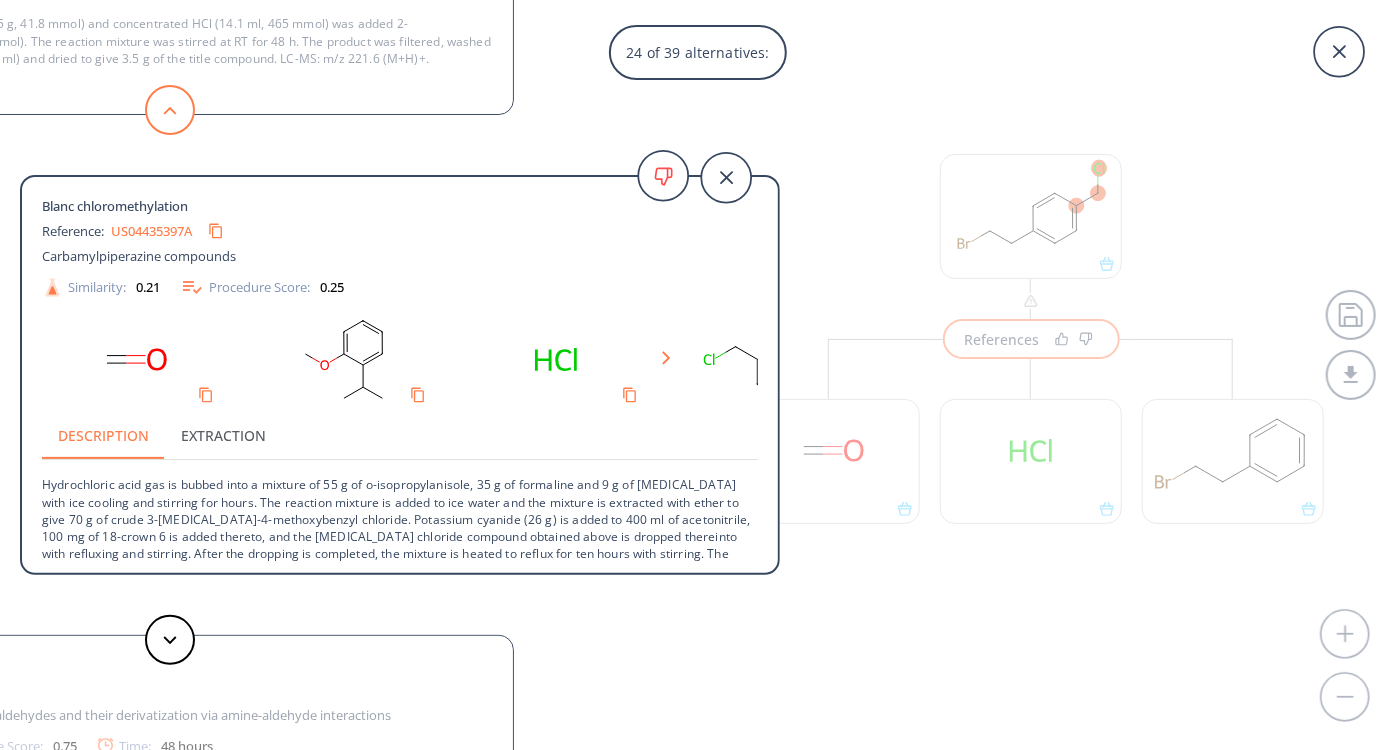 click at bounding box center (170, 110) 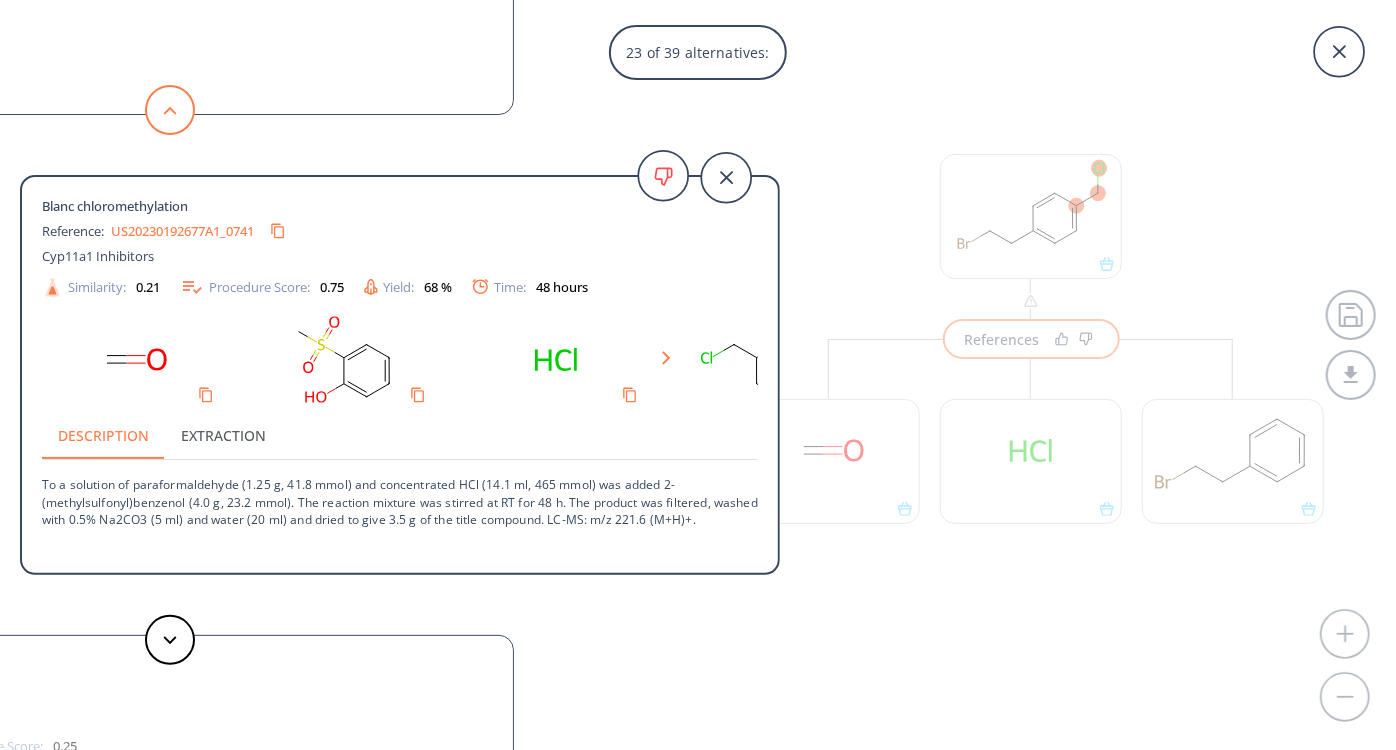 click at bounding box center (170, 110) 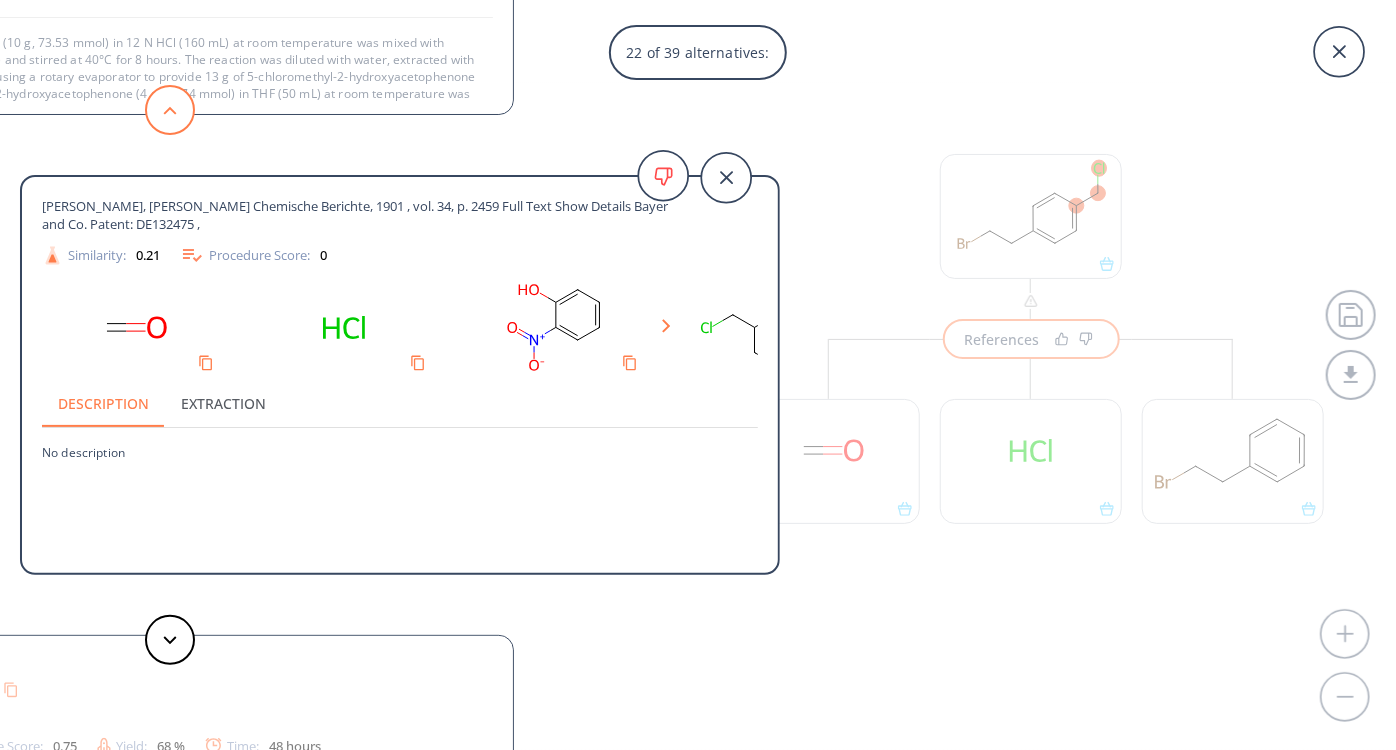click at bounding box center (170, 110) 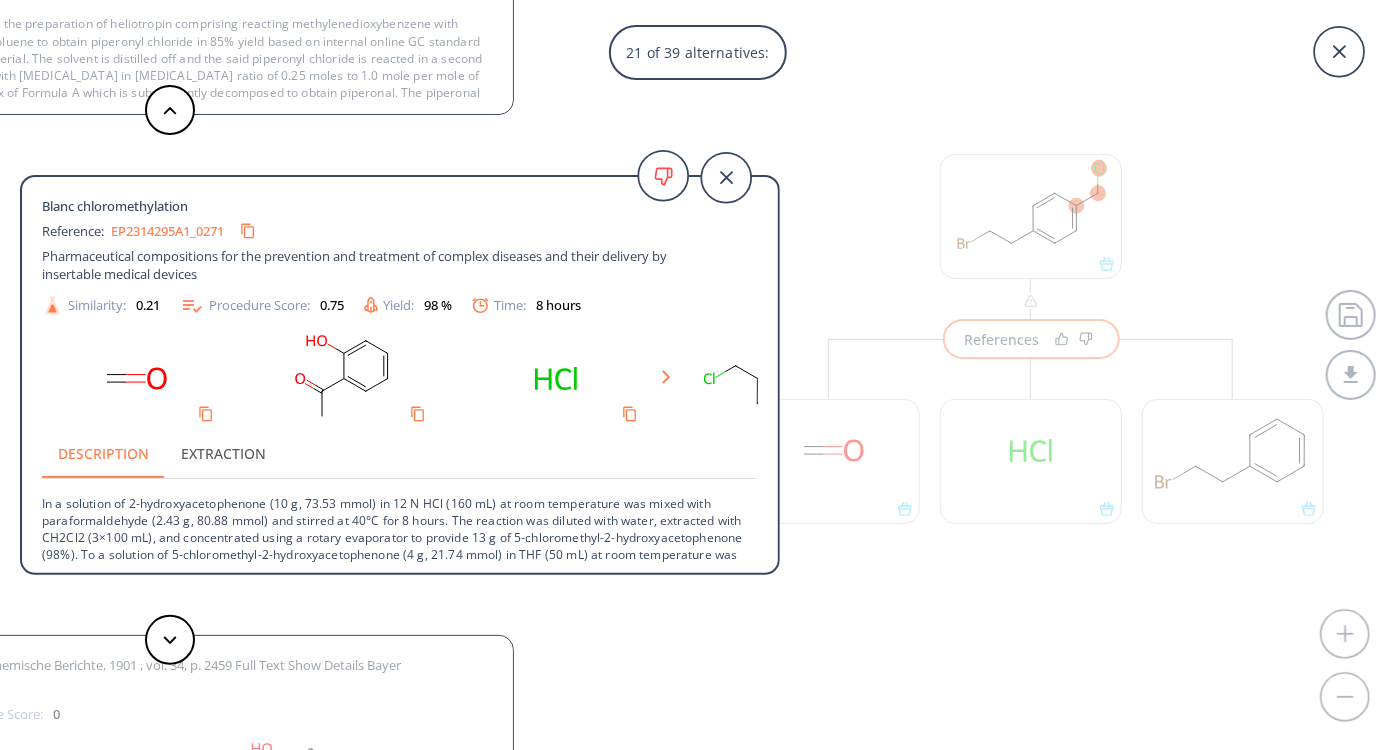 click on "Bulletin de la Societe Chimique de France, , vol. <4> 53, p. 222,233          Comptes Rendus Hebdomadaires des Seances de lAcademie des Sciences, , vol. 192, p. 1109 Similarity: 0.56 Procedure Score: 0 Description Extraction No description Bulletin de la Societe Chimique de France, , vol. <4> 33, p. 317 Chem. Zentralbl., , vol. 94, # I p. 1571 Similarity: 0.4 Procedure Score: 0 Description Extraction No description Blanc chloromethylation Reference: US04381313A Phenylalkanoic compounds and therapeutic use thereof Similarity: 0.38 Procedure Score: 1  Time: 7 hours  Description Extraction Comptes Rendus Hebdomadaires des Seances de lAcademie des Sciences, , vol. 208, p. 818 Similarity: 0.35 Procedure Score: 0 Description Extraction No description Similarity: 0.35 Procedure Score: 0 Description Extraction No description Blanc chloromethylation Reference: US04186270A Process for making 2-(4-isobutylphenyl)propionic acid and related compounds Similarity: 0.33 Procedure Score: 0.25 Description Extraction Reference:" at bounding box center (390, -85) 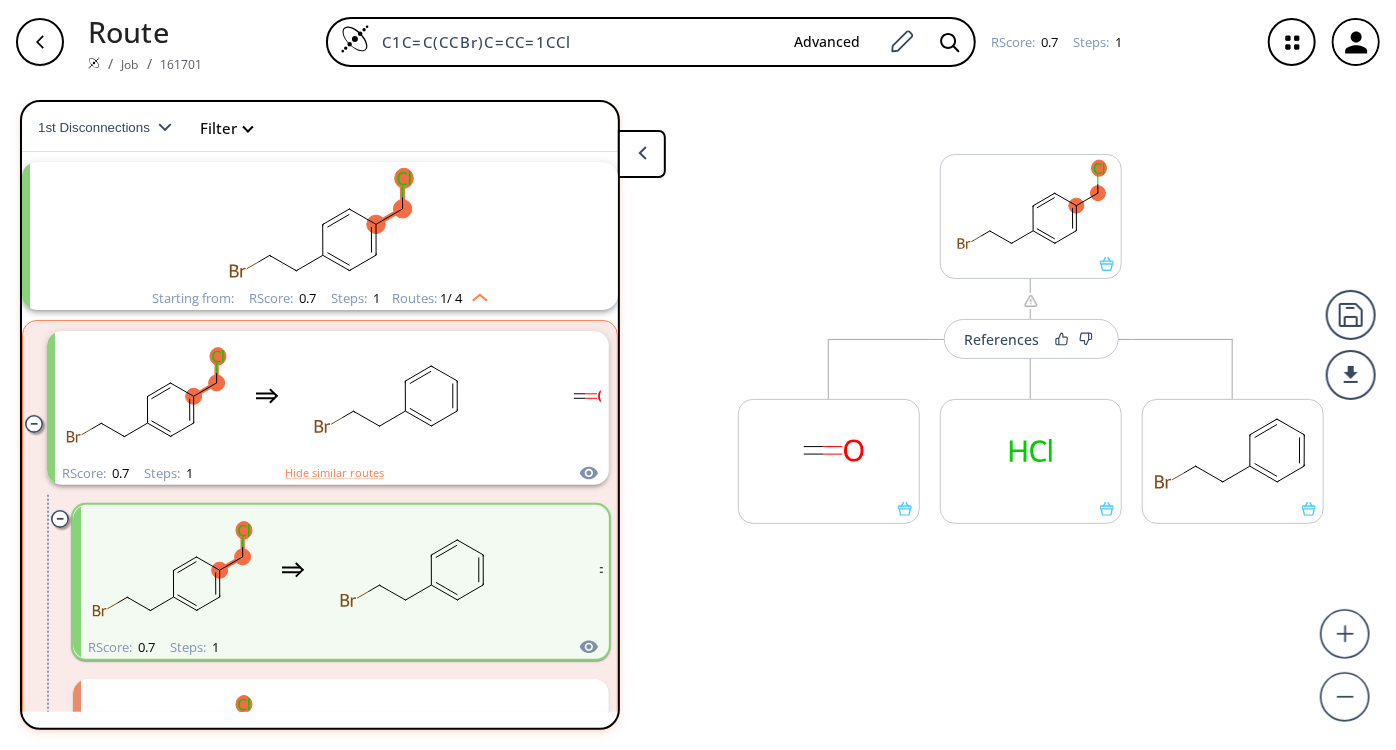 scroll, scrollTop: 0, scrollLeft: 0, axis: both 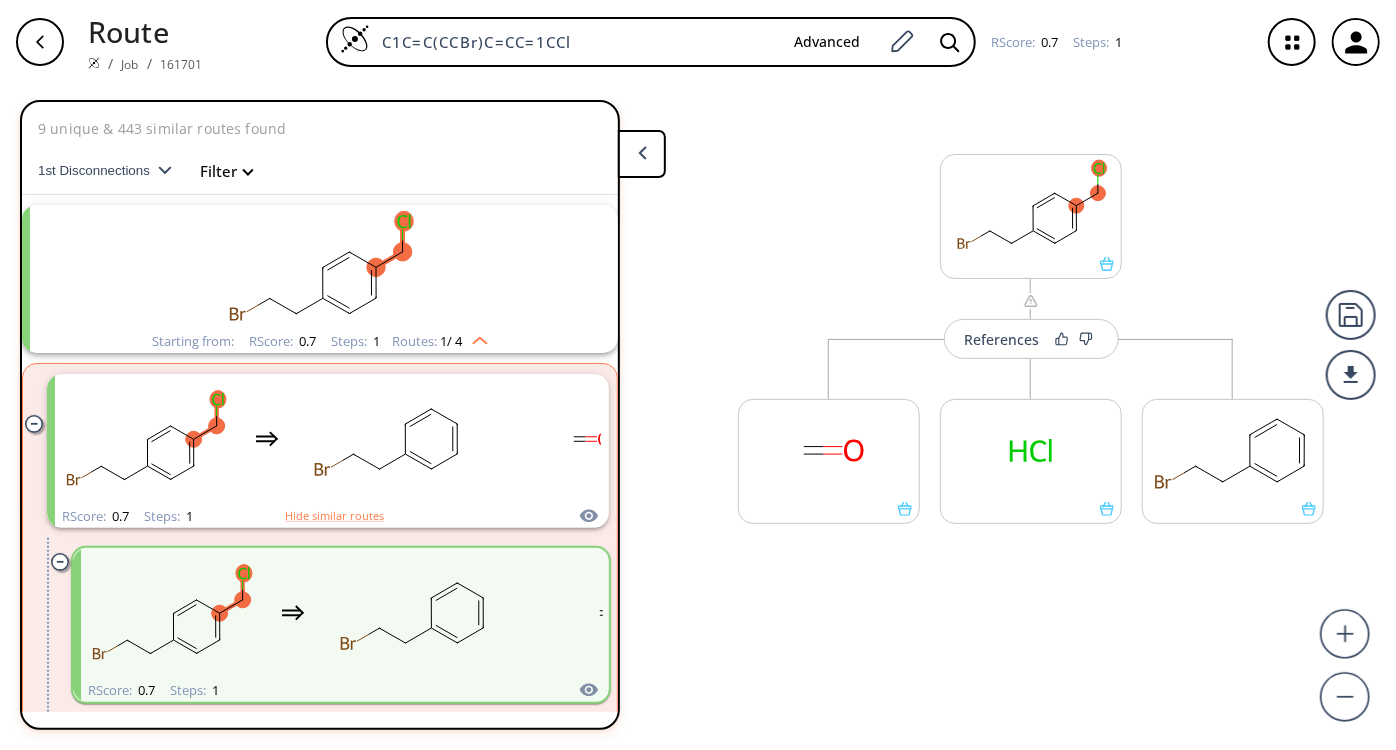 click 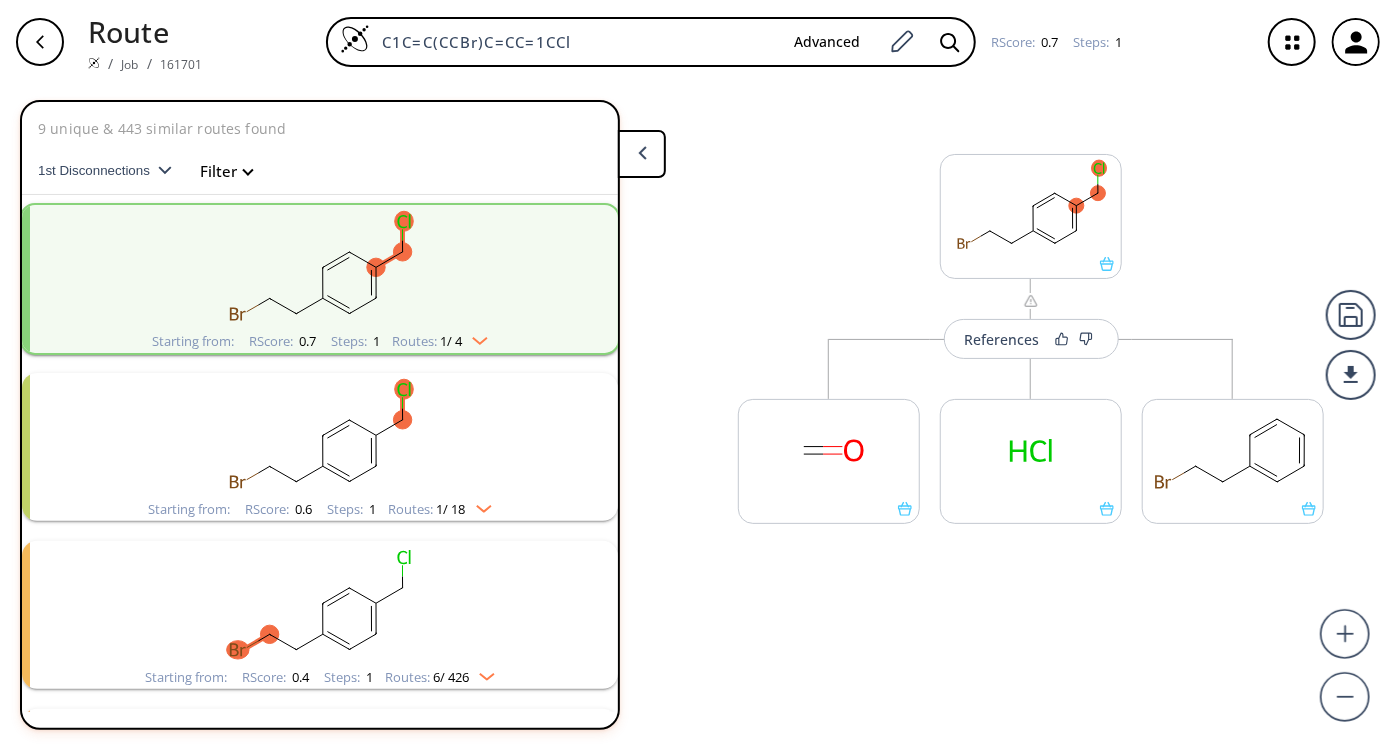 click 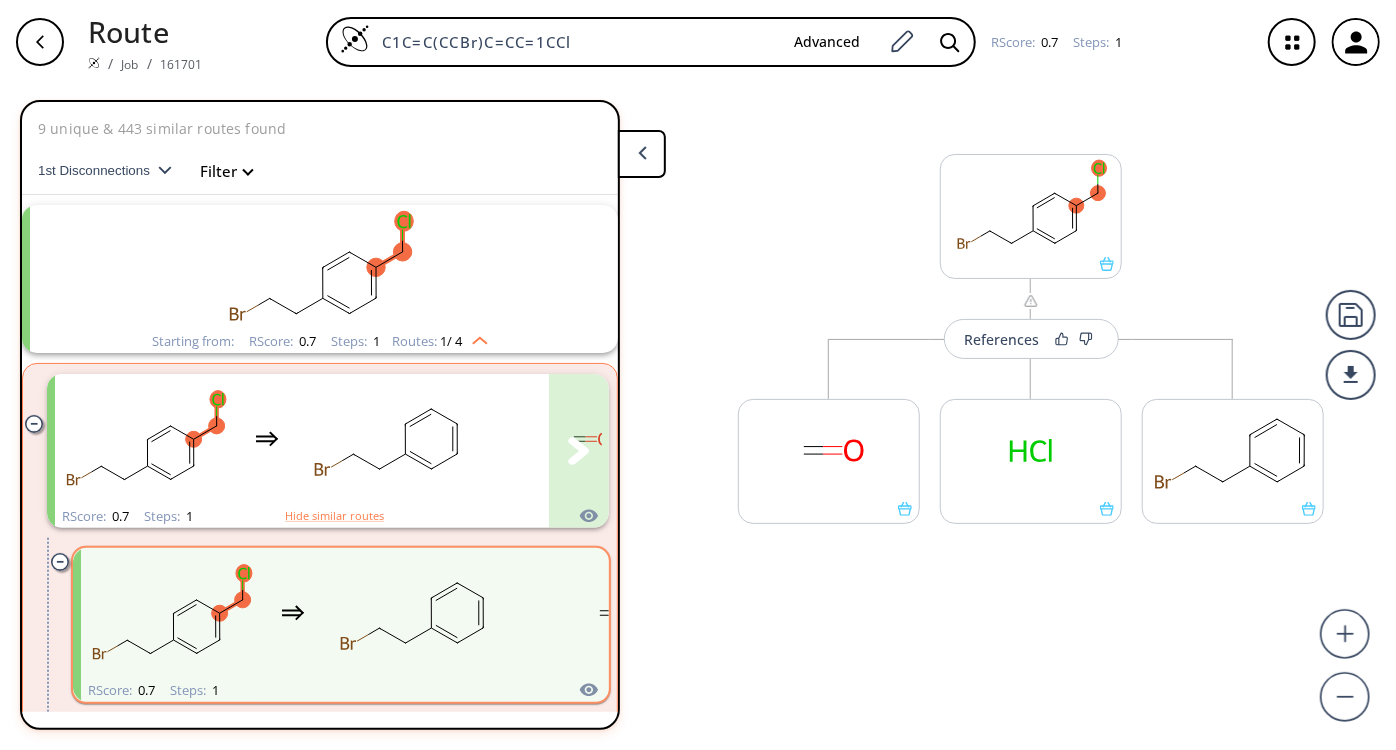 scroll, scrollTop: 181, scrollLeft: 0, axis: vertical 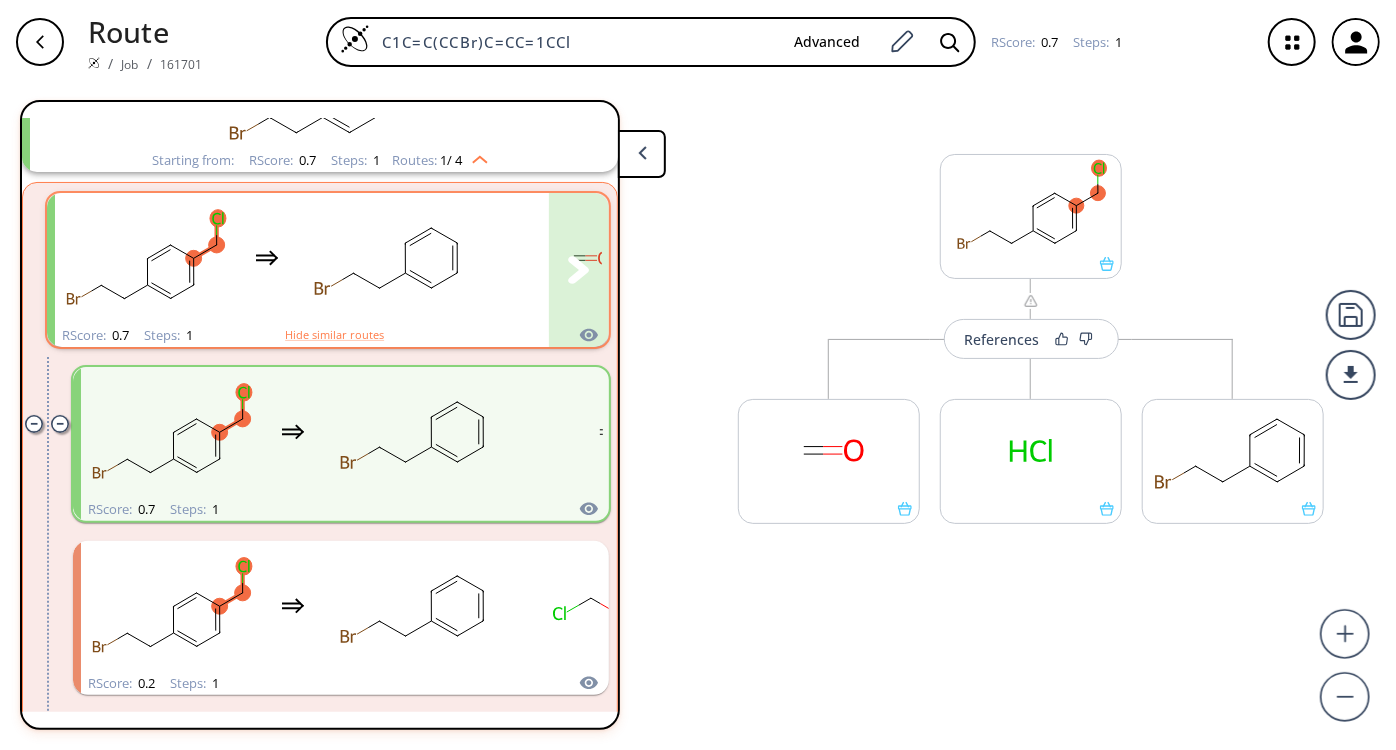 click 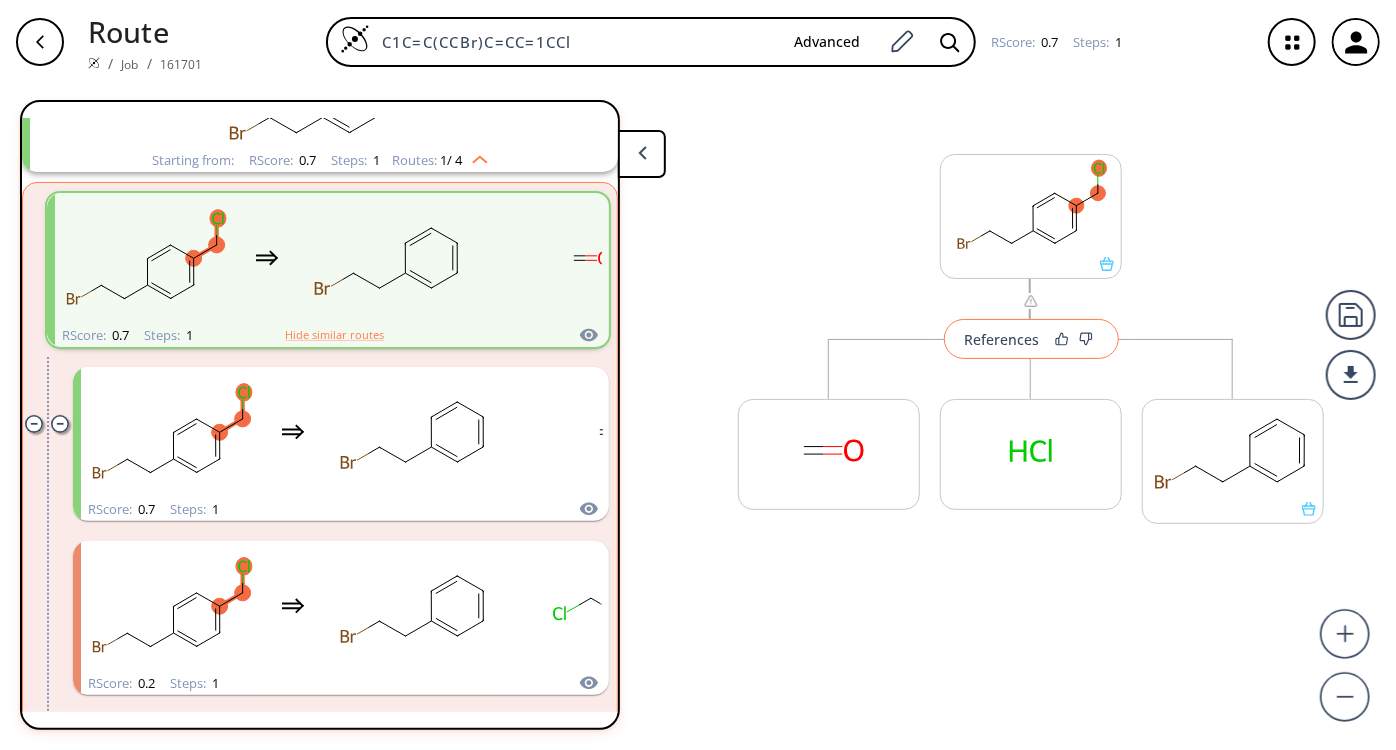 click on "References" at bounding box center [1002, 339] 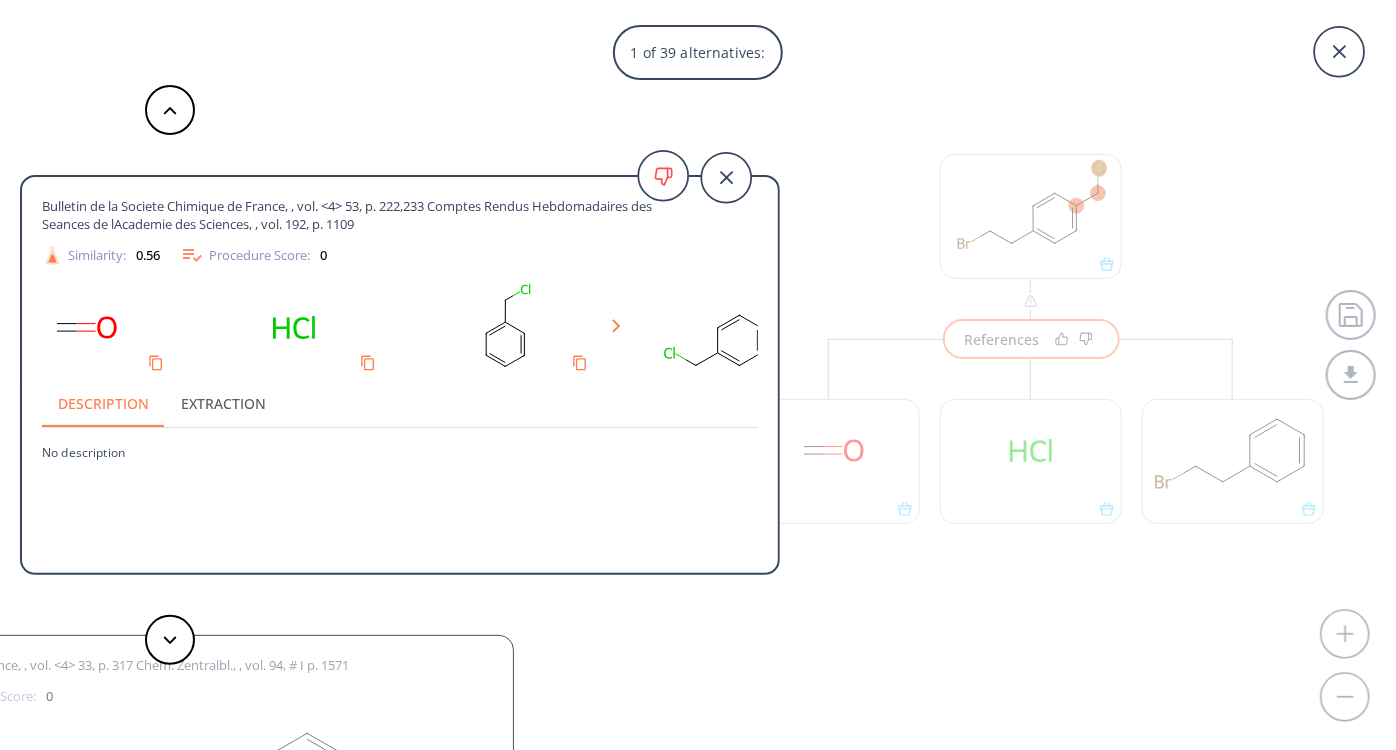 scroll, scrollTop: 0, scrollLeft: 0, axis: both 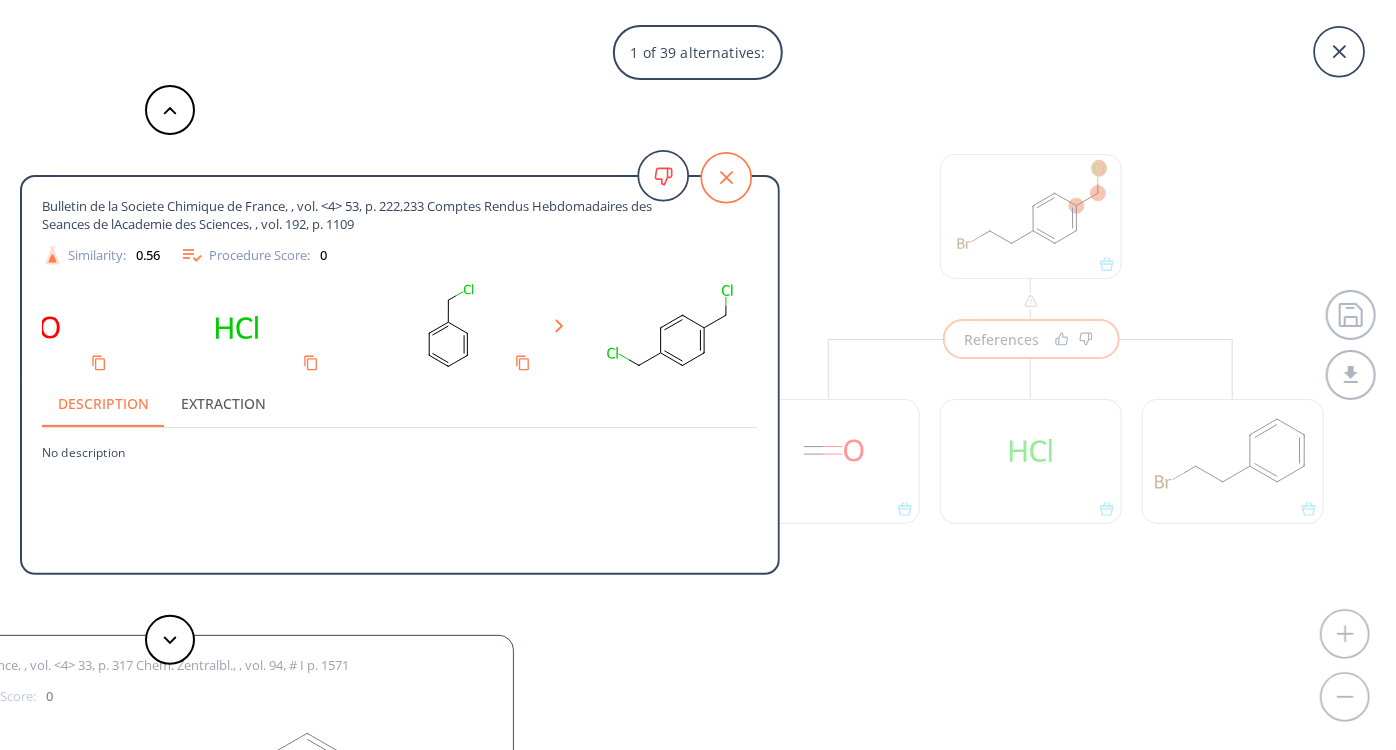 click 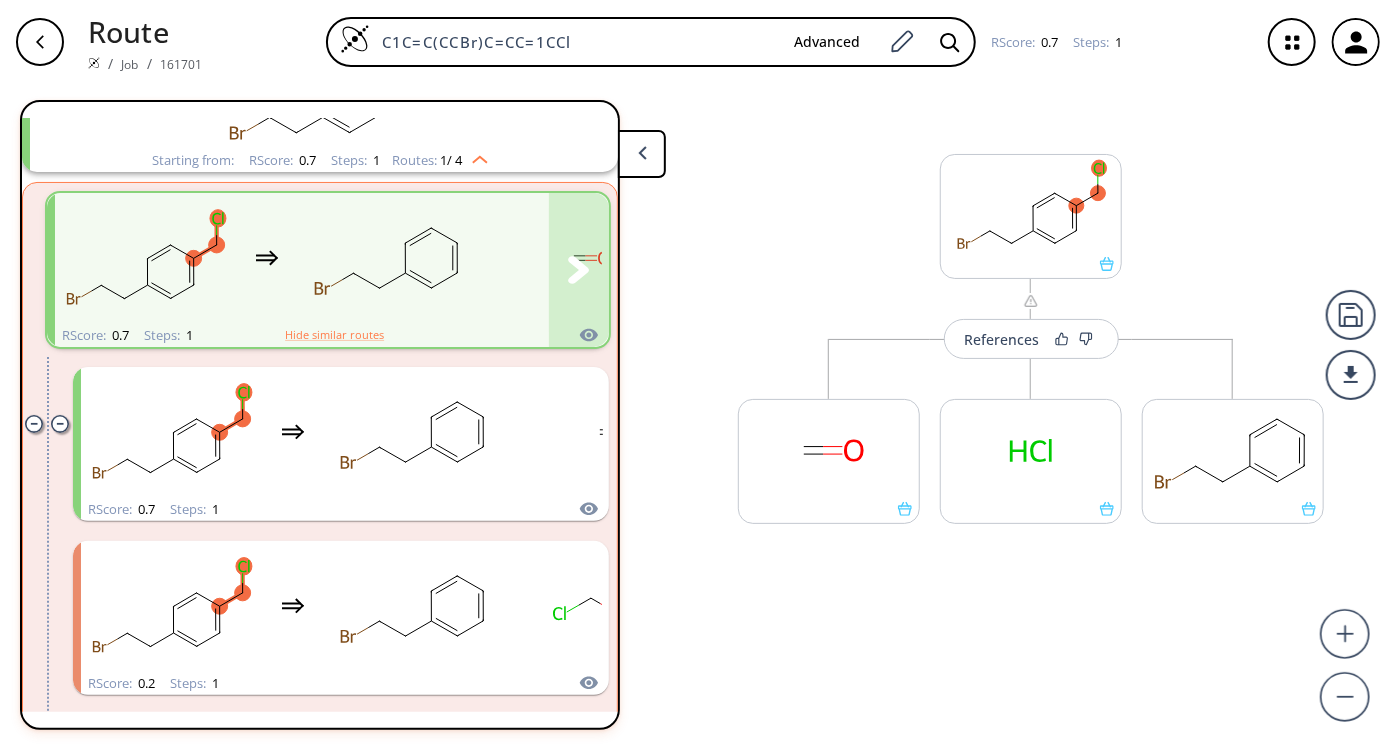 click at bounding box center (467, 258) 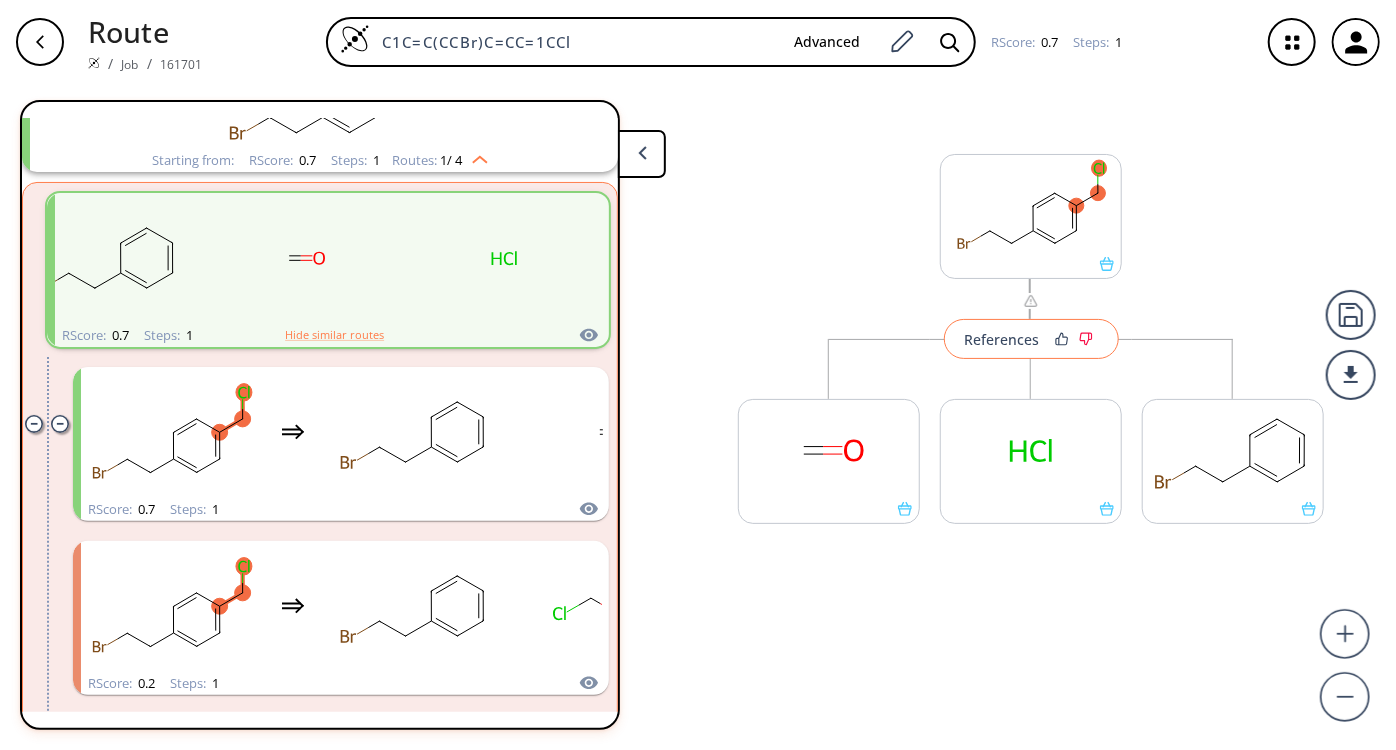 click 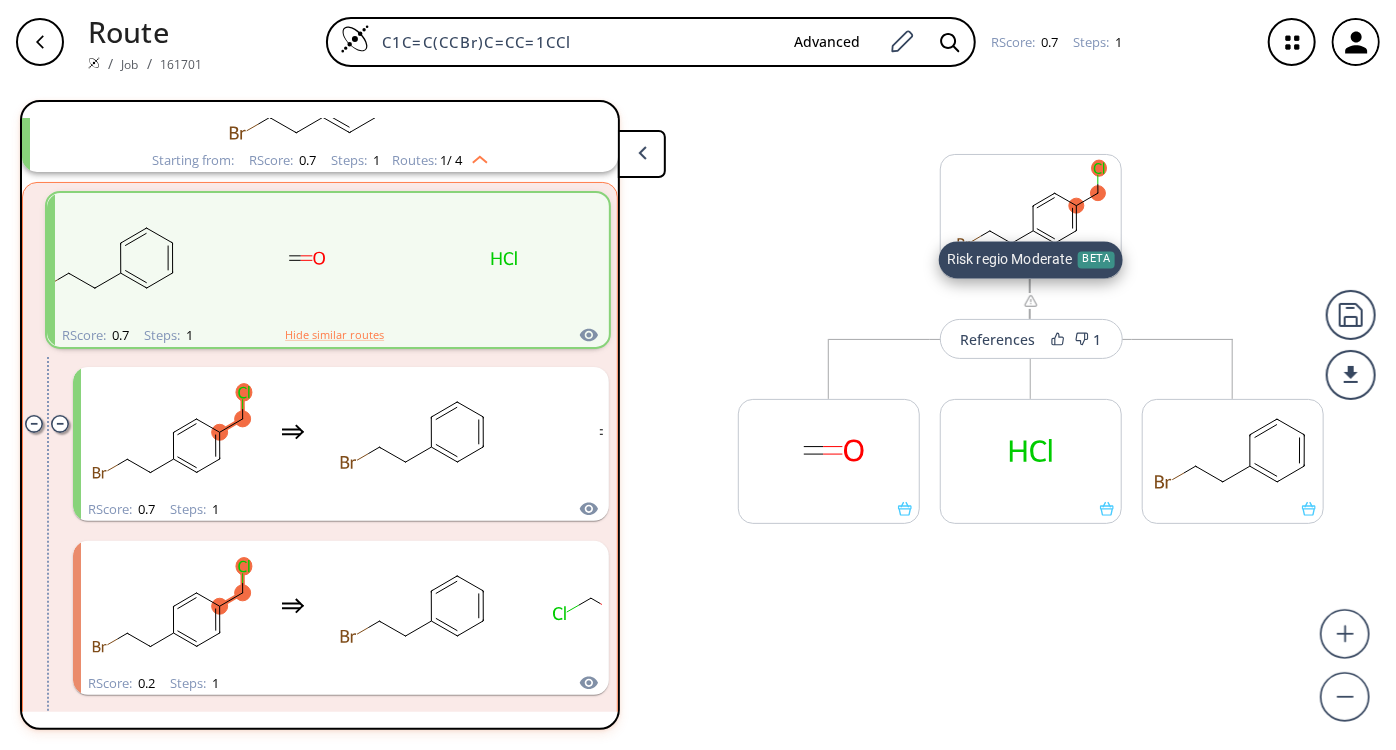 click at bounding box center (1031, 301) 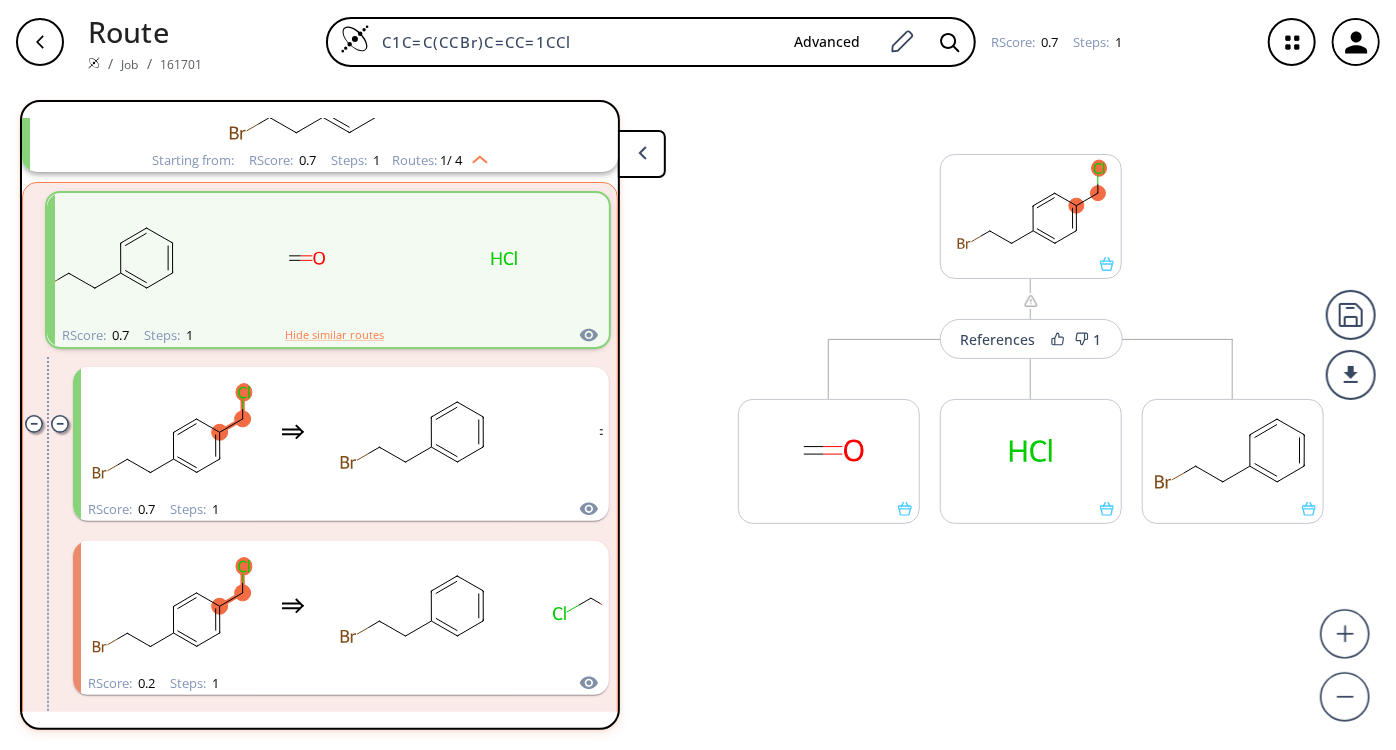 click on "References 1 More routes from here More routes from here More routes from here" at bounding box center [698, 409] 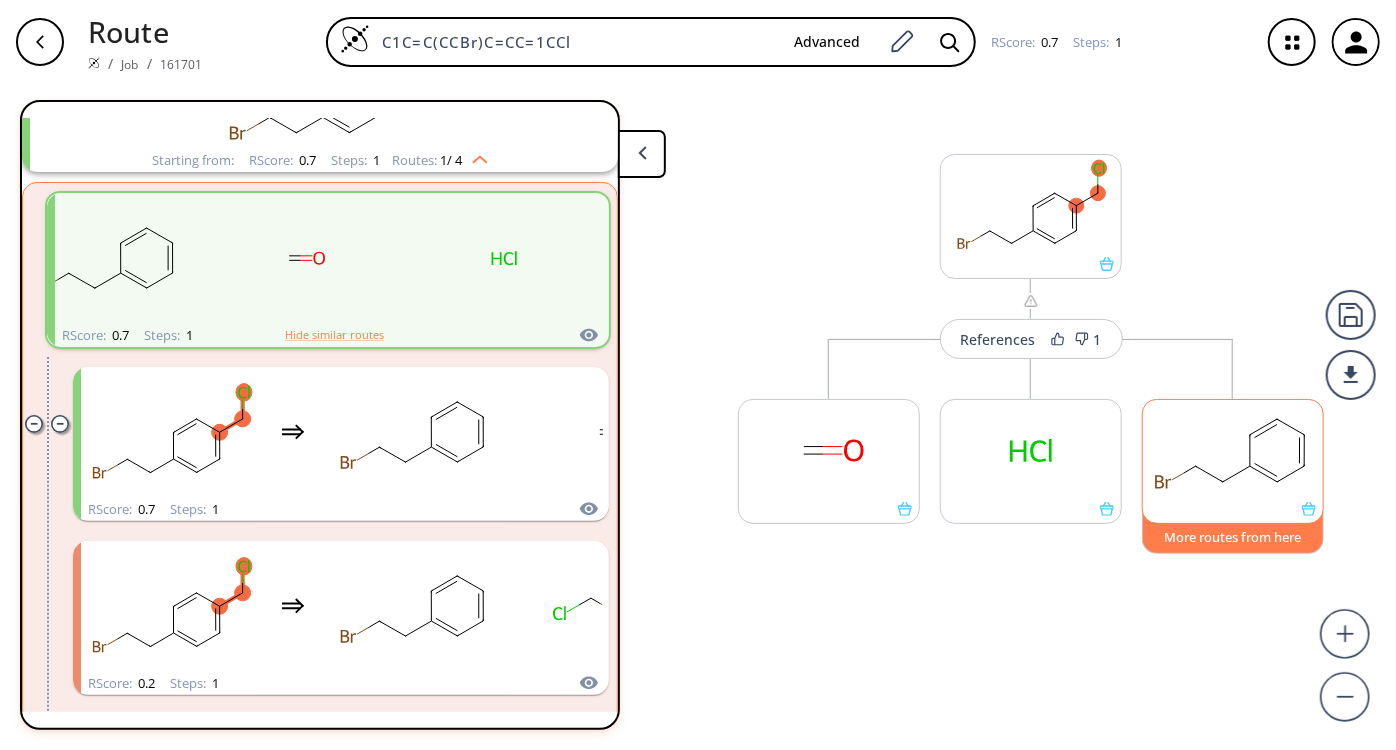 click on "More routes from here" at bounding box center (1233, 532) 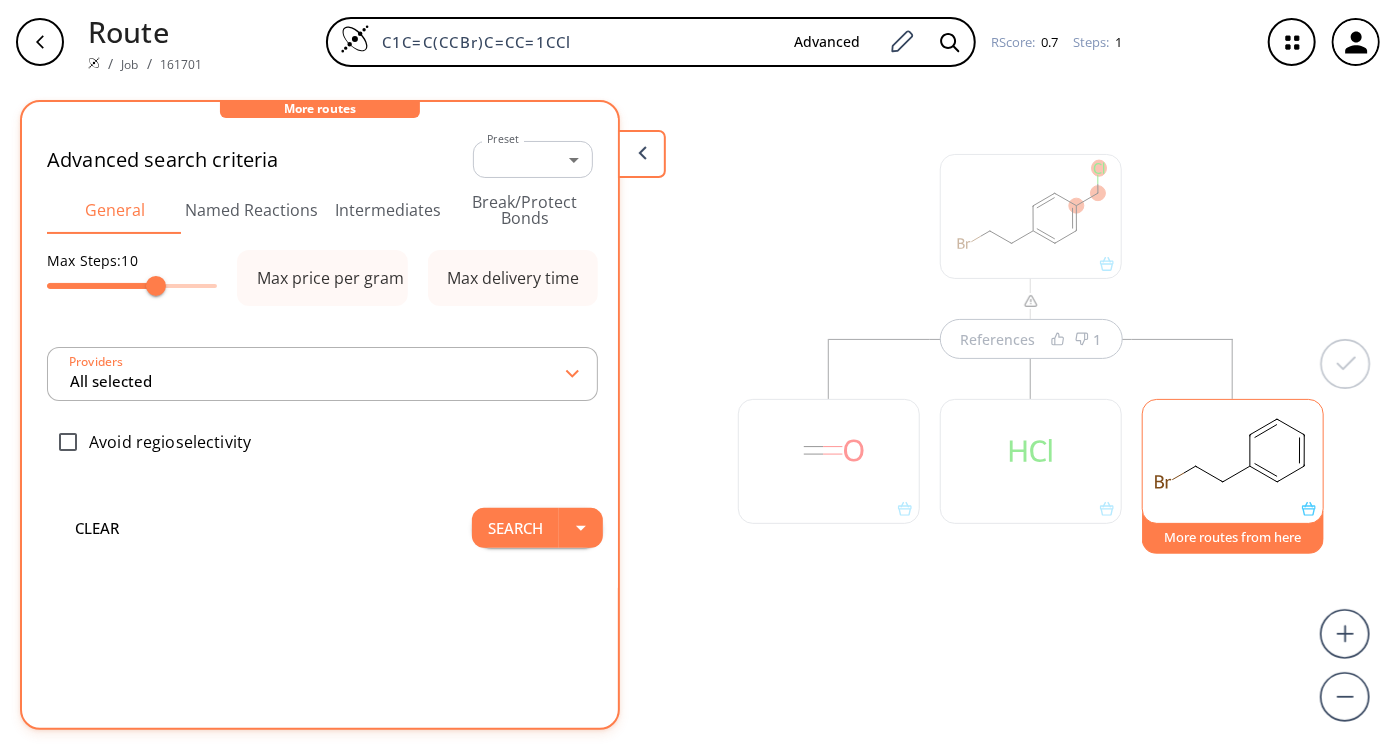 type on "All selected" 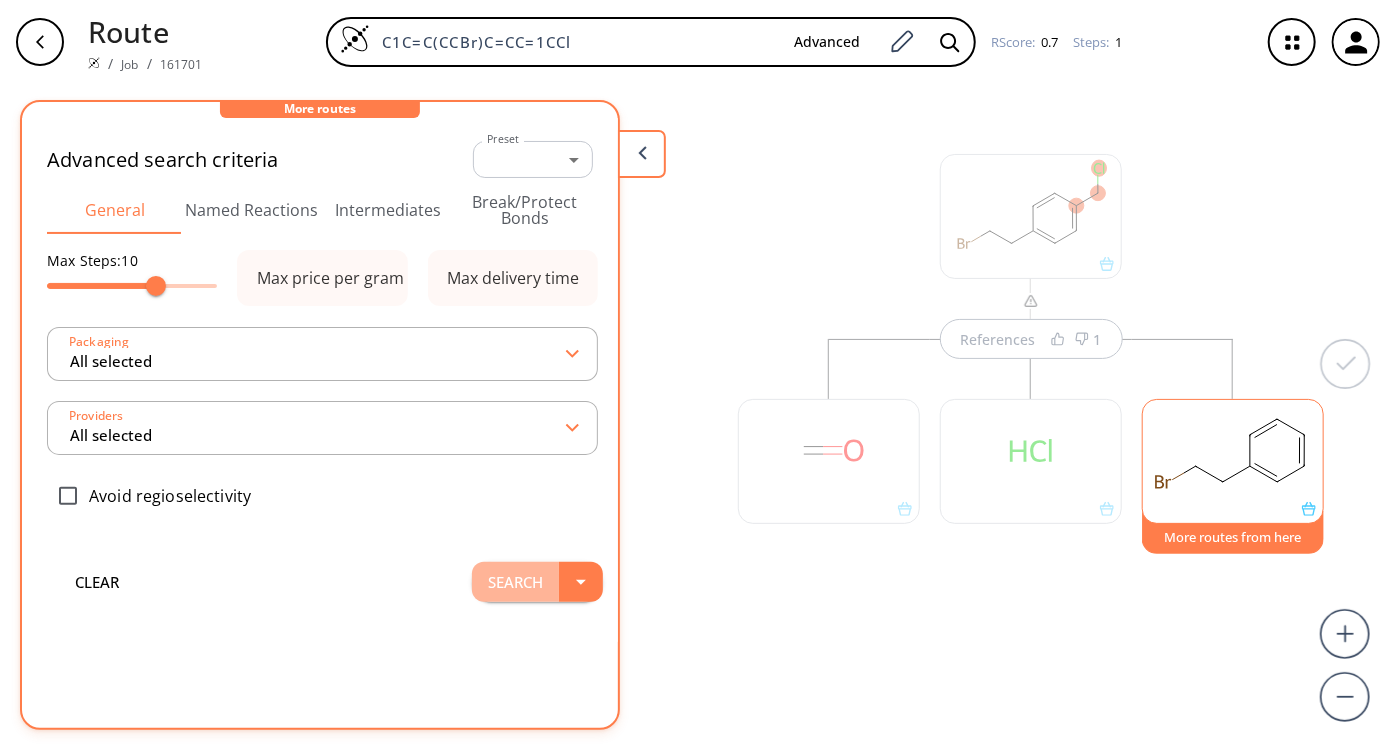 click on "Search" at bounding box center [515, 582] 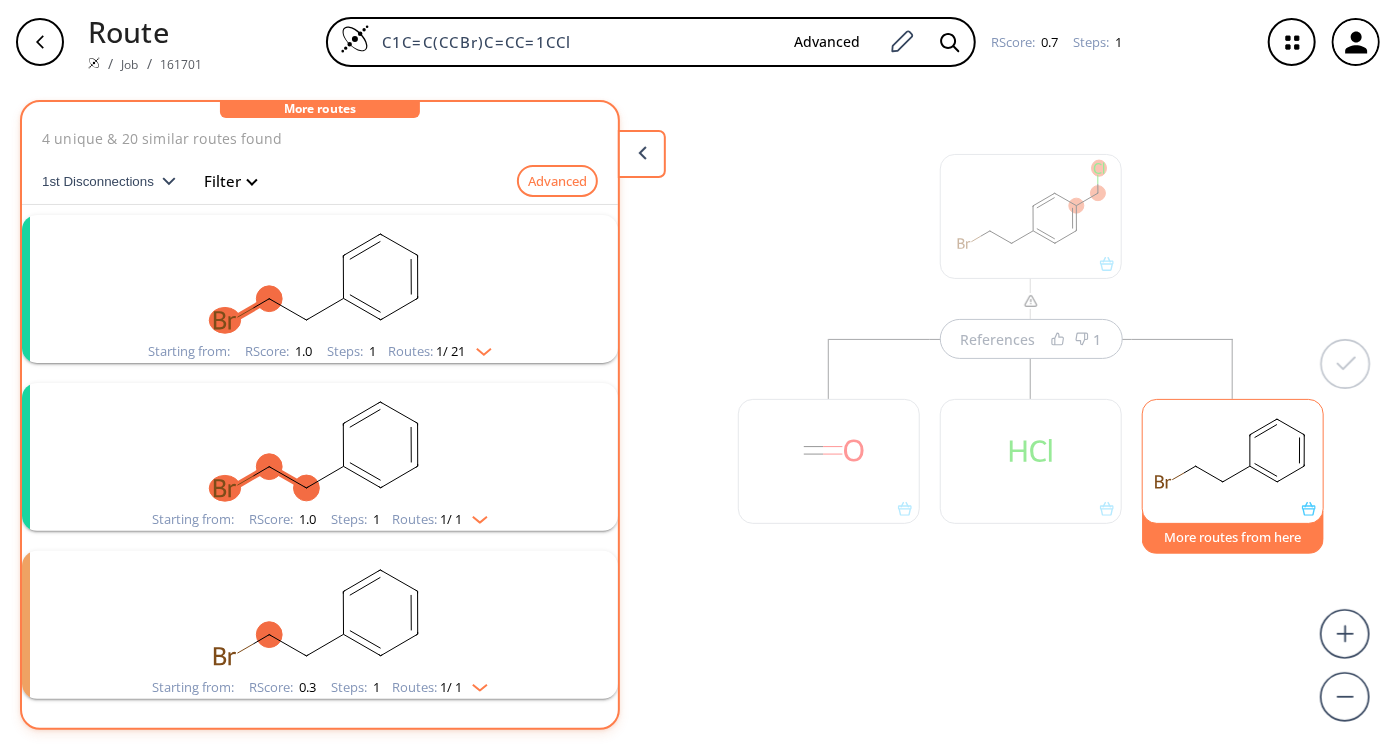 click 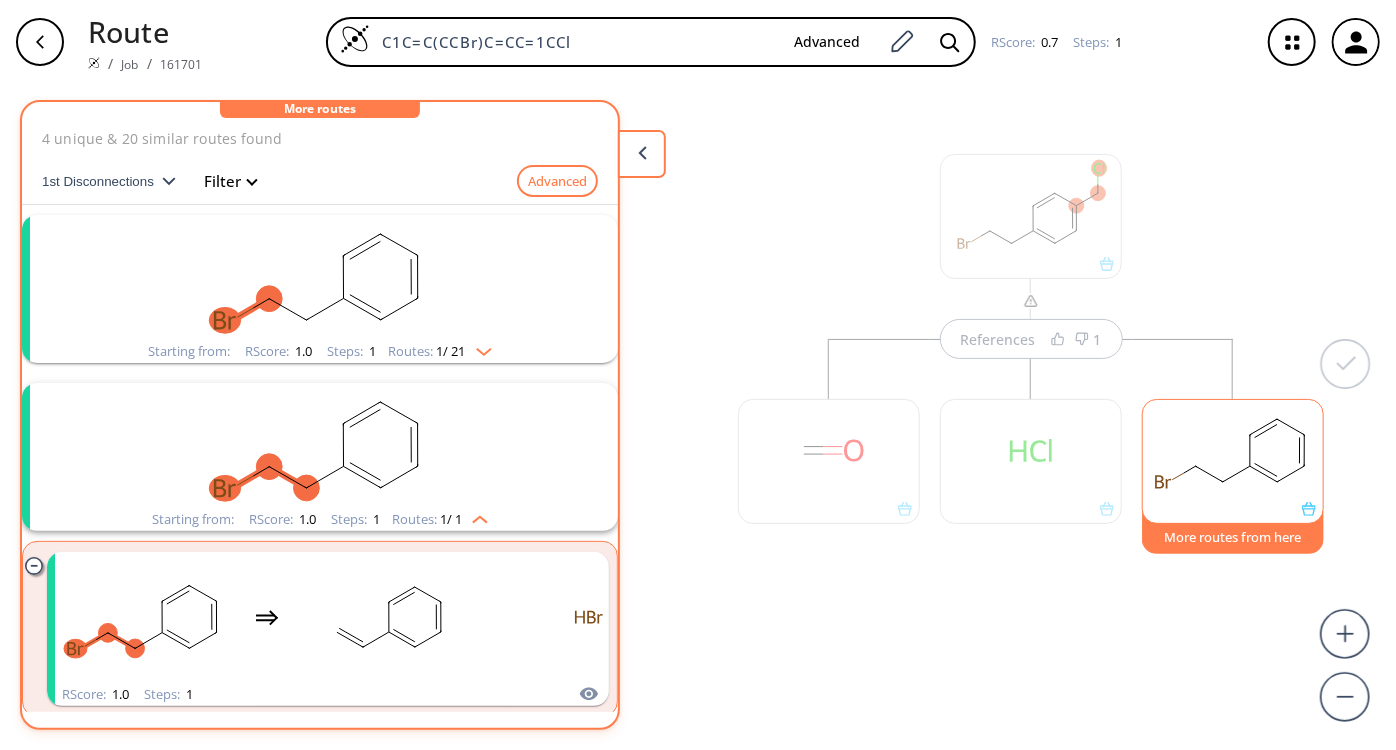 scroll, scrollTop: 90, scrollLeft: 0, axis: vertical 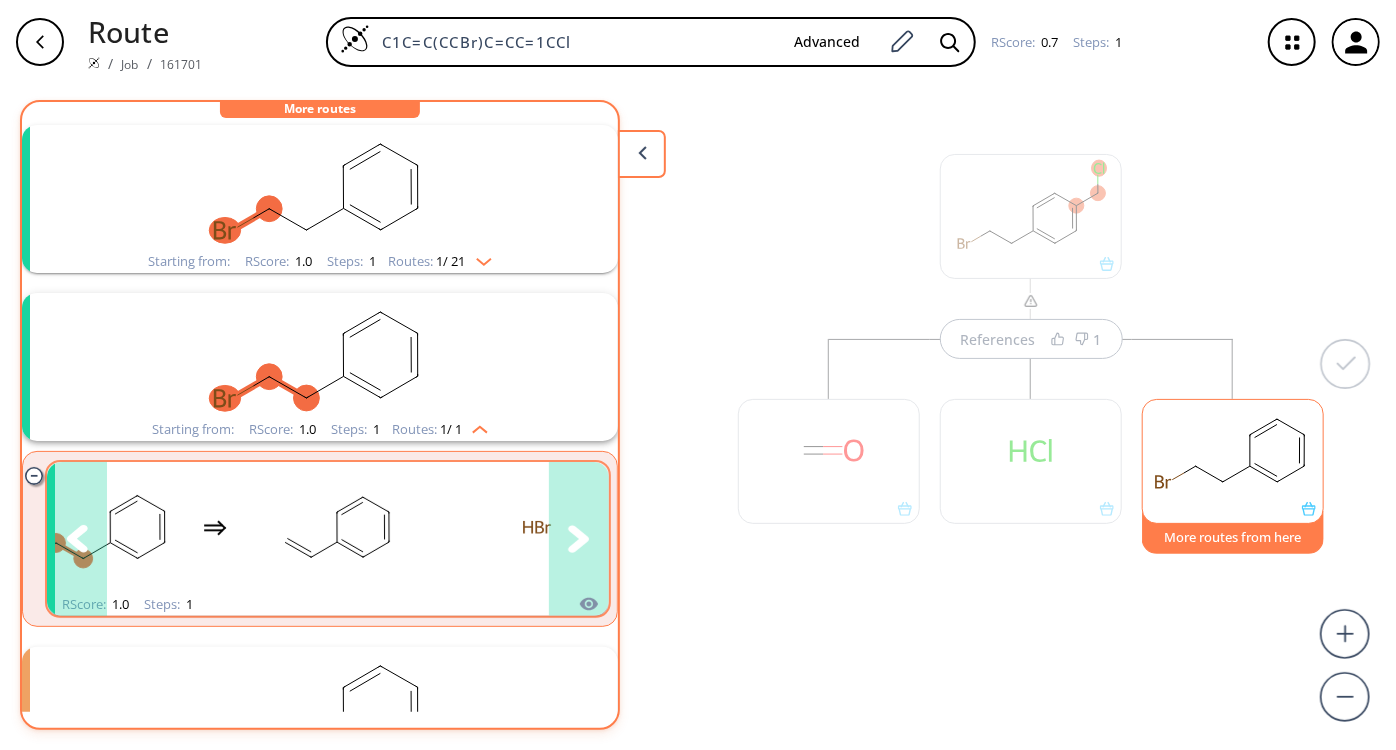 click 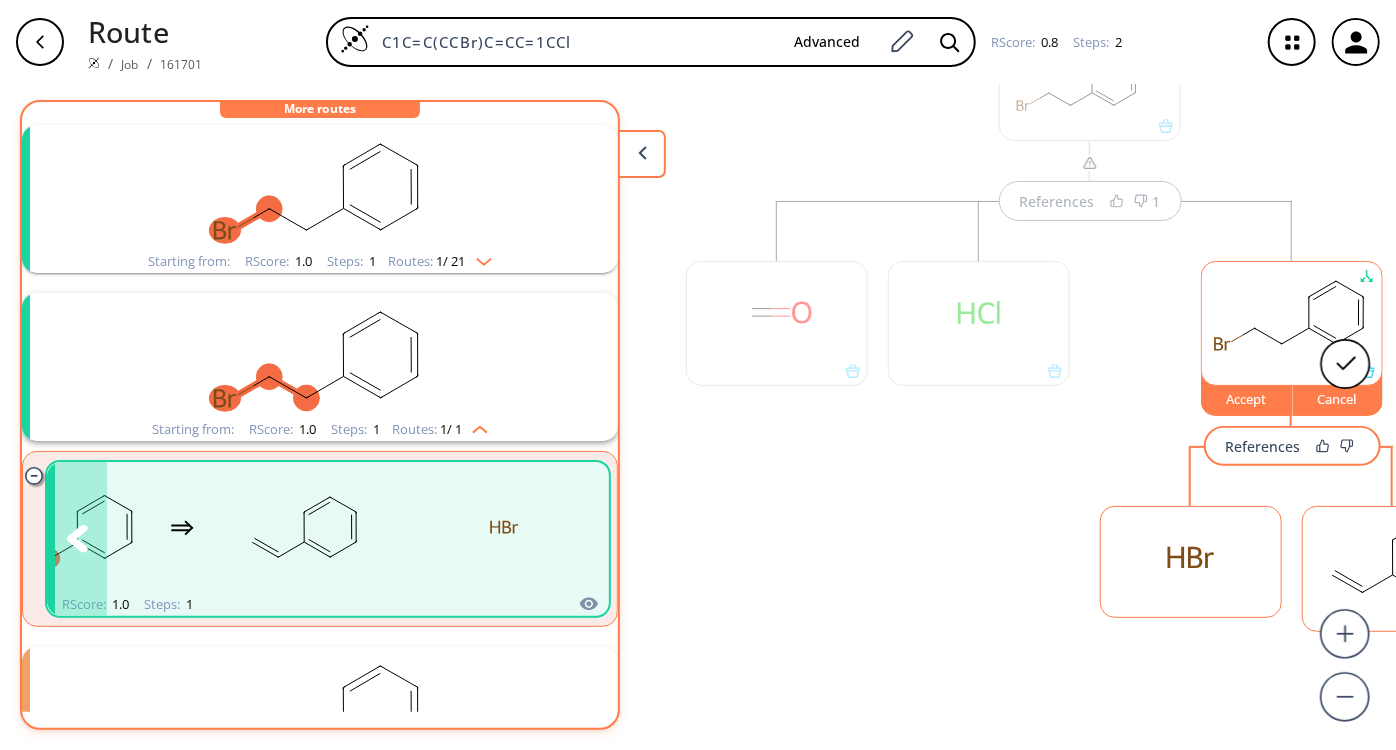 scroll, scrollTop: 152, scrollLeft: 0, axis: vertical 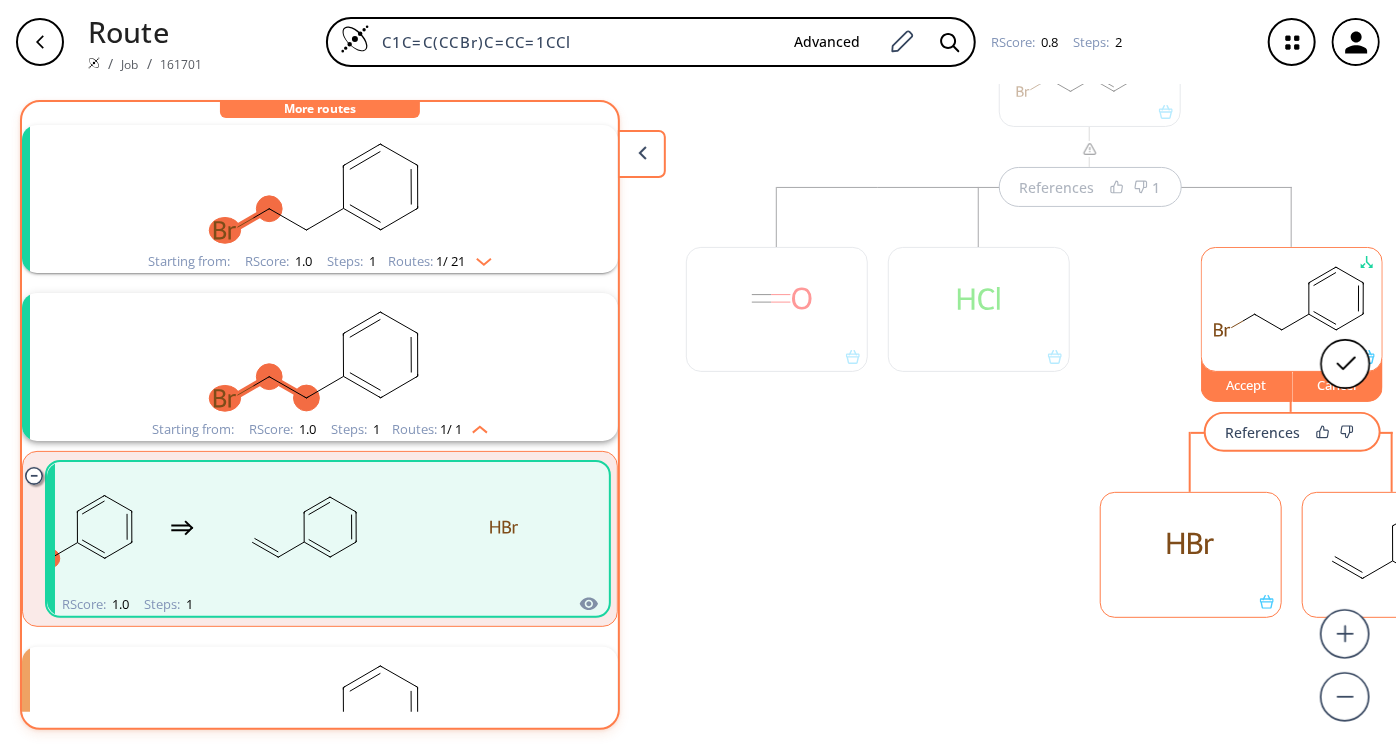 click at bounding box center [979, 442] 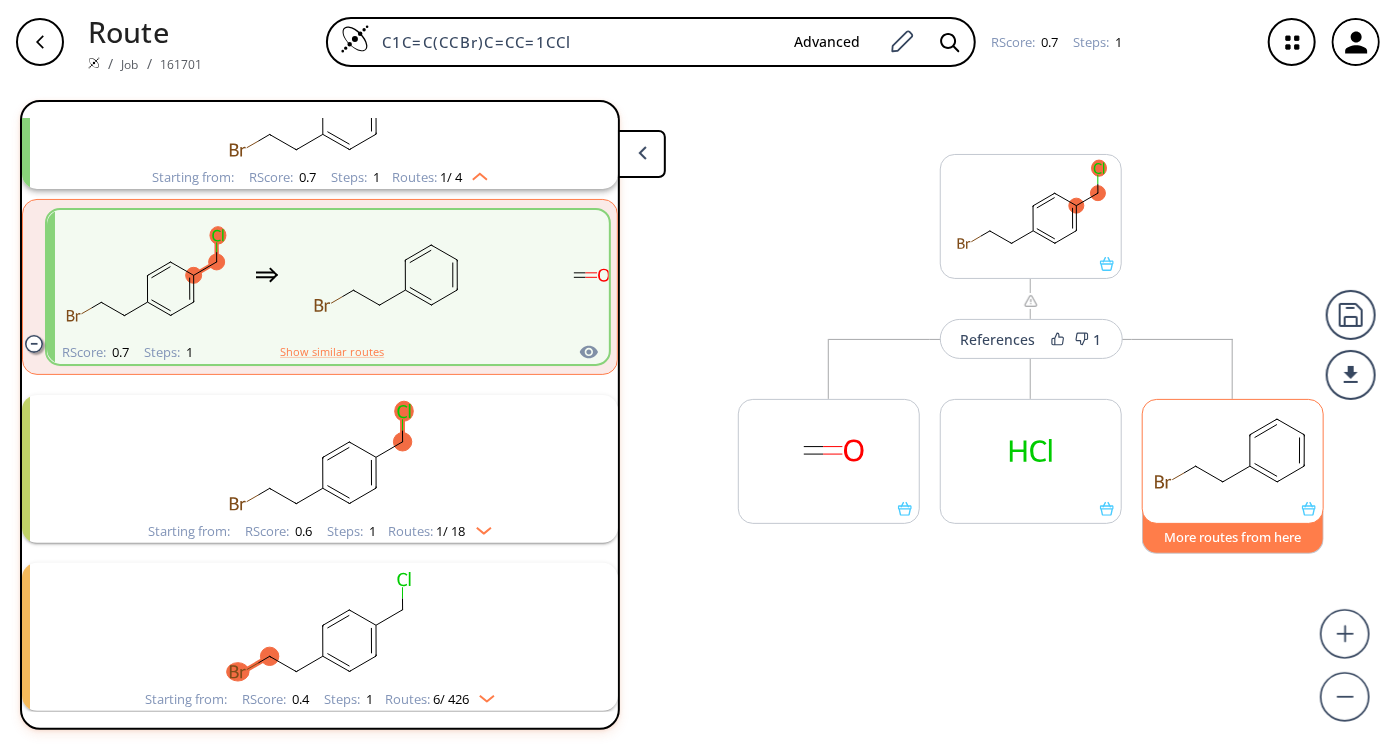 click on "More routes from here" at bounding box center [1233, 532] 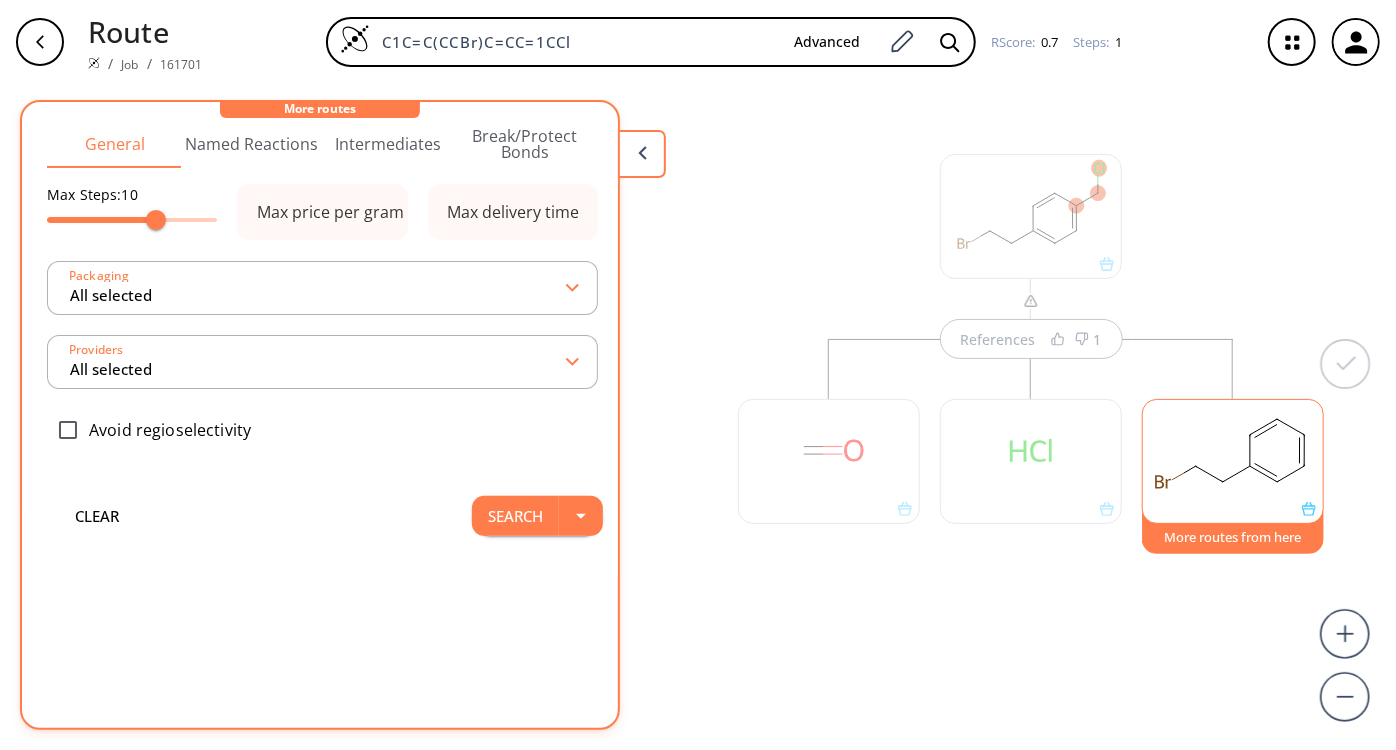 scroll, scrollTop: 64, scrollLeft: 0, axis: vertical 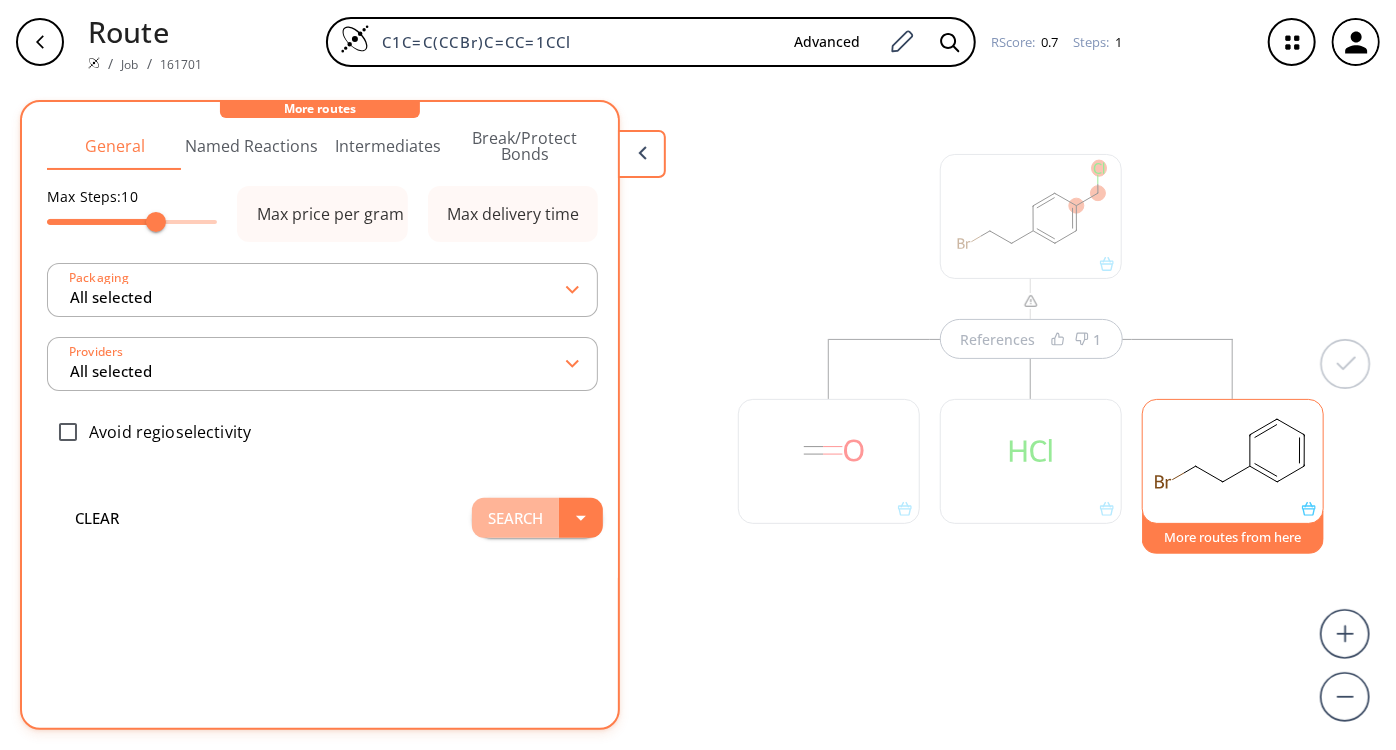 click on "Search" at bounding box center [515, 518] 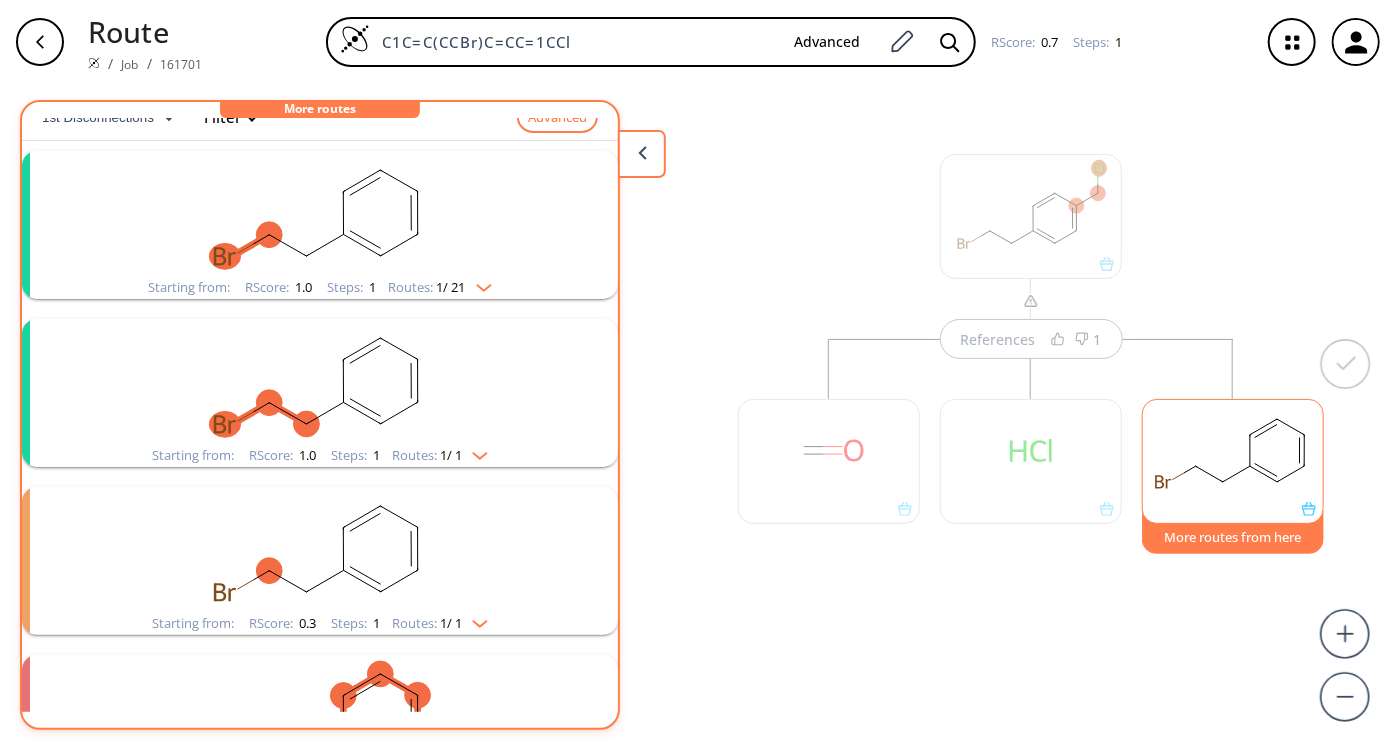 scroll, scrollTop: 0, scrollLeft: 0, axis: both 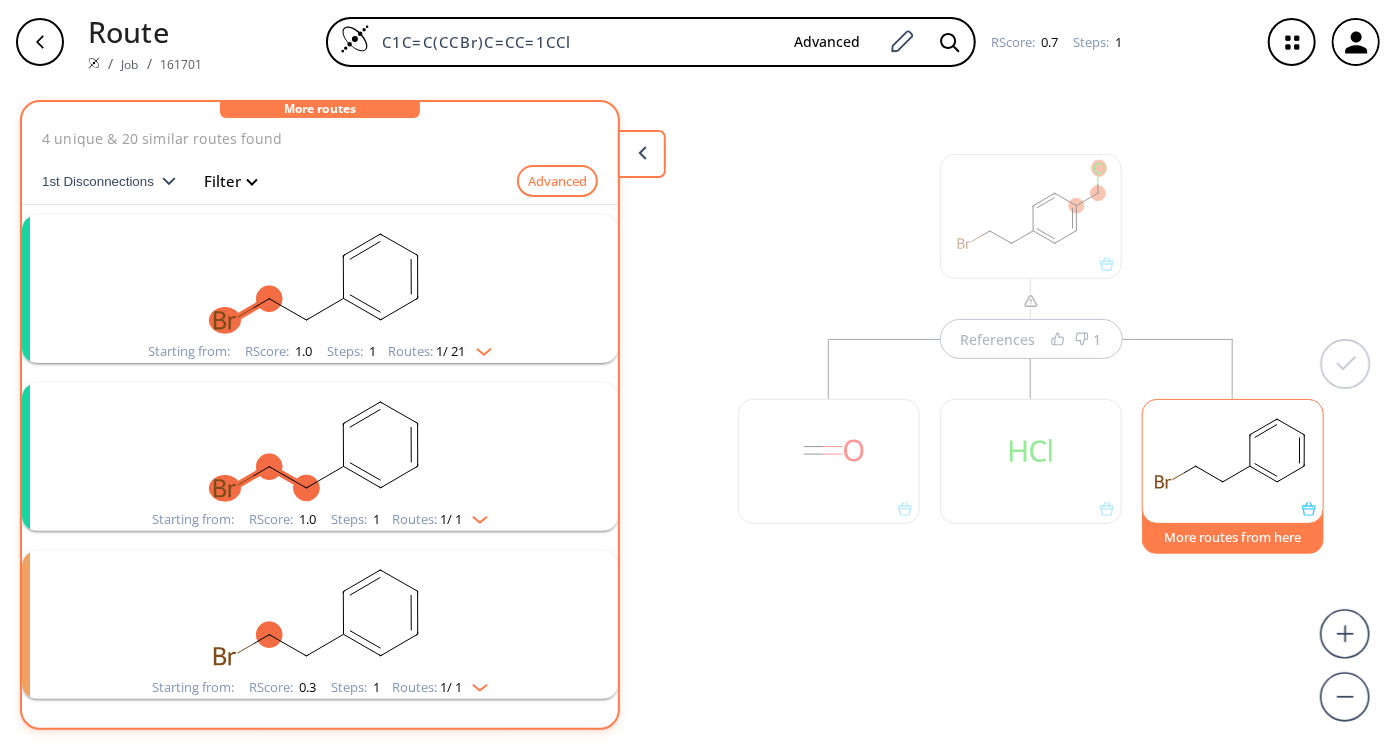 click 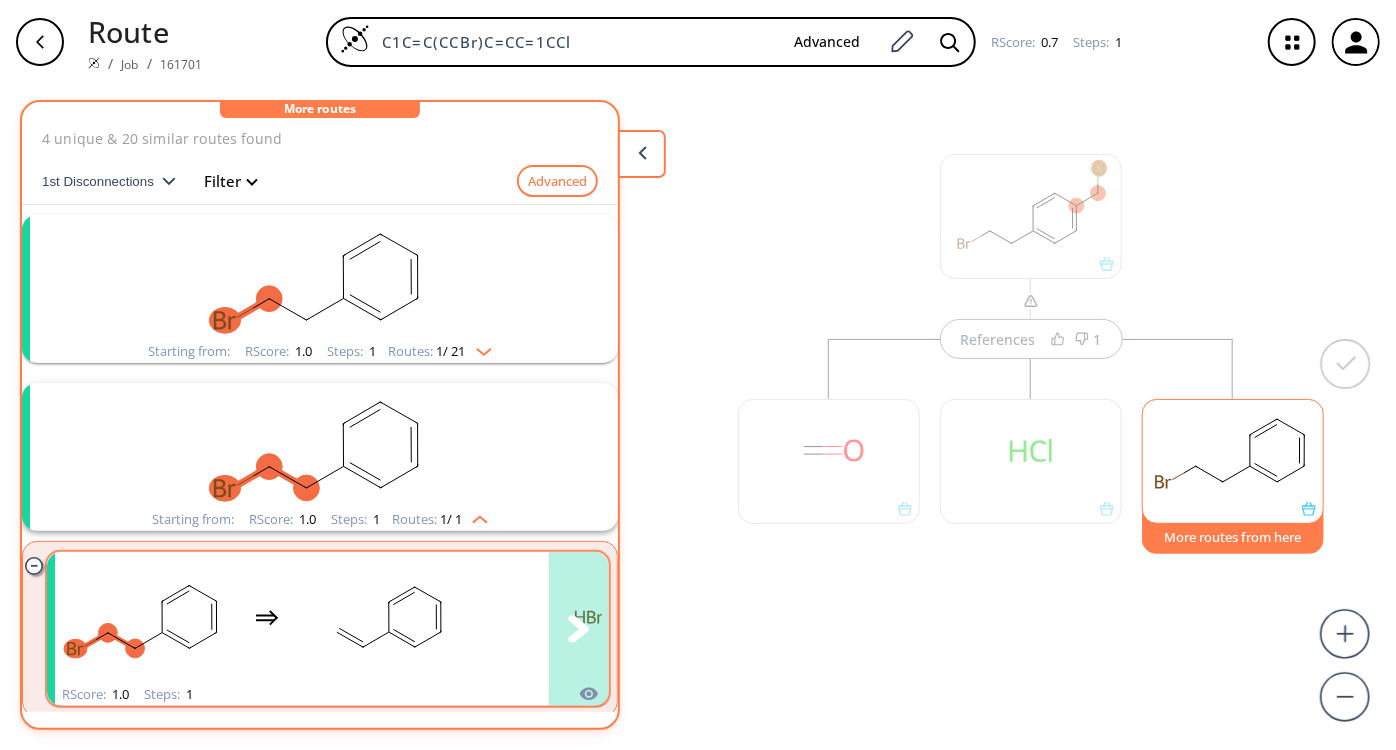 click 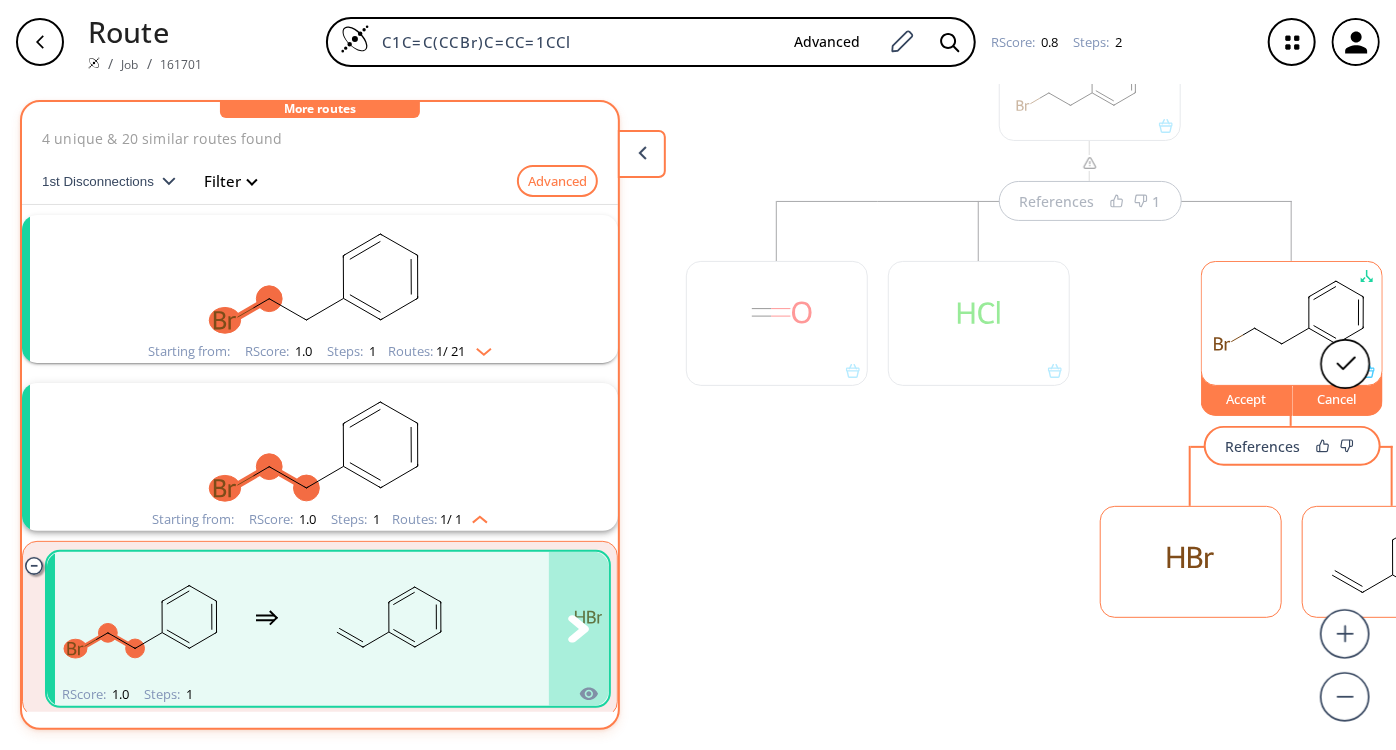 scroll, scrollTop: 152, scrollLeft: 0, axis: vertical 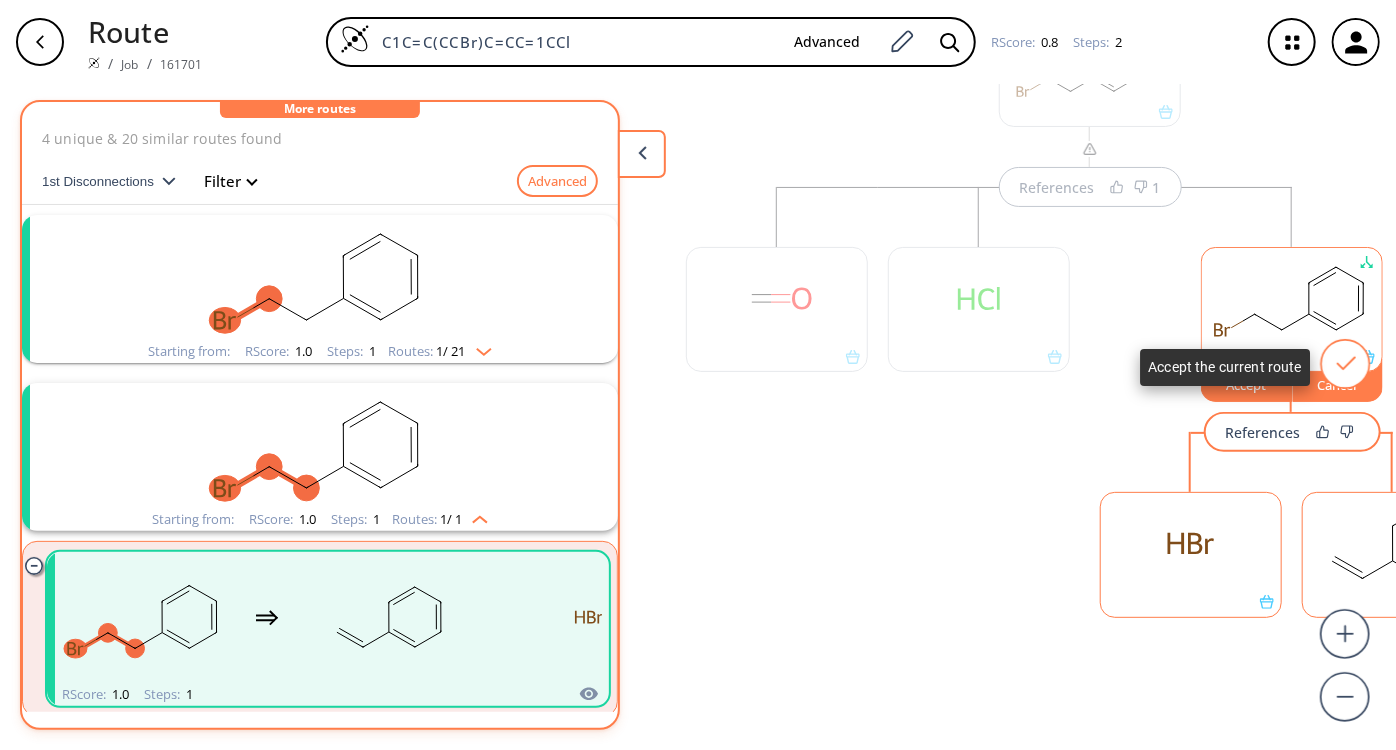 click 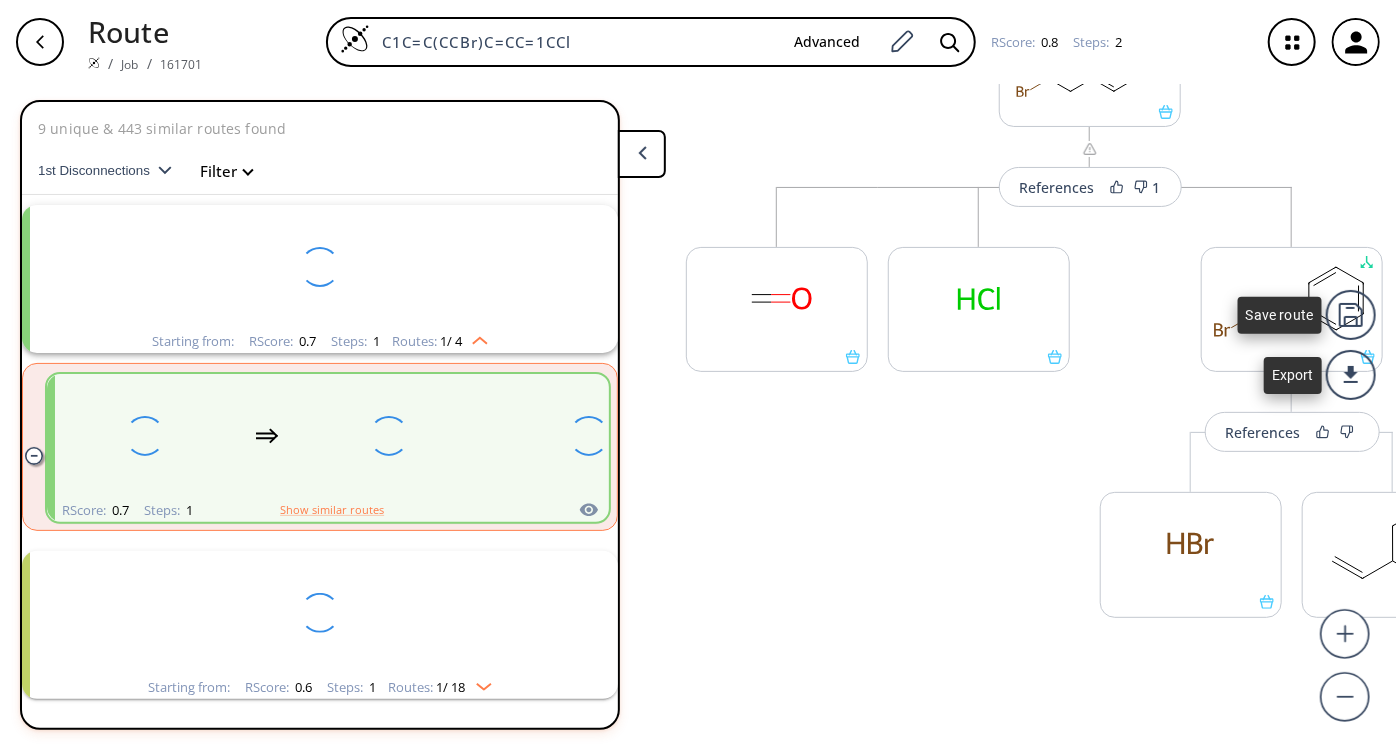 scroll, scrollTop: 164, scrollLeft: 0, axis: vertical 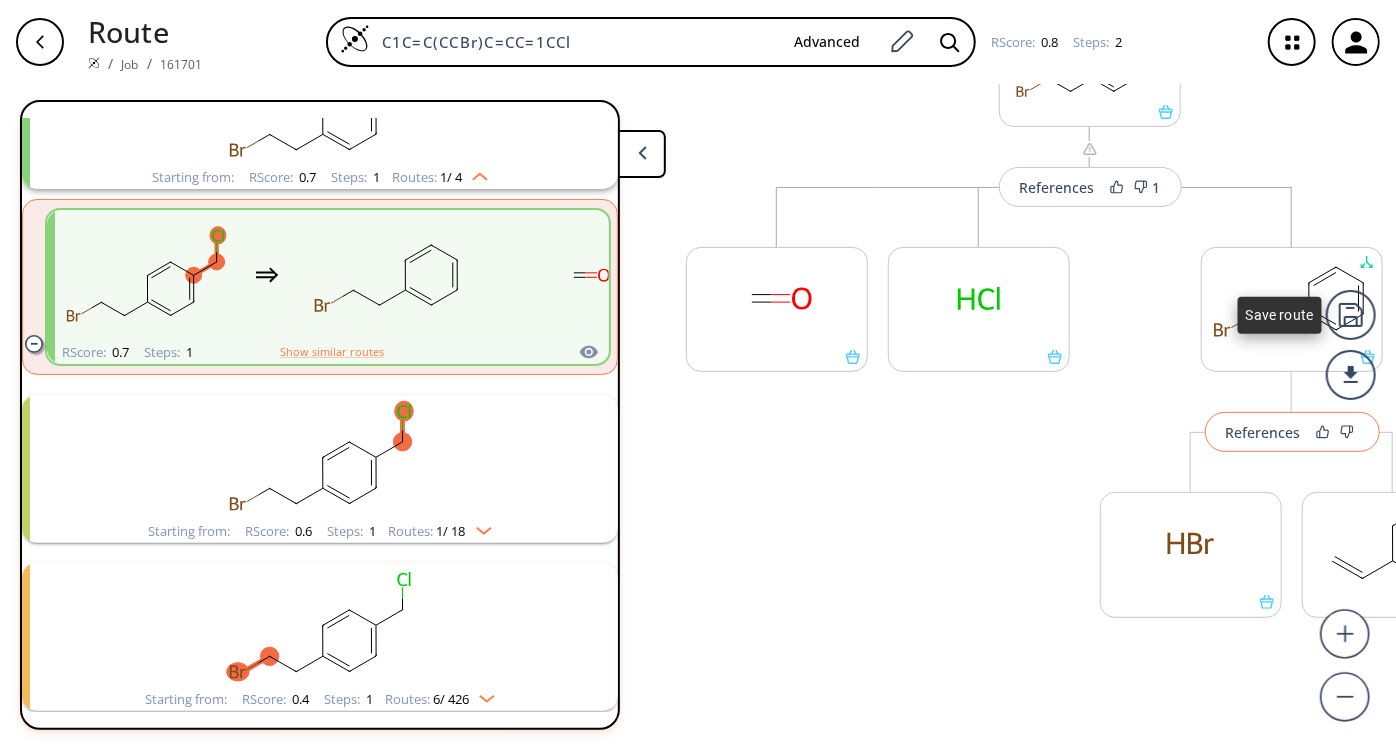 click on "References" at bounding box center (1263, 432) 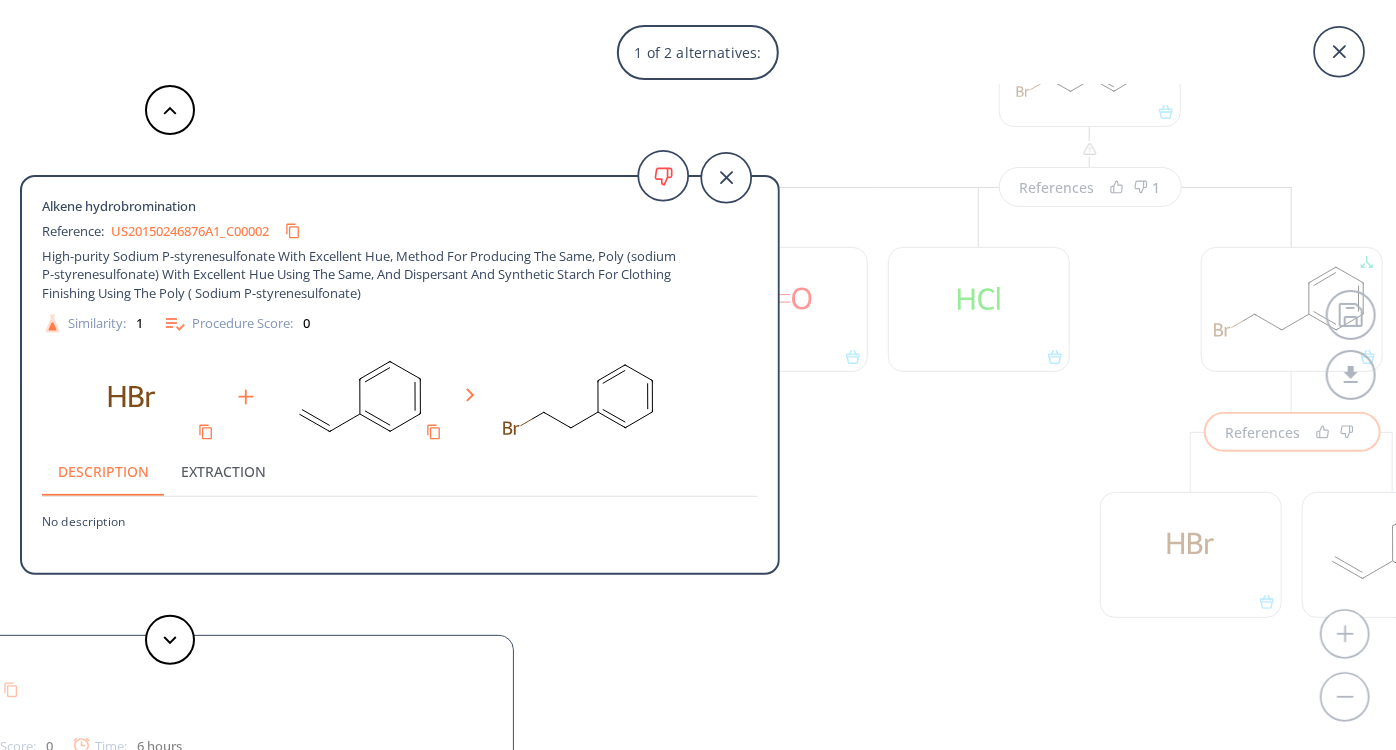 click on "1 of 2 alternatives: Alkene hydrobromination Reference: US20150246876A1_C00002 High-purity Sodium P-styrenesulfonate With Excellent Hue, Method For Producing The Same, Poly (sodium P-styrenesulfonate) With Excellent Hue Using The Same, And Dispersant And Synthetic Starch For  Clothing Finishing Using The Poly ( Sodium P-styrenesulfonate) Similarity: 1 Procedure Score: 0 Description Extraction No description Alkene hydrobromination Reference: US20220098160A1_0161 Novel Cdk 8/19 Inhibitors Similarity: 0.2 Procedure Score: 0  Time: 6 hours  Description Extraction" at bounding box center [698, 375] 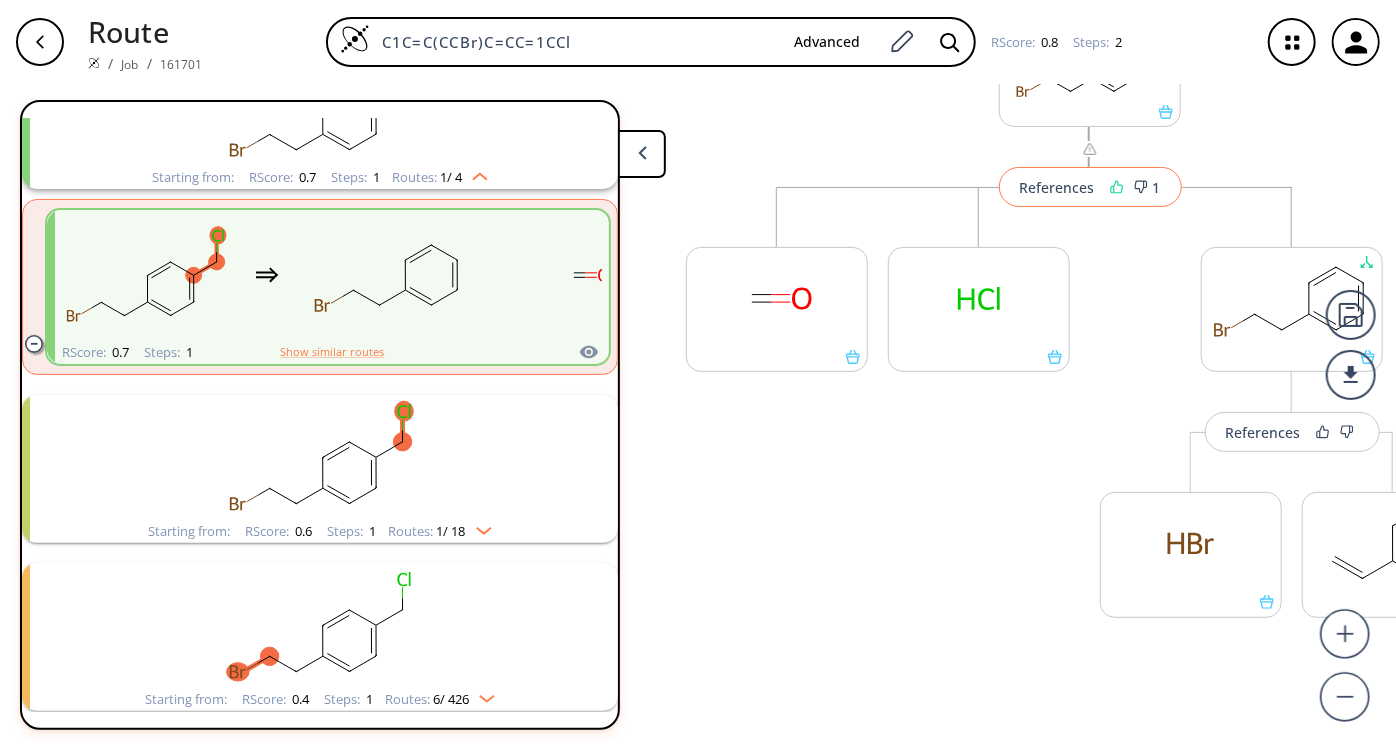 scroll, scrollTop: 0, scrollLeft: 0, axis: both 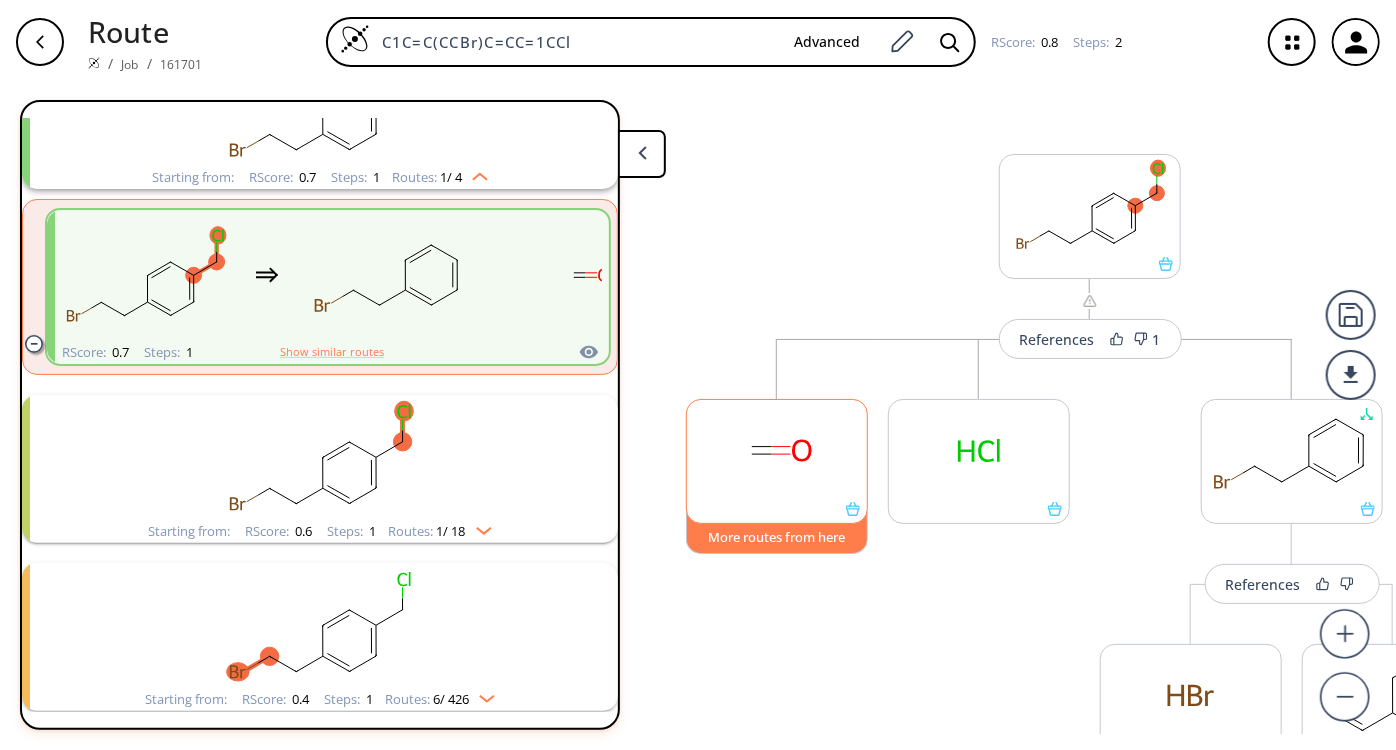 click on "More routes from here" at bounding box center (777, 532) 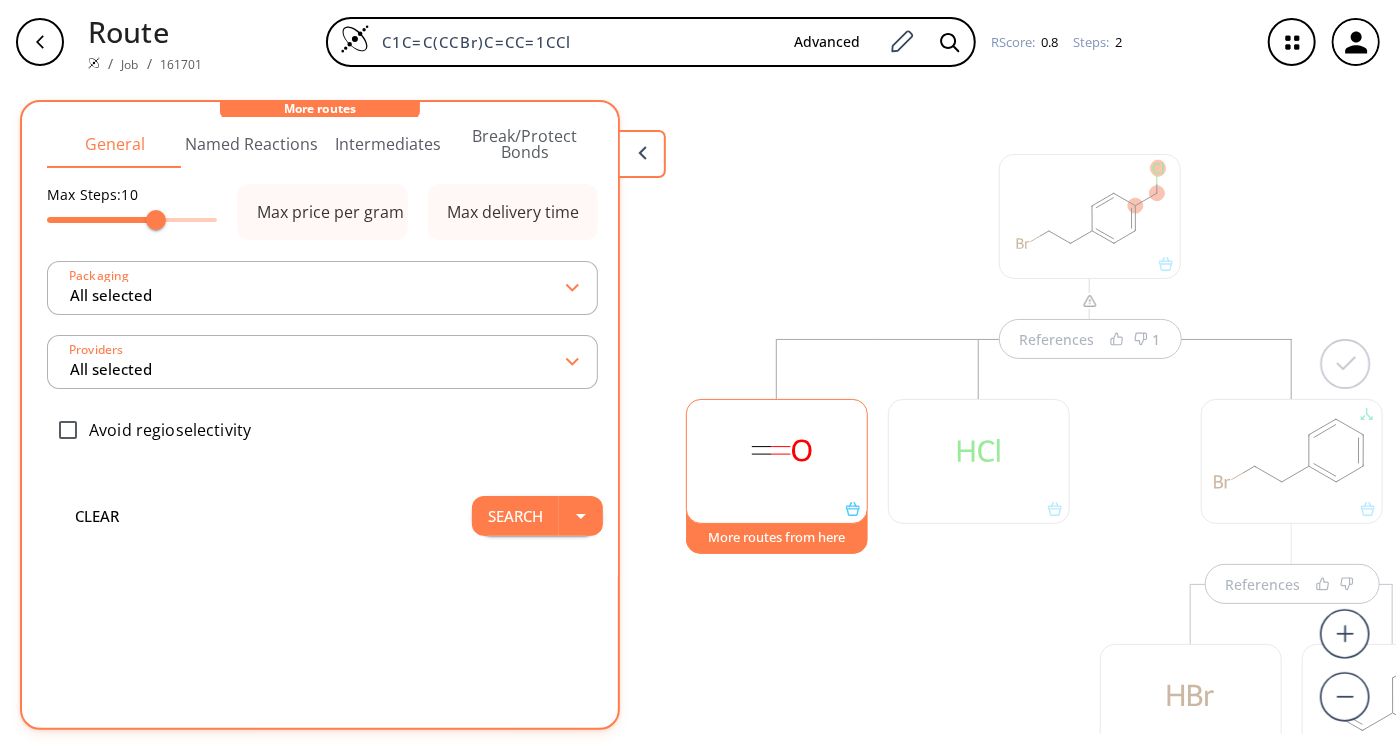 scroll, scrollTop: 152, scrollLeft: 0, axis: vertical 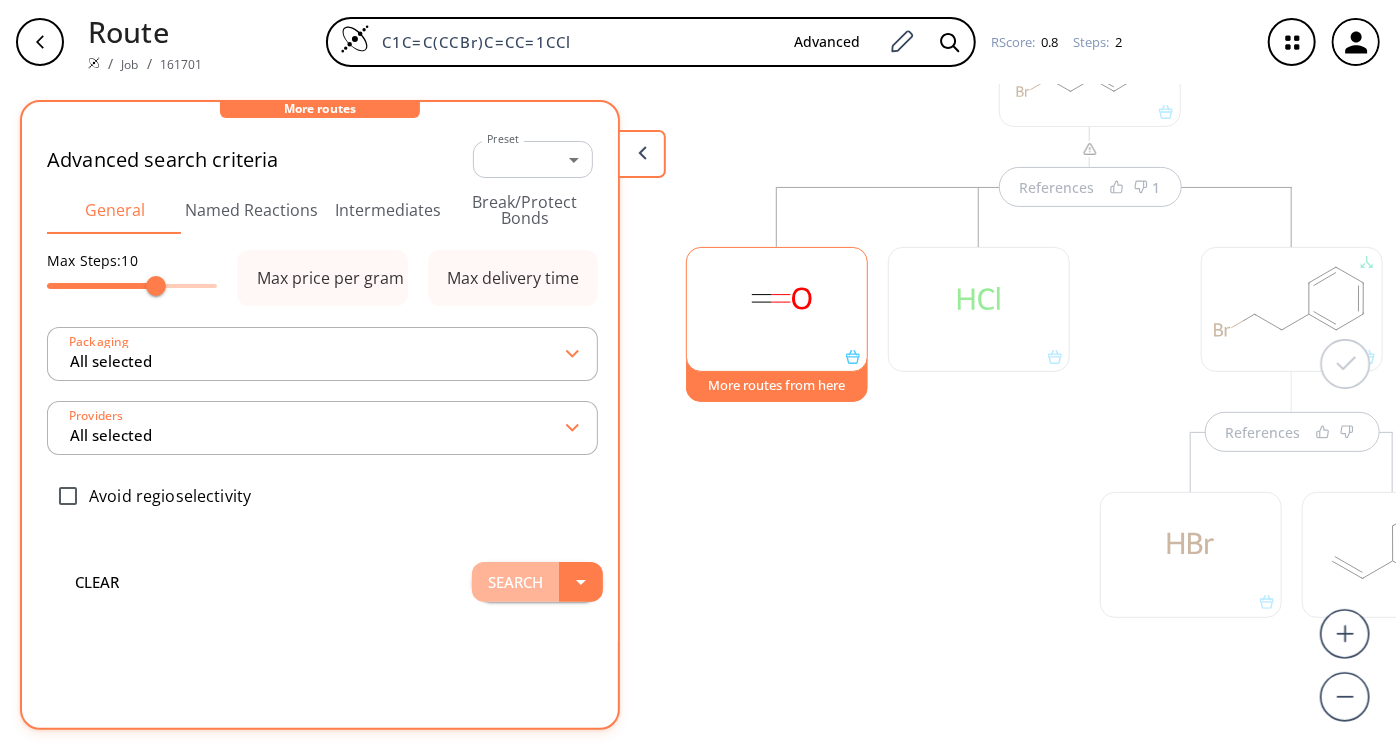 click on "Search" at bounding box center (515, 582) 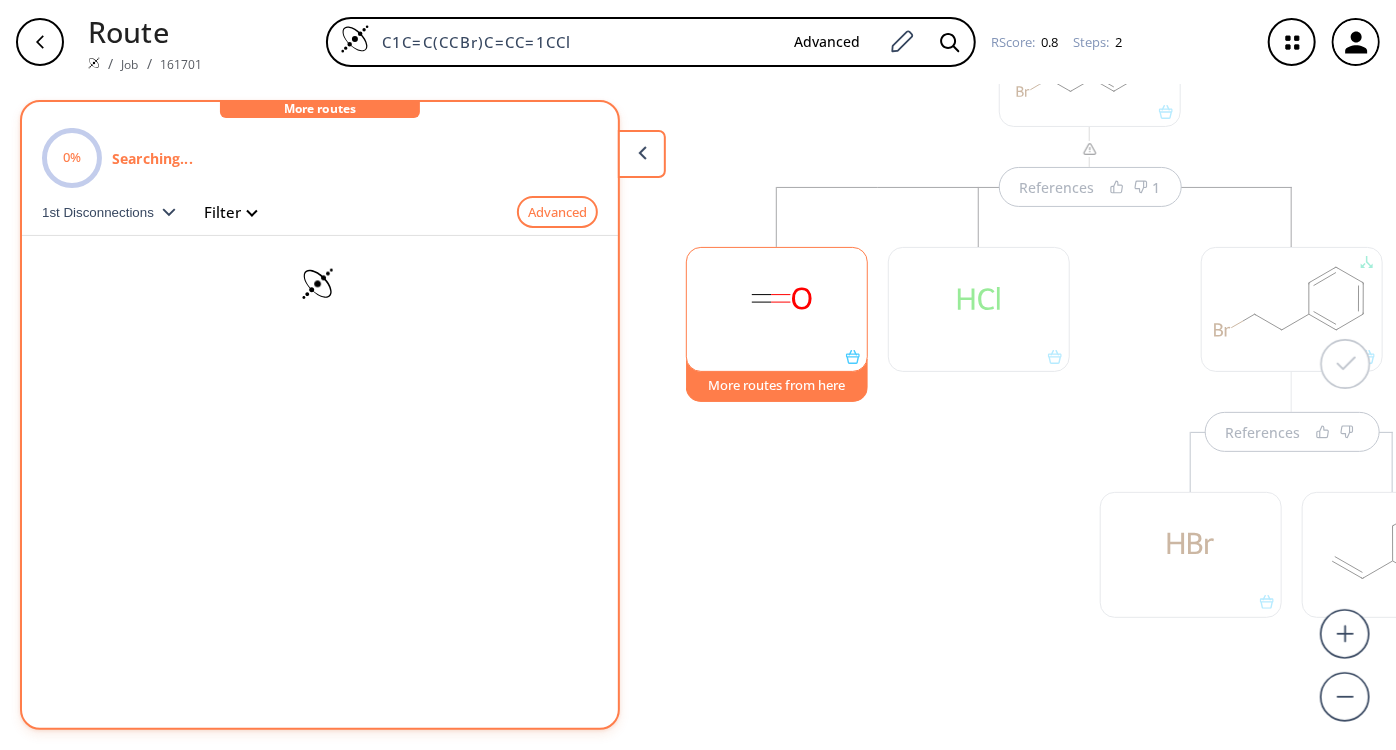 click 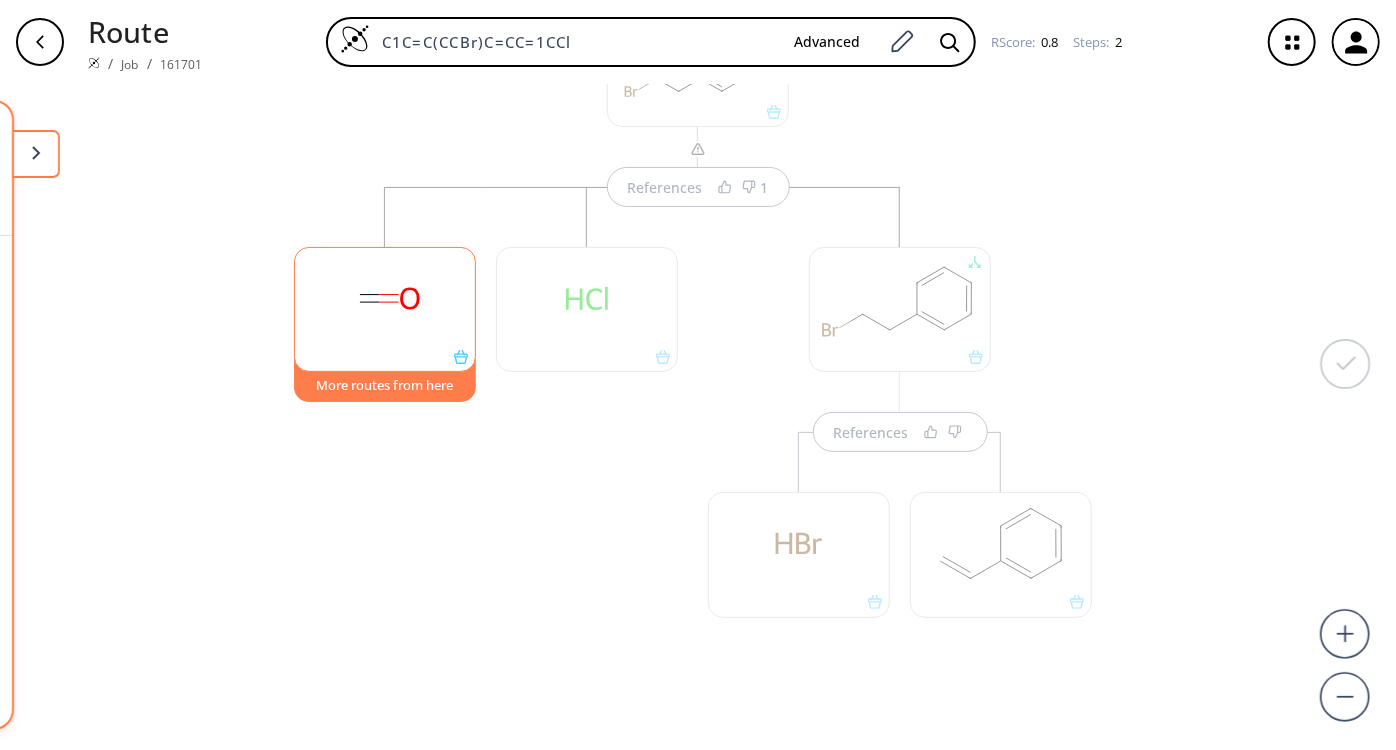 click on "References 1 More routes from here References" at bounding box center (698, 340) 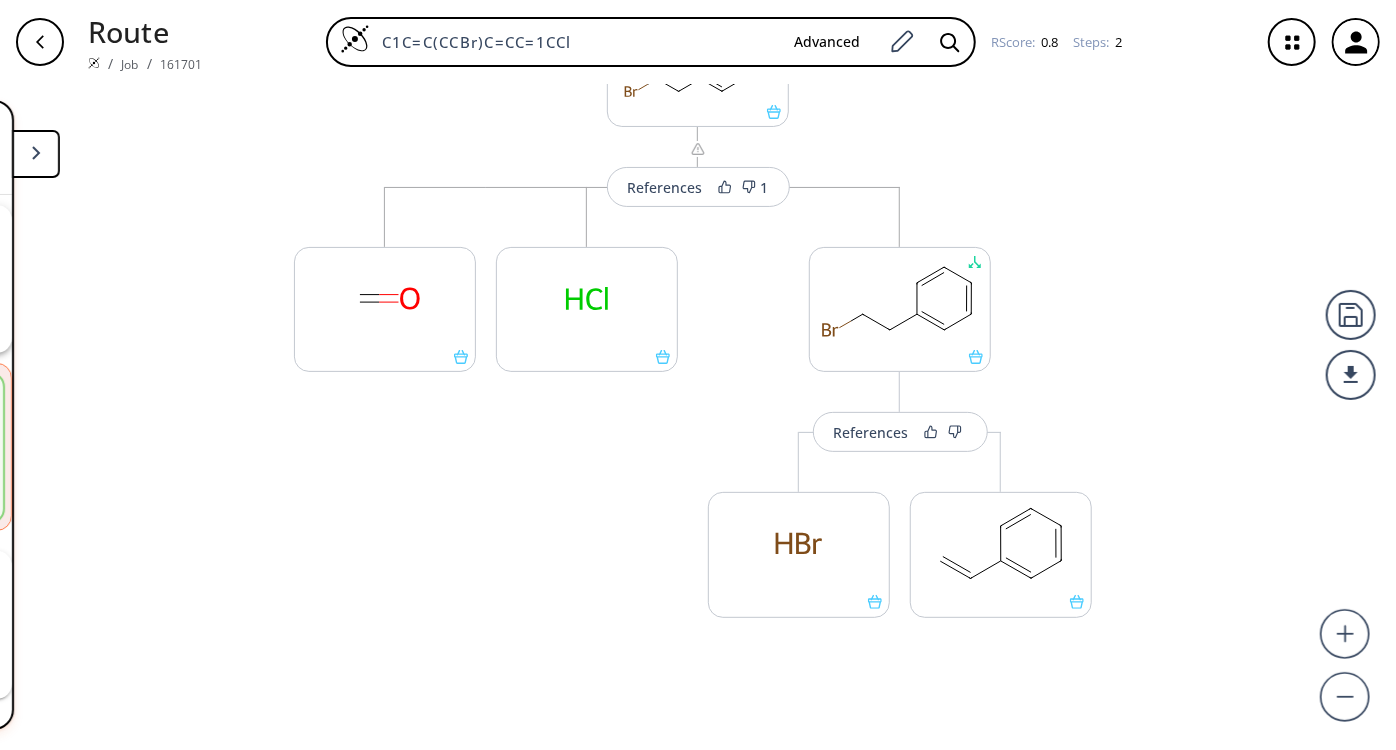 scroll, scrollTop: 164, scrollLeft: 0, axis: vertical 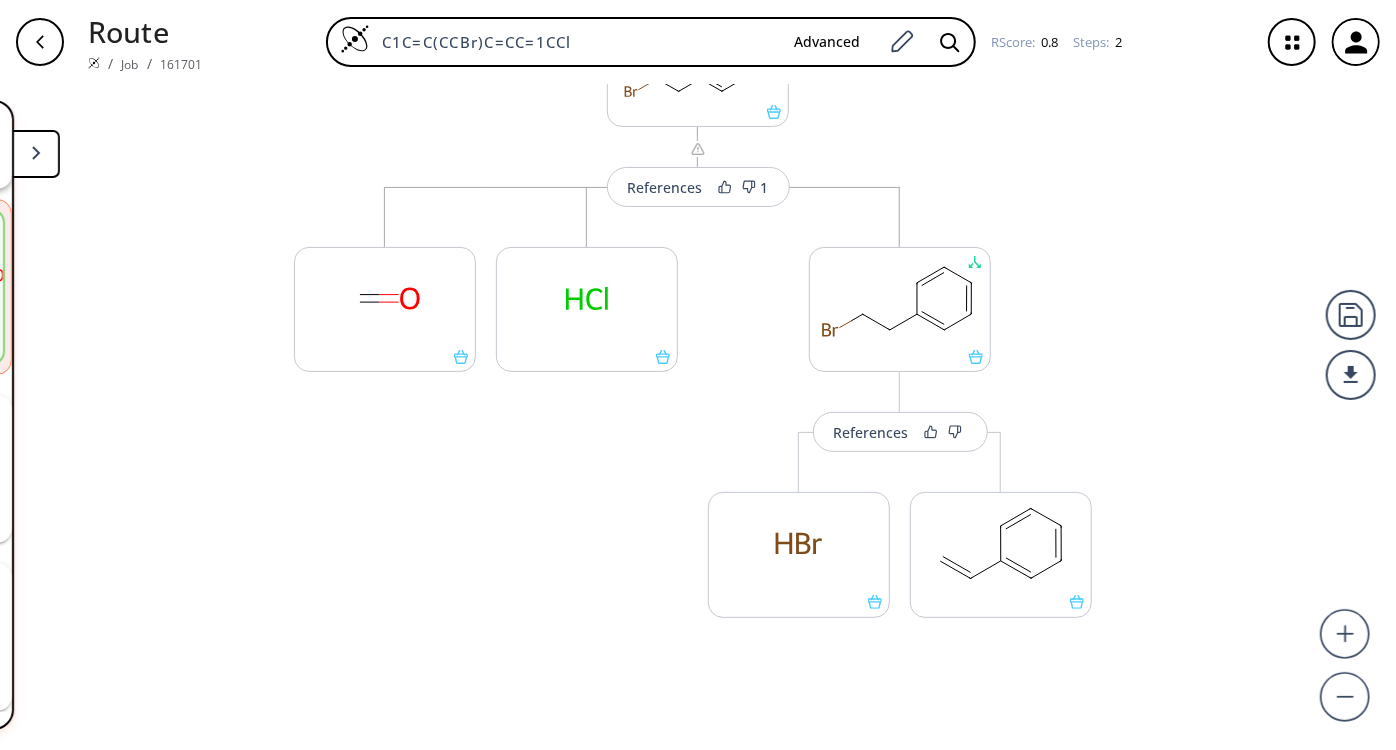 click at bounding box center [36, 154] 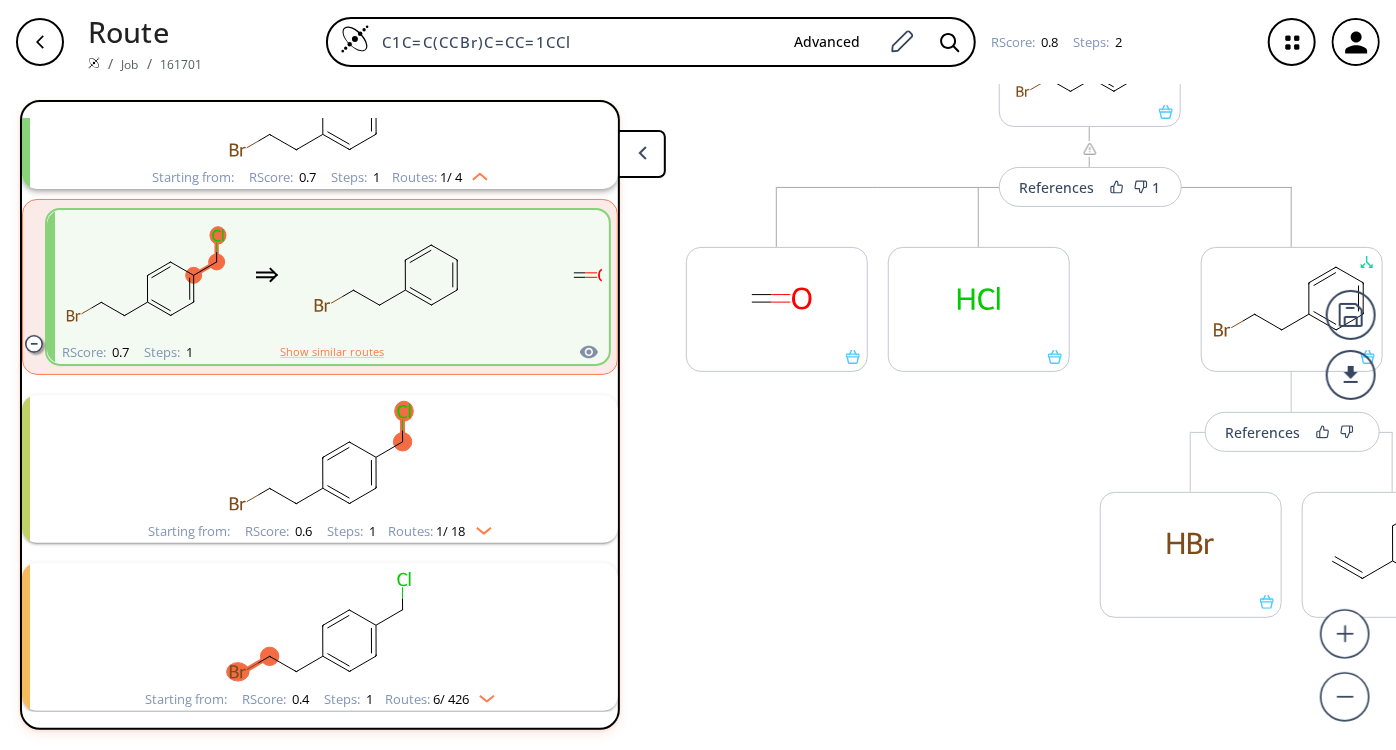 scroll, scrollTop: 0, scrollLeft: 0, axis: both 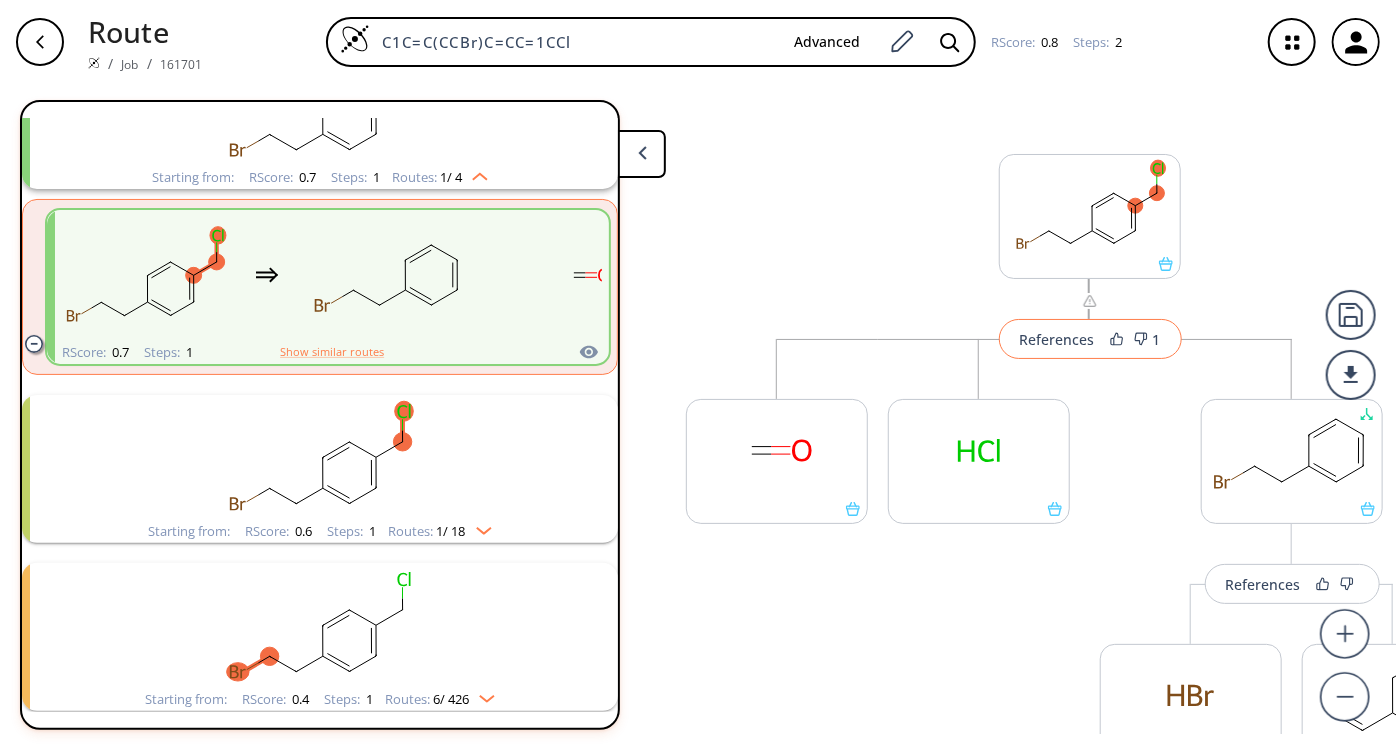 click on "References" at bounding box center [1057, 339] 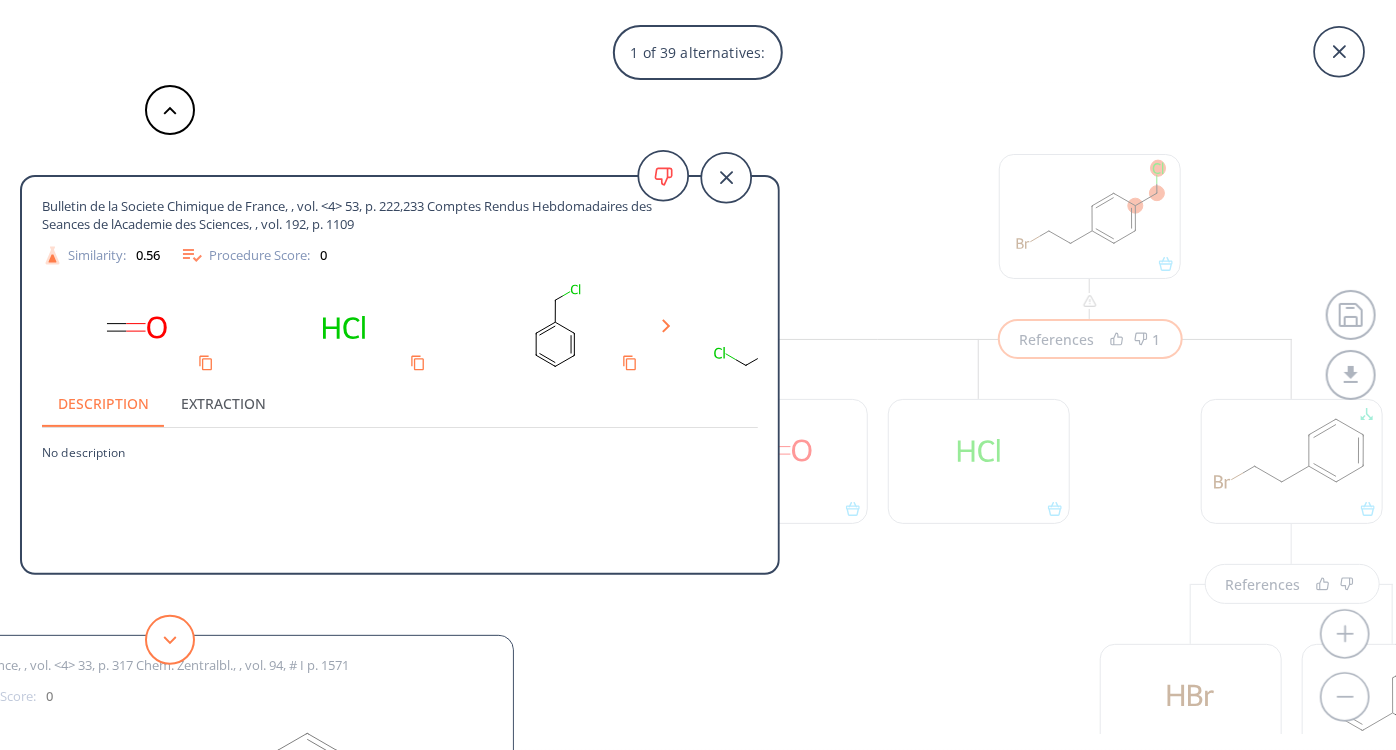 click at bounding box center (170, 640) 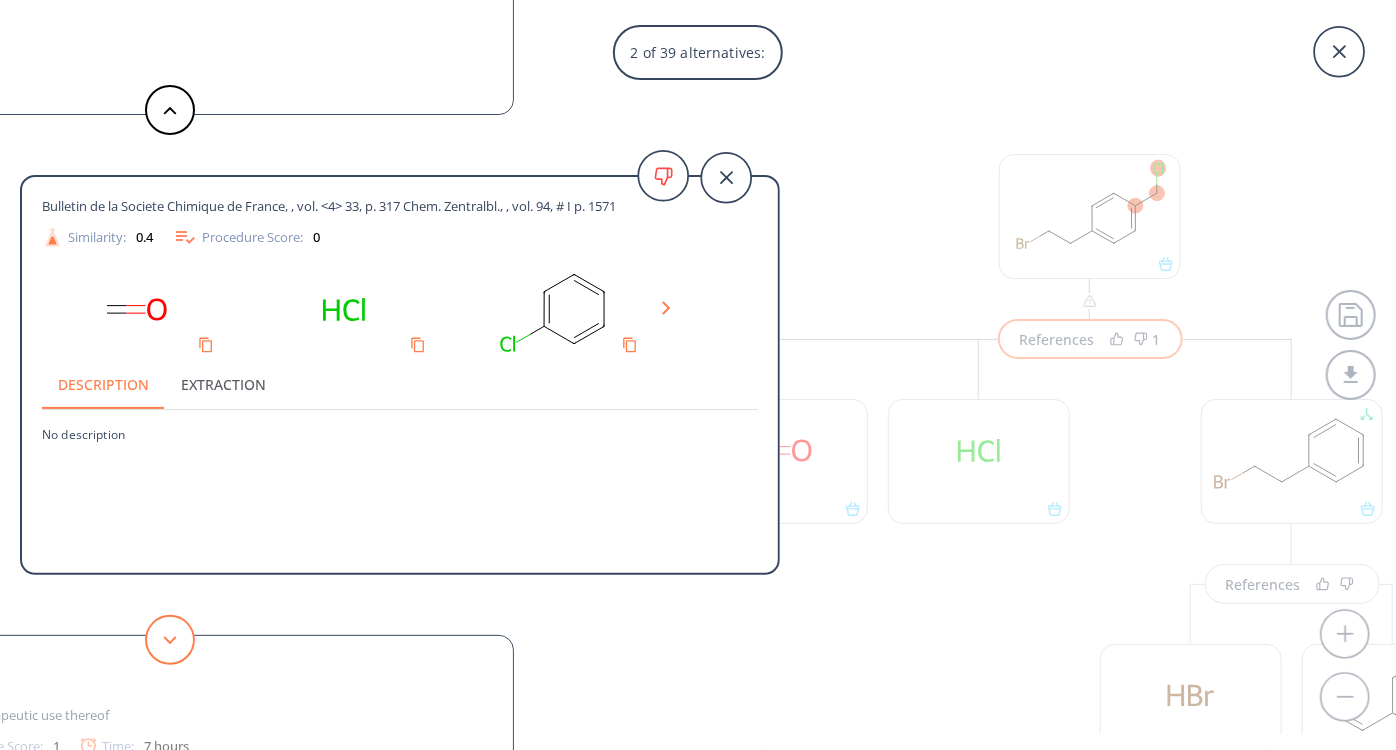 click at bounding box center (170, 640) 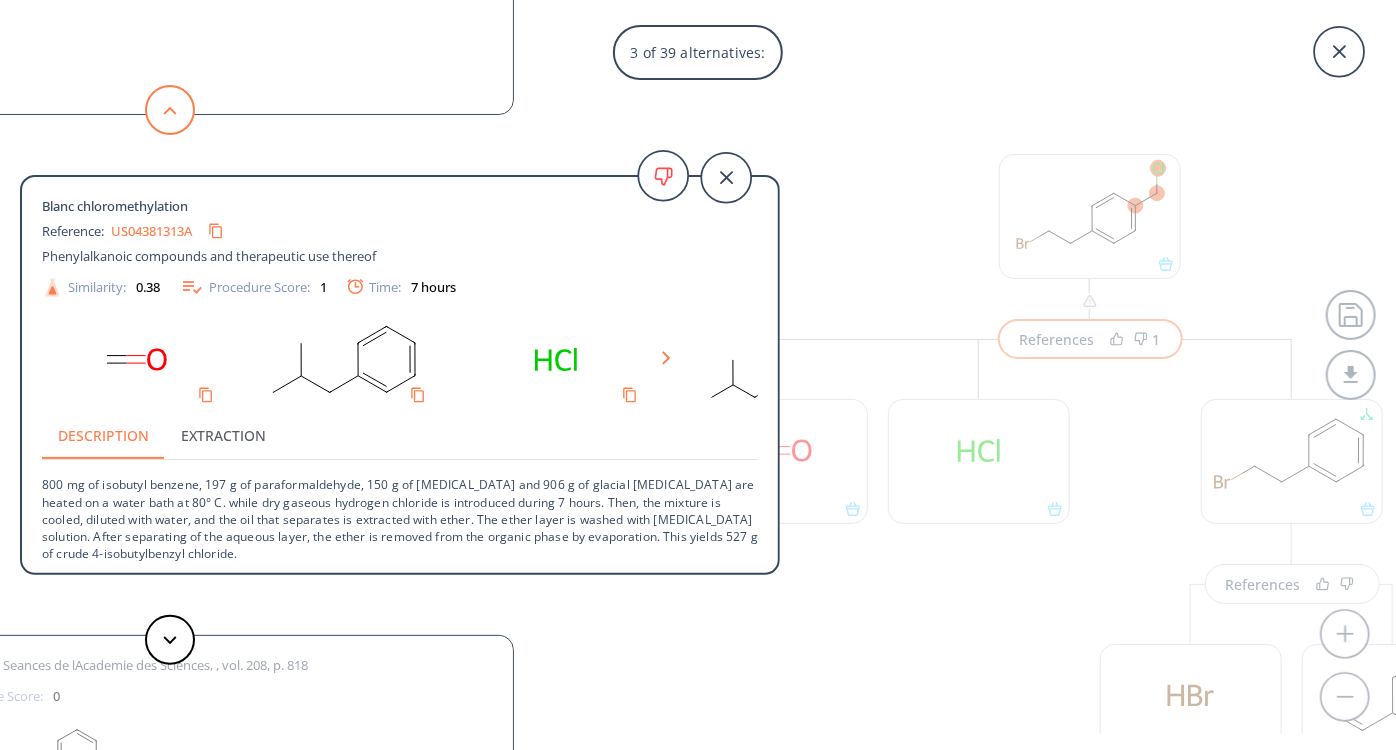 click at bounding box center [170, 110] 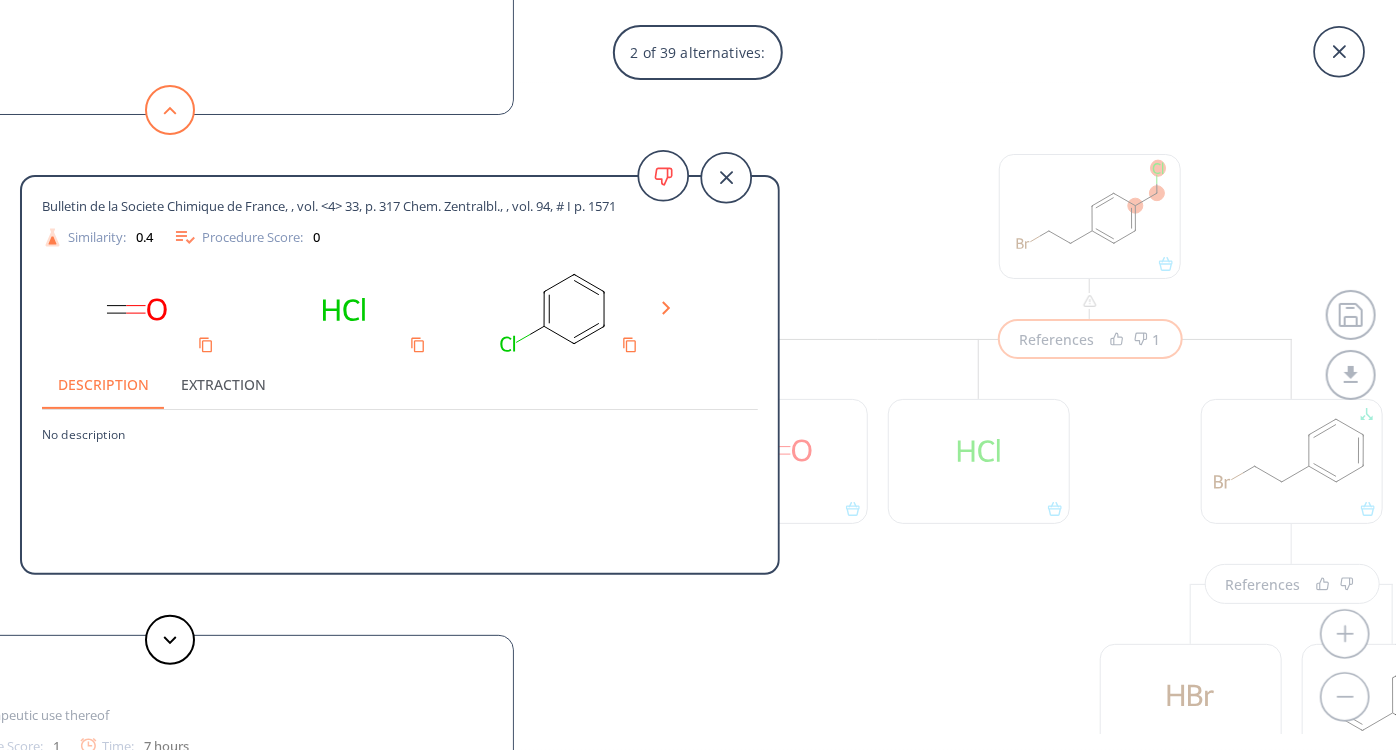 click at bounding box center [170, 110] 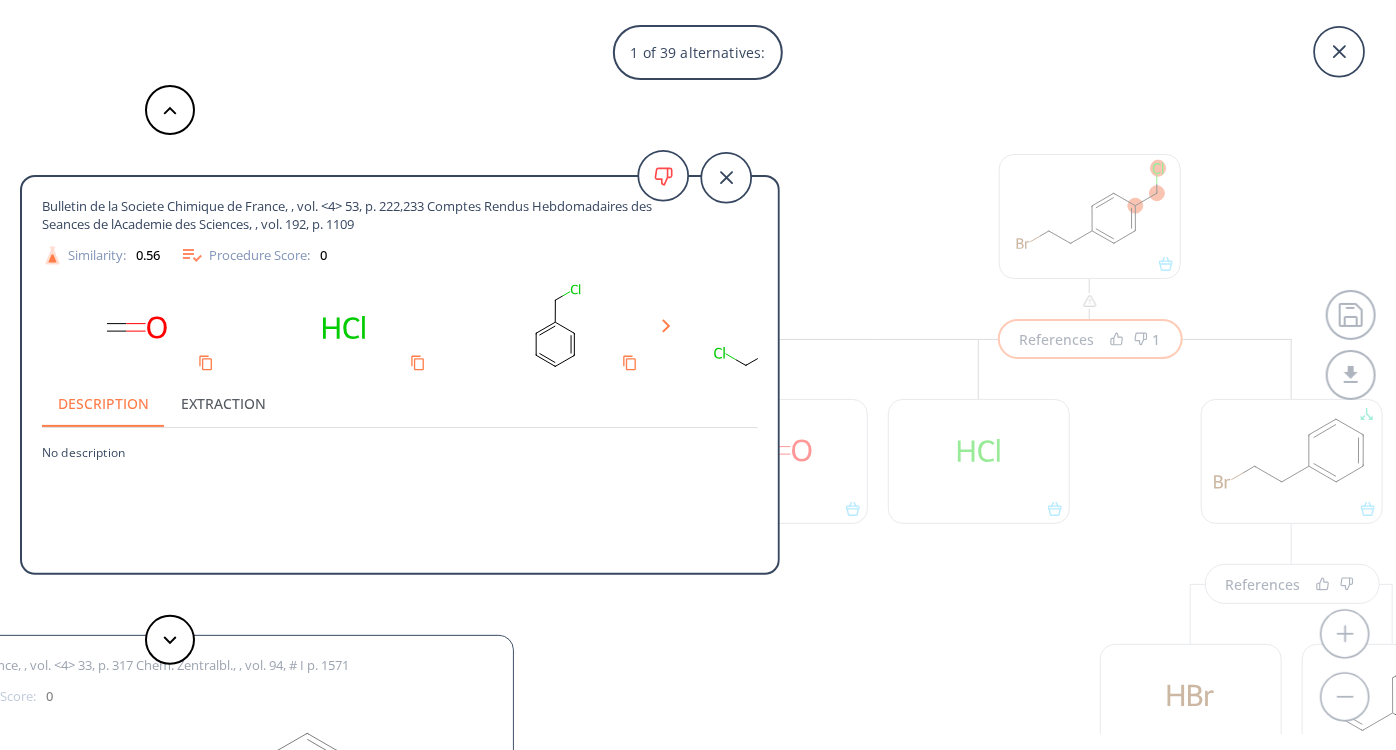 click on "1 of 39 alternatives: Bulletin de la Societe Chimique de France, , vol. <4> 53, p. 222,233          Comptes Rendus Hebdomadaires des Seances de lAcademie des Sciences, , vol. 192, p. 1109 Similarity: 0.56 Procedure Score: 0 Description Extraction No description Bulletin de la Societe Chimique de France, , vol. <4> 33, p. 317 Chem. Zentralbl., , vol. 94, # I p. 1571 Similarity: 0.4 Procedure Score: 0 Description Extraction No description Blanc chloromethylation Reference: US04381313A Phenylalkanoic compounds and therapeutic use thereof Similarity: 0.38 Procedure Score: 1  Time: 7 hours  Description Extraction Comptes Rendus Hebdomadaires des Seances de lAcademie des Sciences, , vol. 208, p. 818 Similarity: 0.35 Procedure Score: 0 Description Extraction No description Similarity: 0.35 Procedure Score: 0 Description Extraction No description Blanc chloromethylation Reference: US04186270A Process for making 2-(4-isobutylphenyl)propionic acid and related compounds Similarity: 0.33 Procedure Score: 0.25 Description" at bounding box center [698, 375] 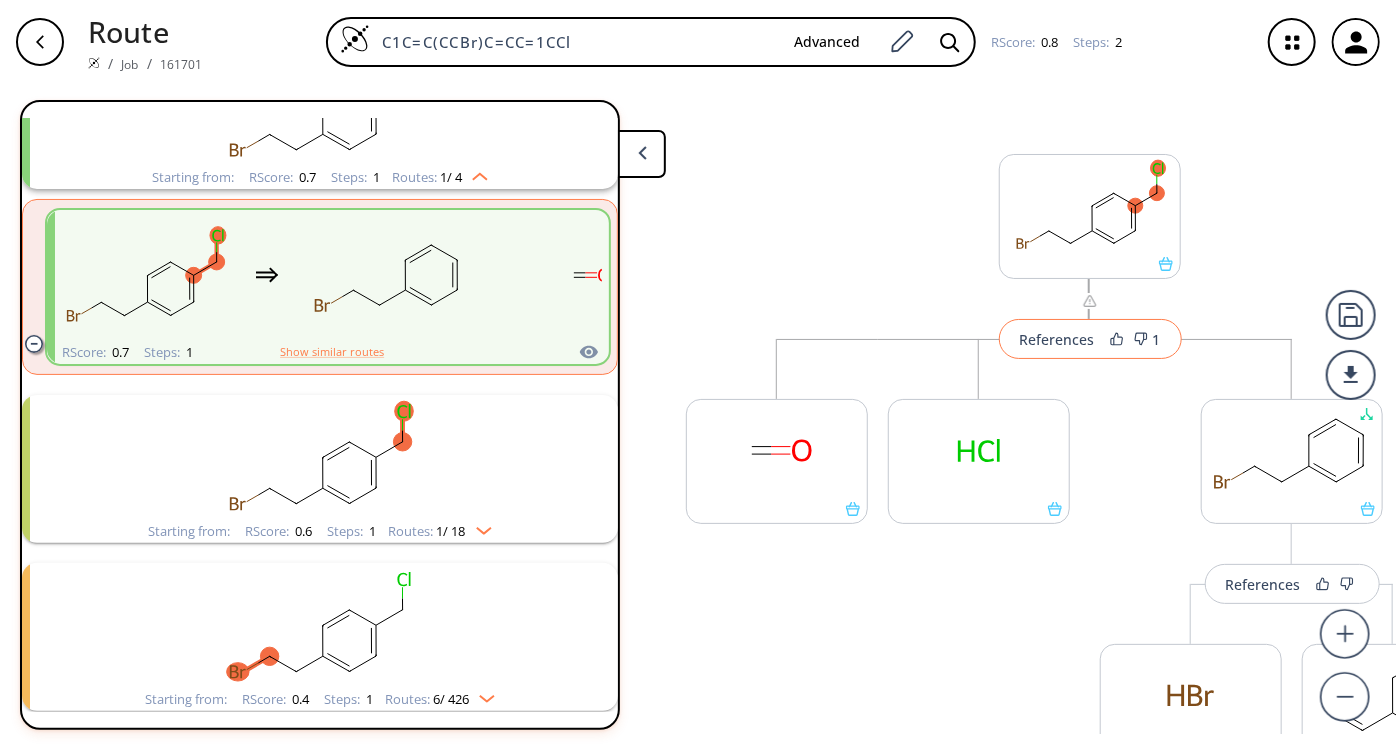 click on "References" at bounding box center [1057, 339] 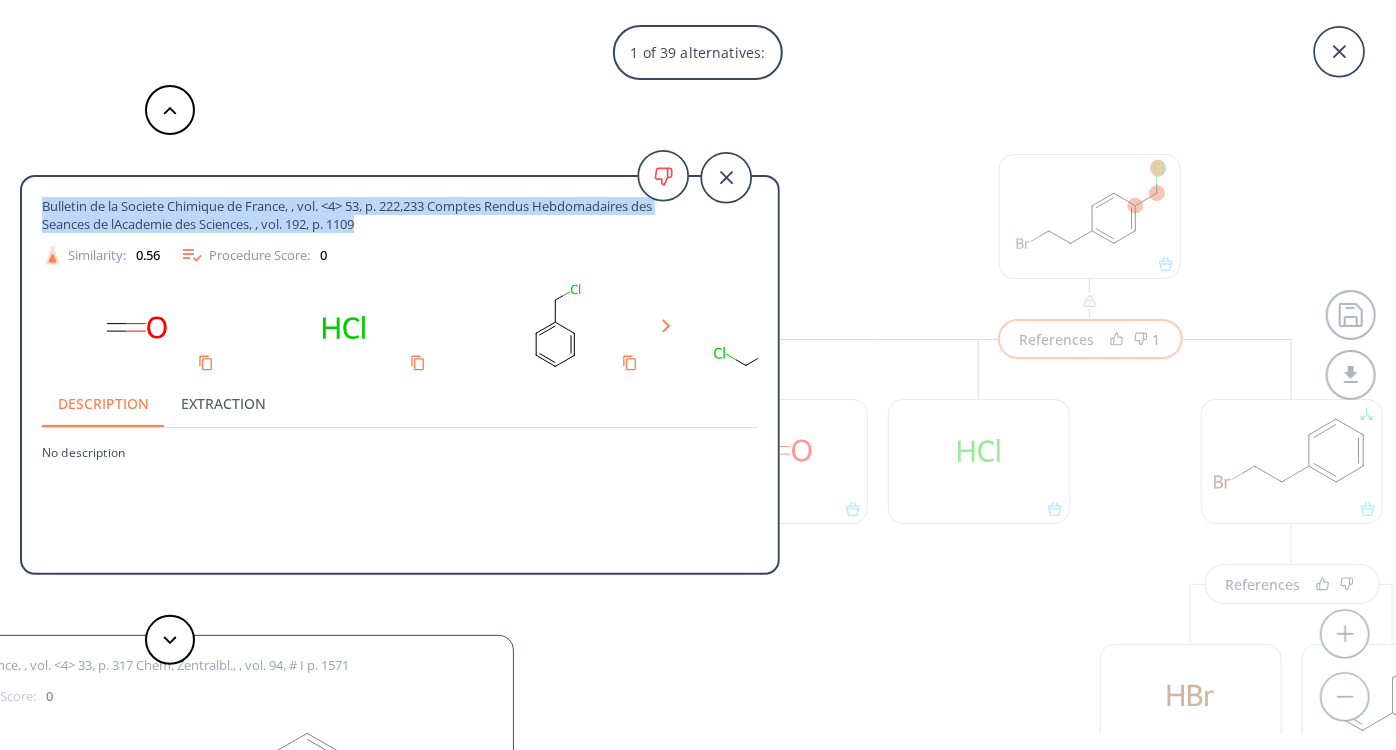 drag, startPoint x: 368, startPoint y: 221, endPoint x: 27, endPoint y: 186, distance: 342.79147 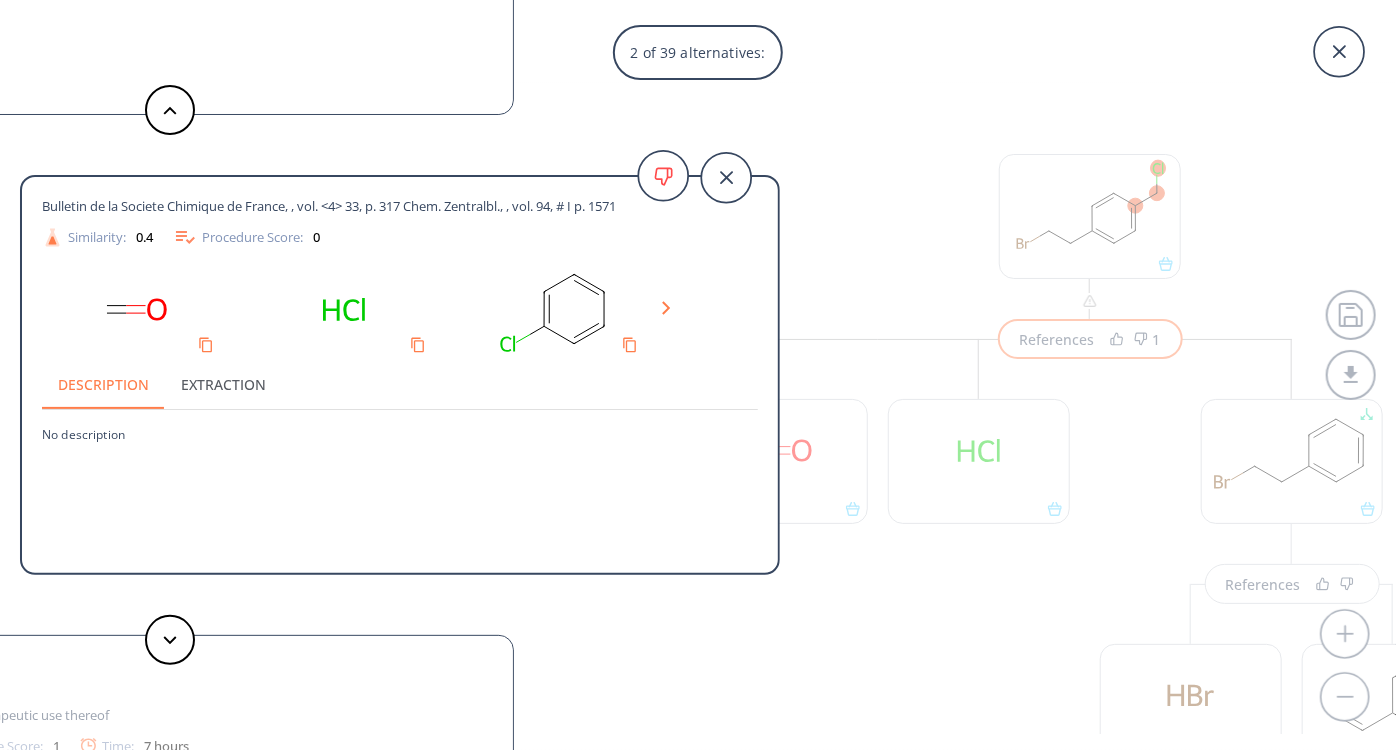 click 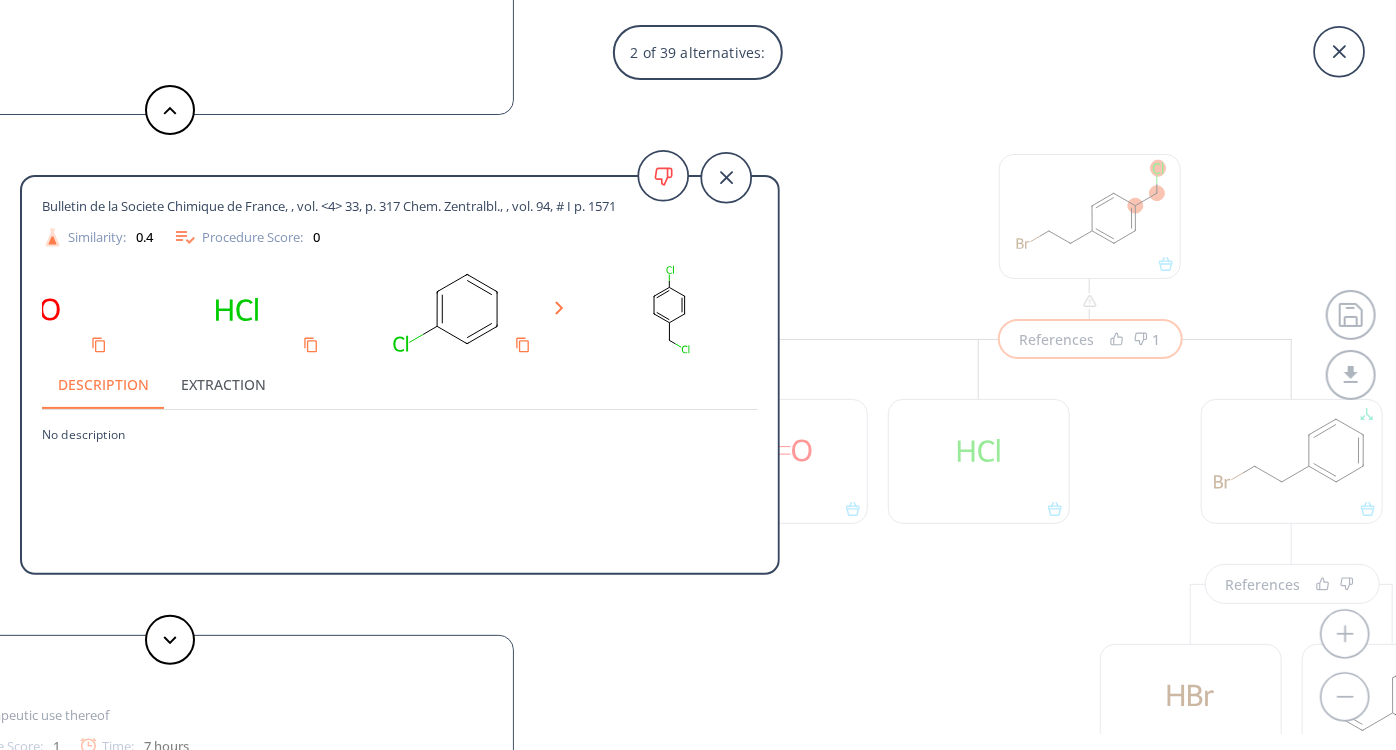 scroll, scrollTop: 0, scrollLeft: 0, axis: both 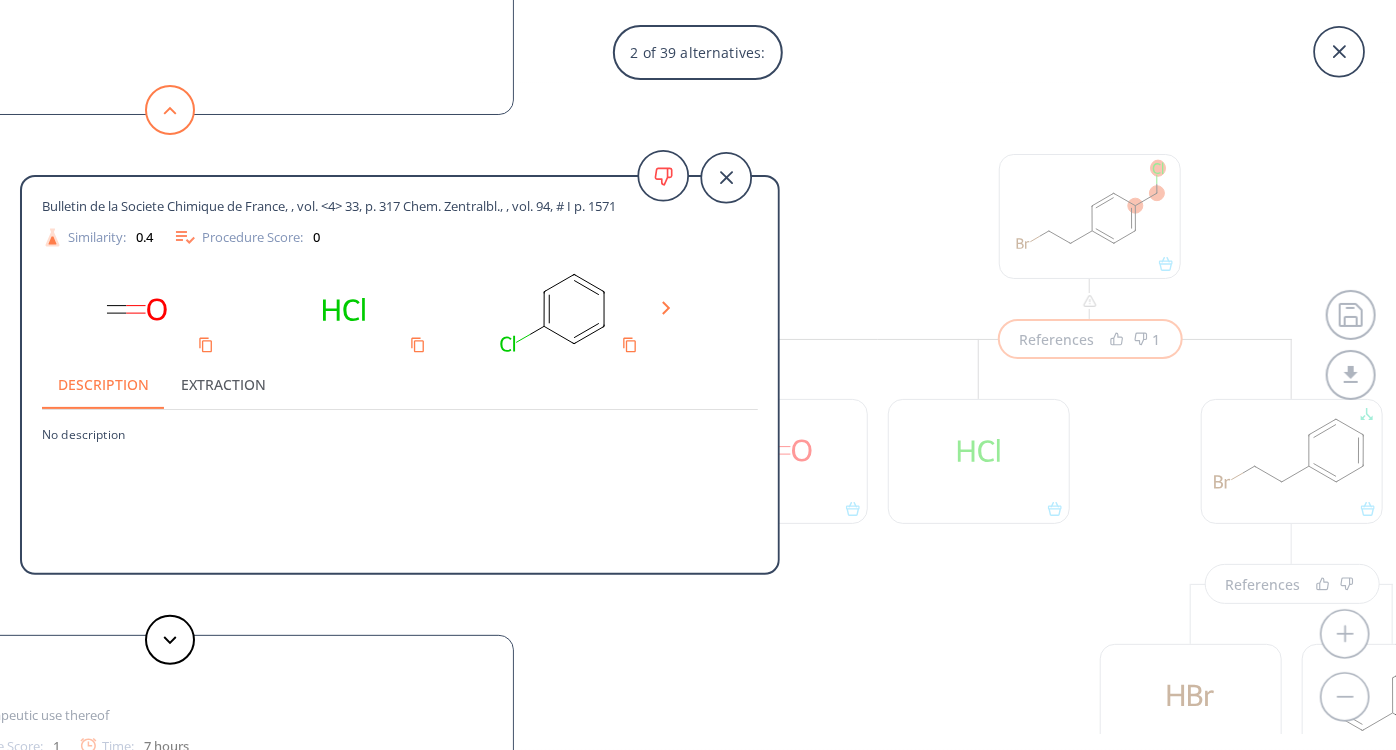 click 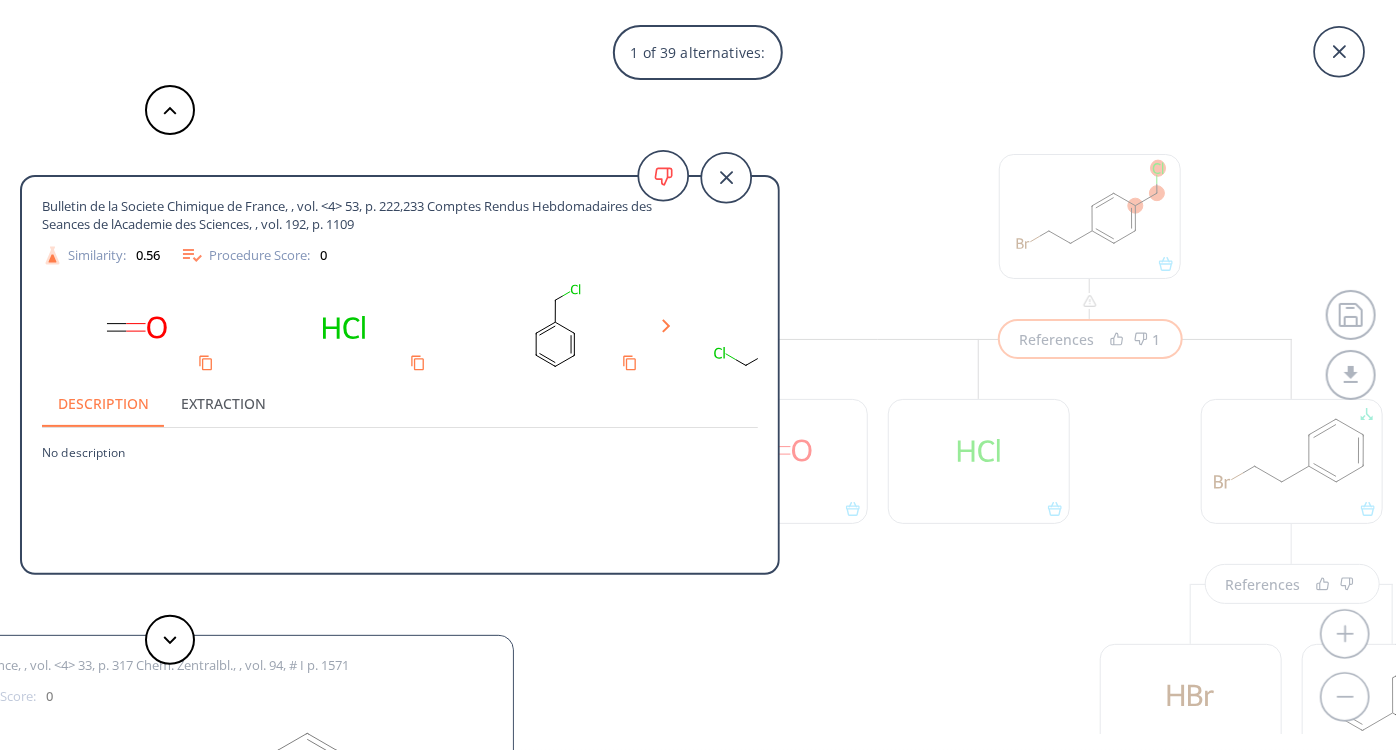 scroll, scrollTop: 0, scrollLeft: 107, axis: horizontal 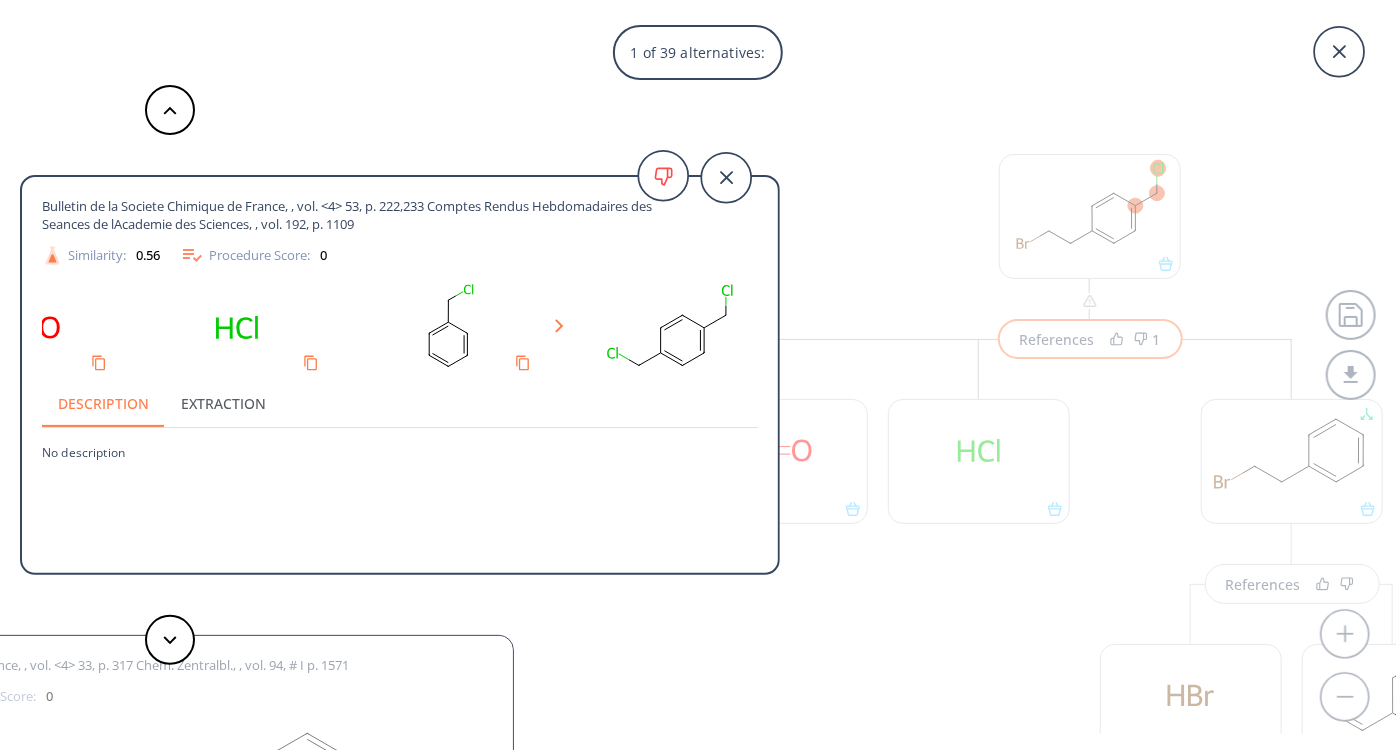 click 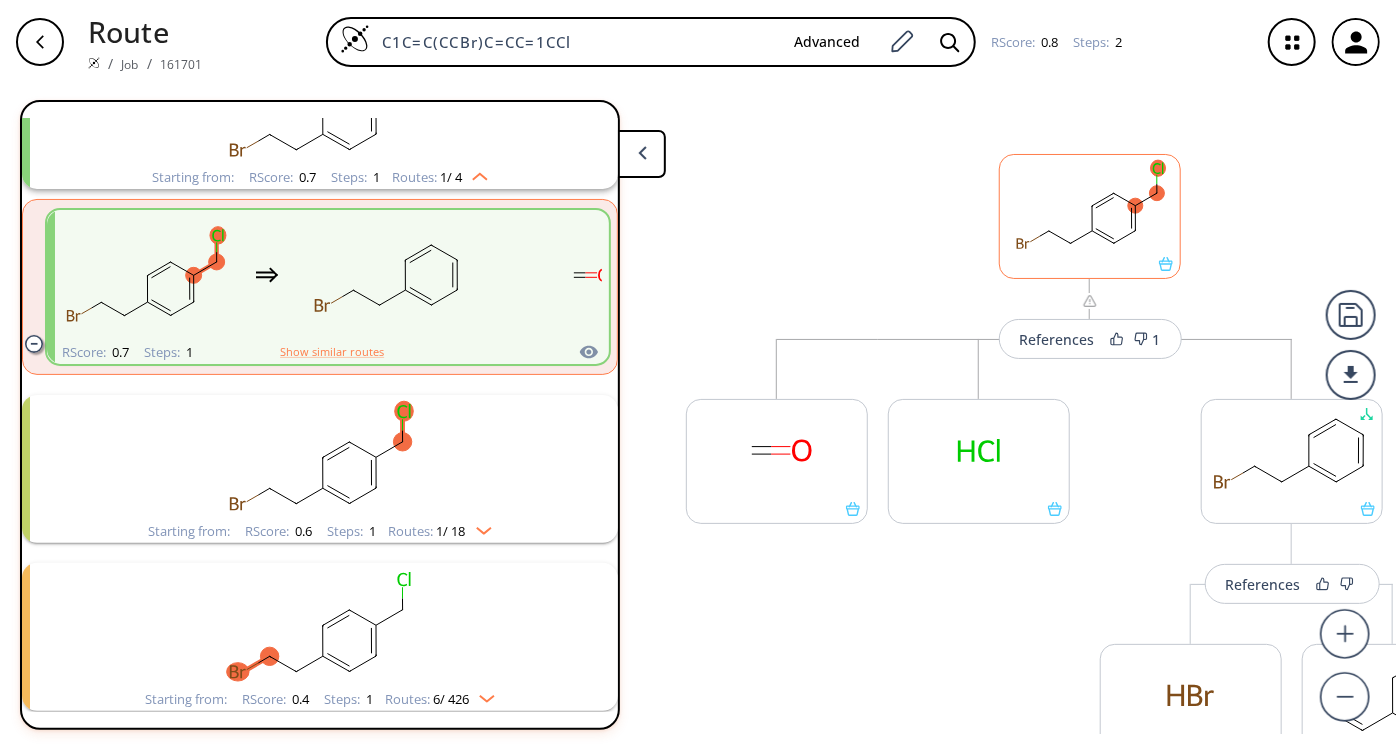 click 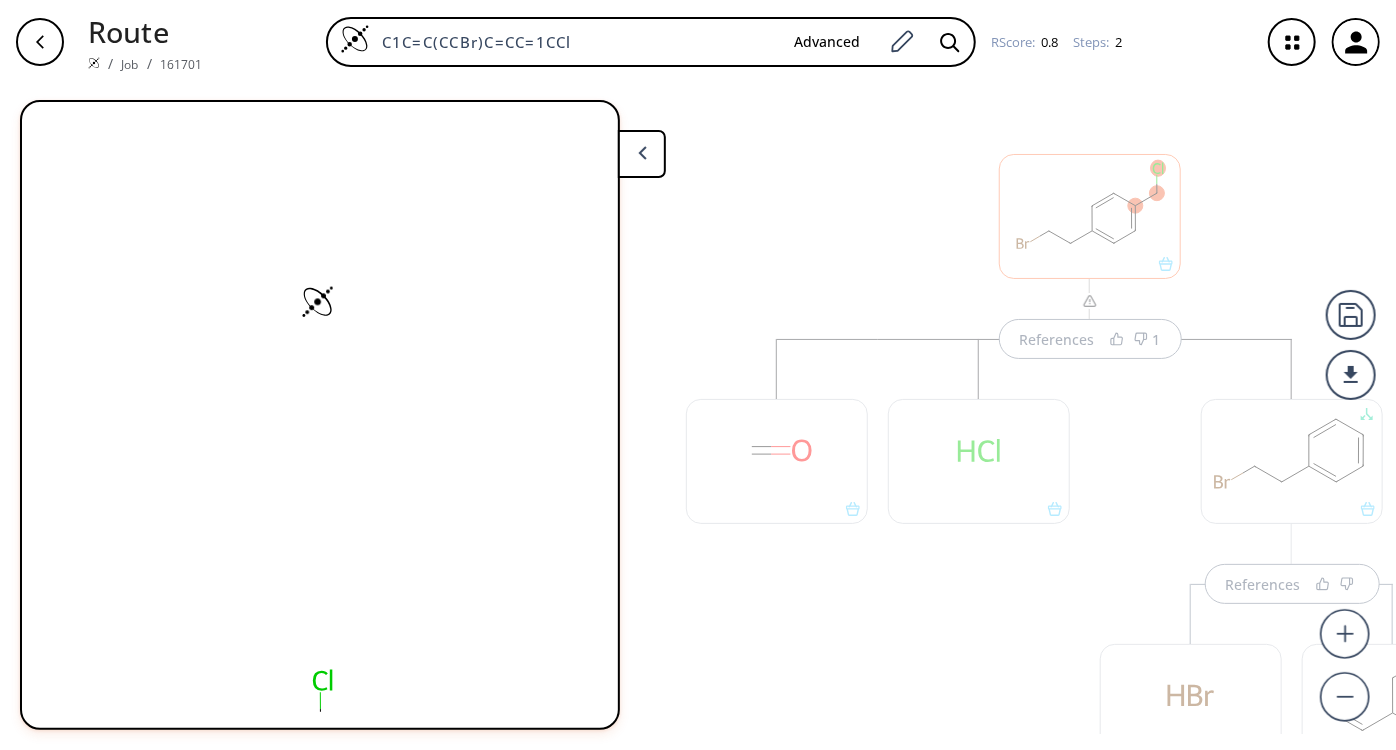 scroll, scrollTop: 10, scrollLeft: 0, axis: vertical 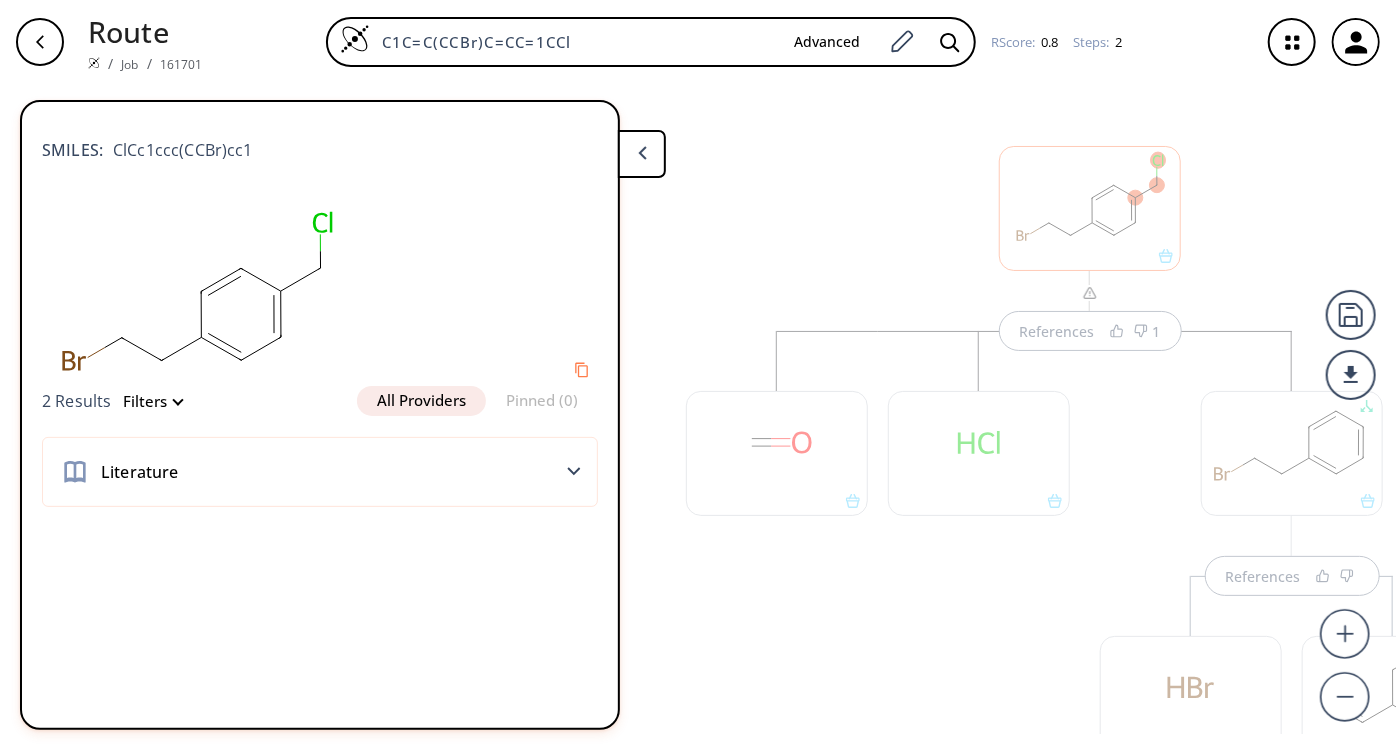 click on "References 1 References" at bounding box center [1090, 484] 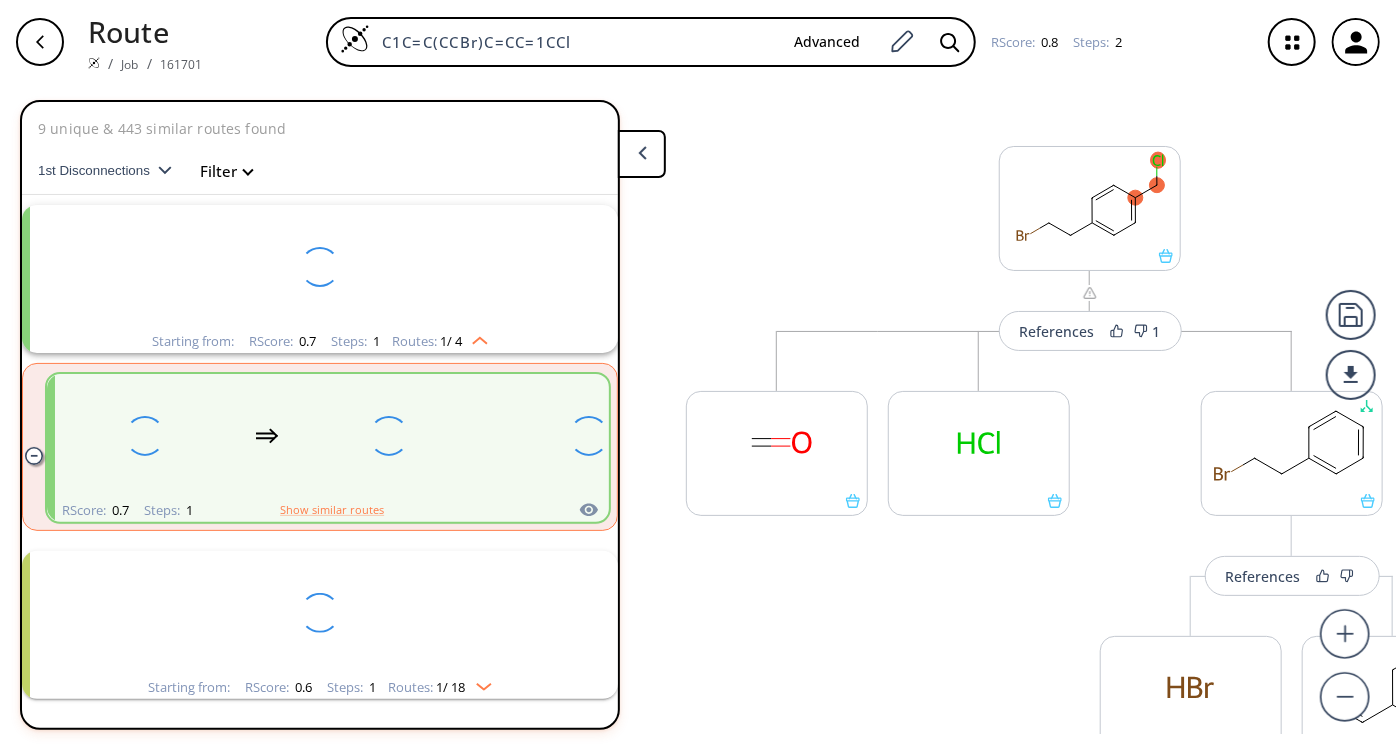 scroll, scrollTop: 164, scrollLeft: 0, axis: vertical 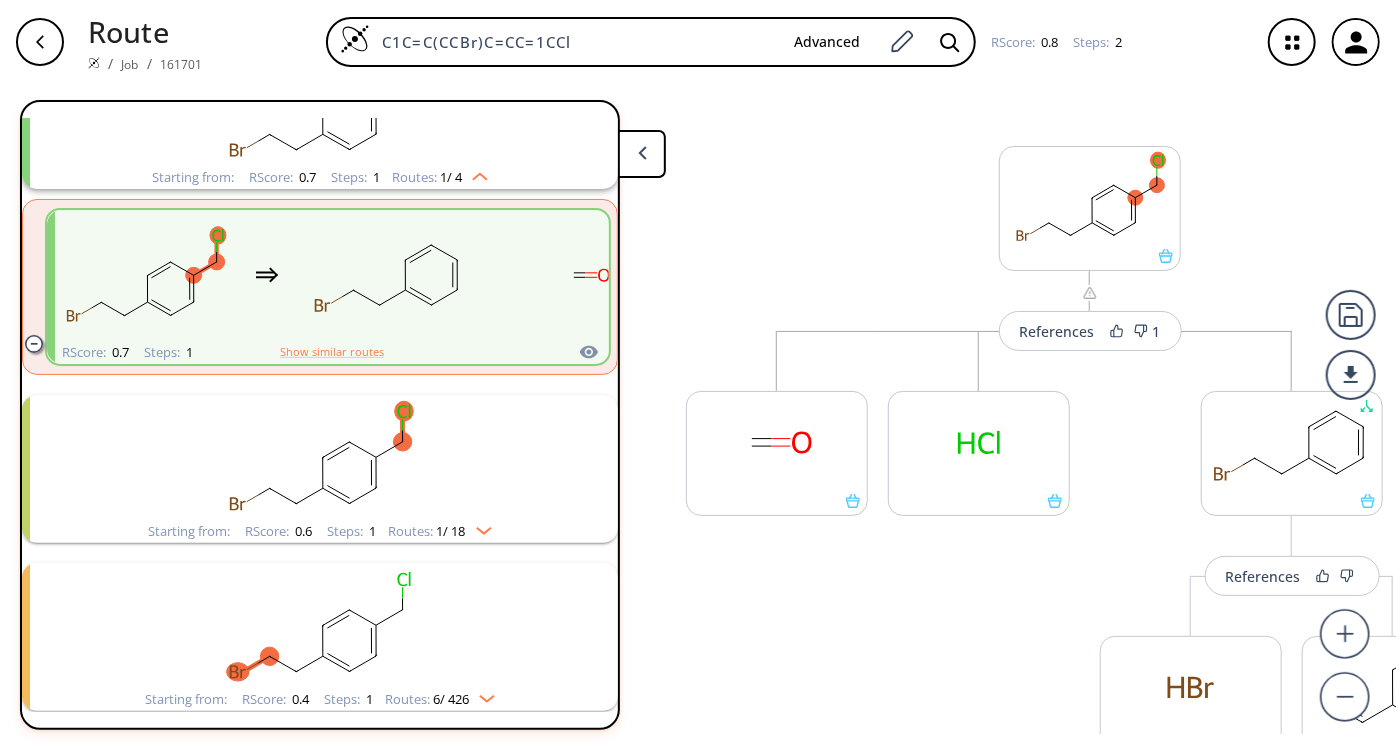click at bounding box center [642, 154] 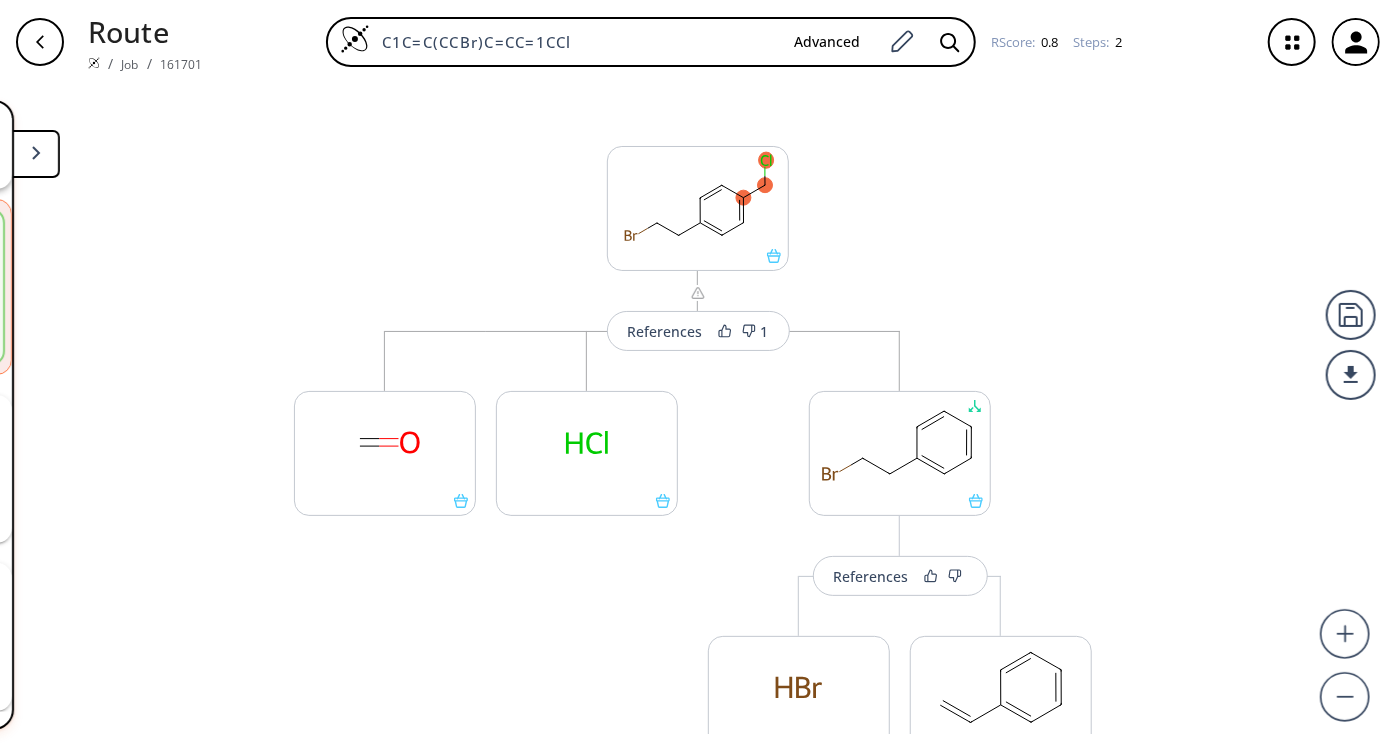 click on "References 1 More routes from here More routes from here Change Clear References More routes from here More routes from here" at bounding box center [698, 484] 